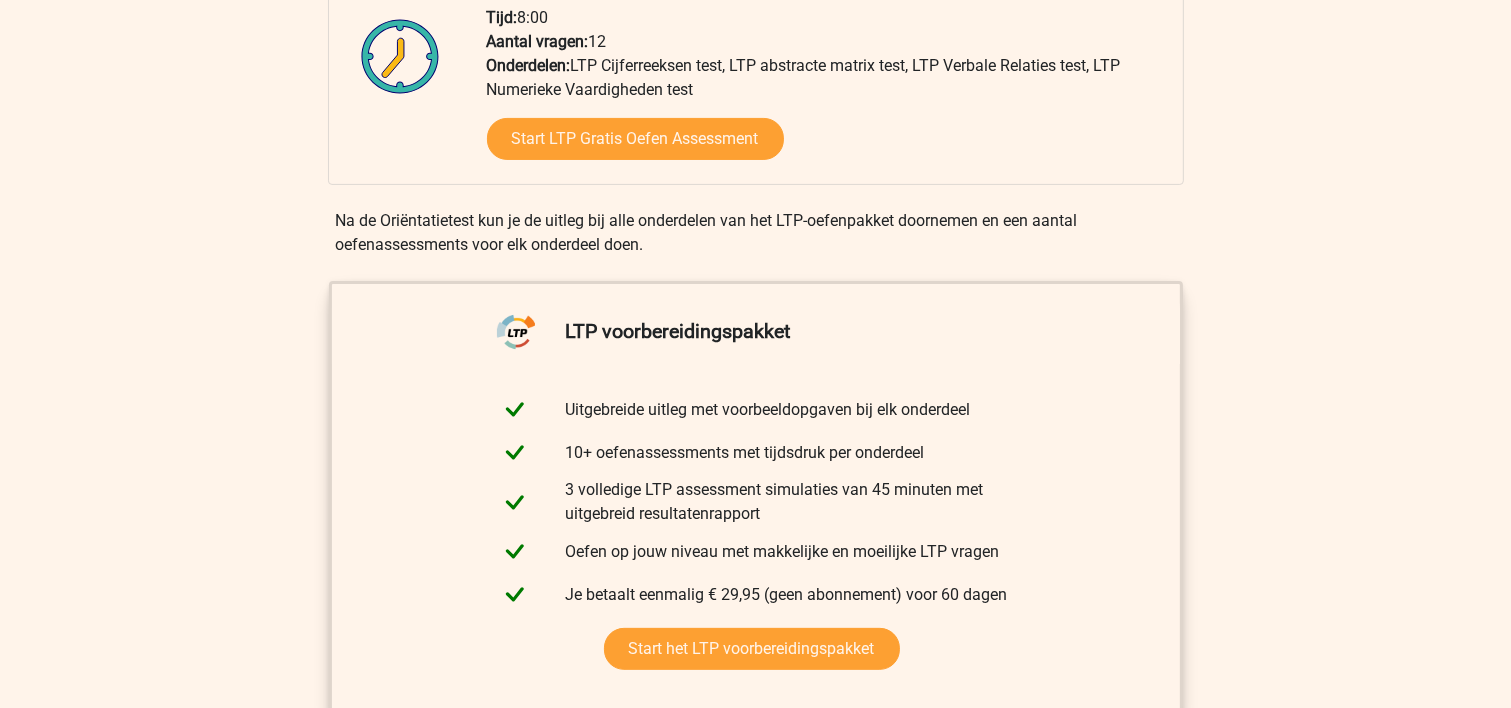 scroll, scrollTop: 0, scrollLeft: 0, axis: both 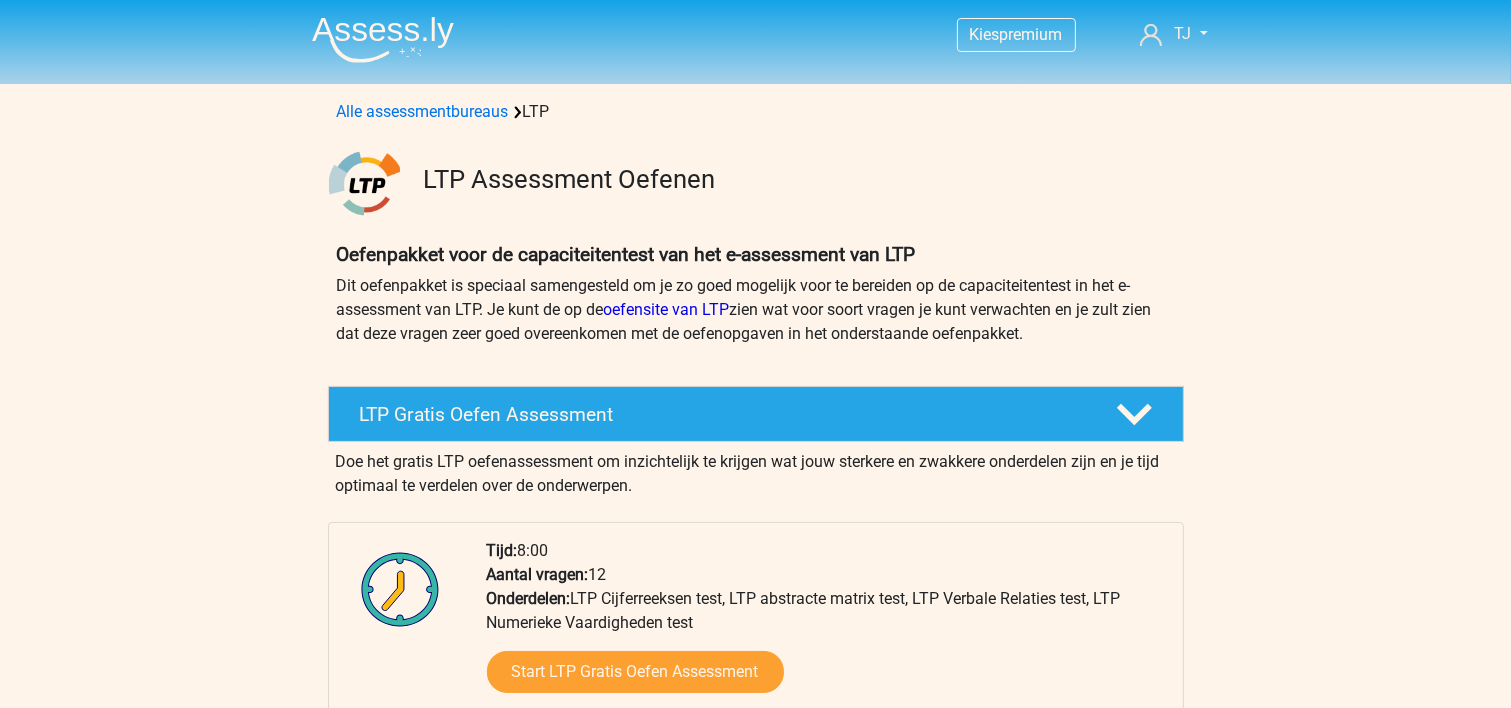 click at bounding box center [383, 39] 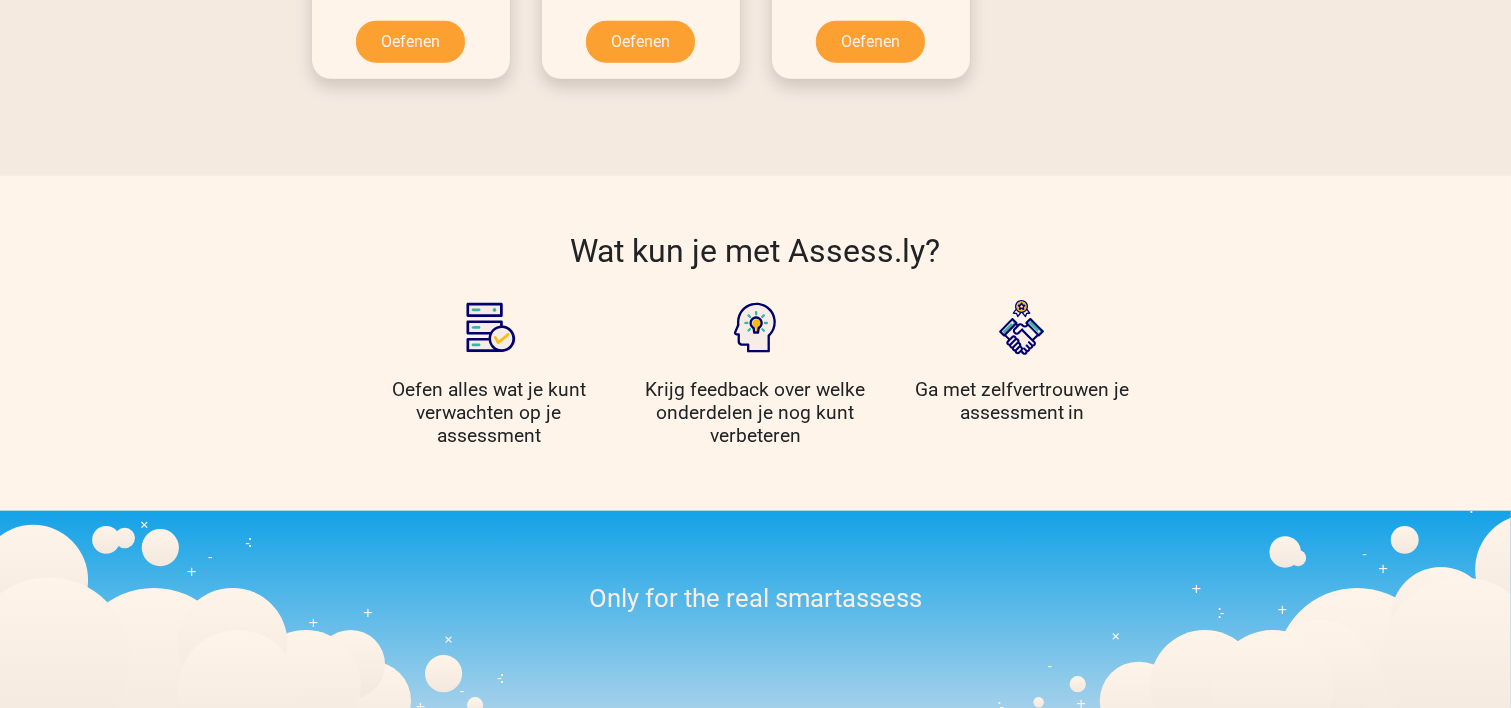 scroll, scrollTop: 1393, scrollLeft: 0, axis: vertical 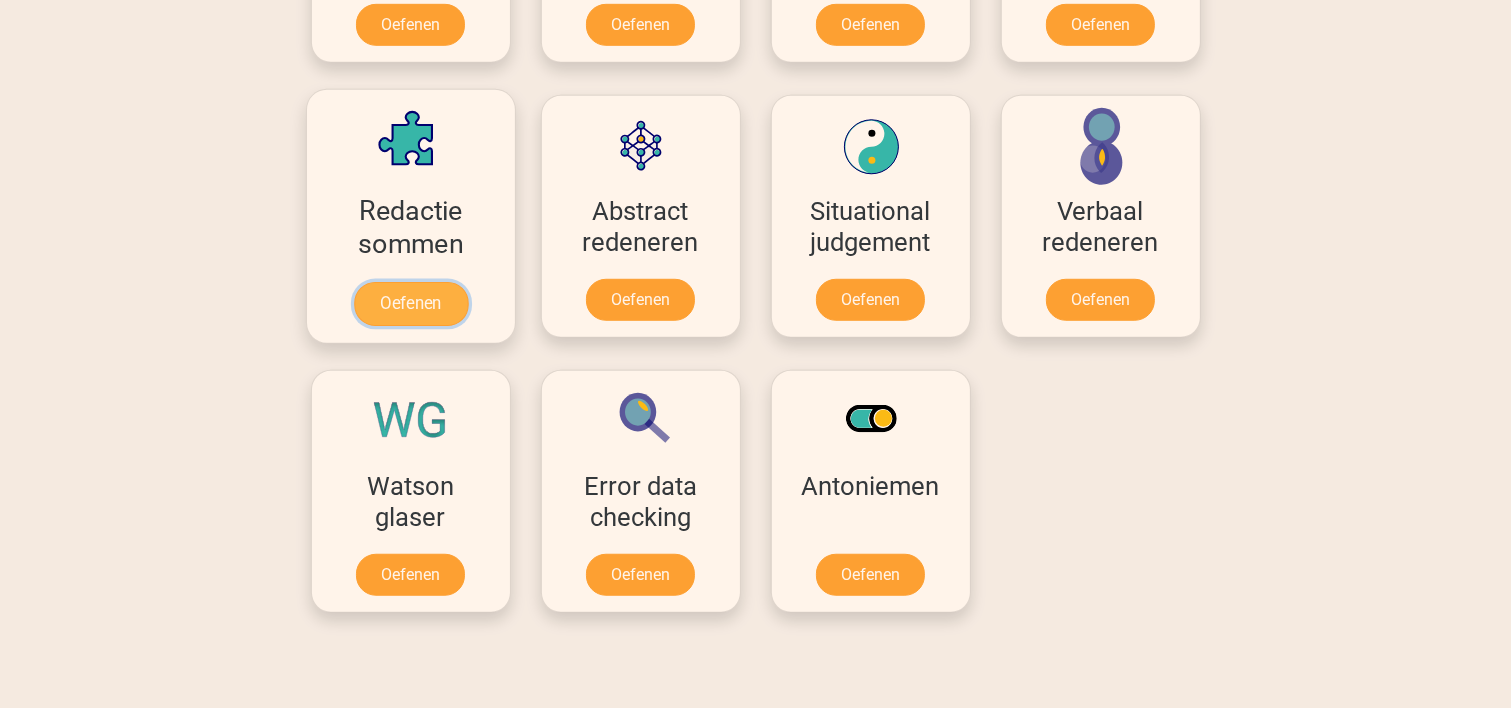 click on "Oefenen" at bounding box center [410, 304] 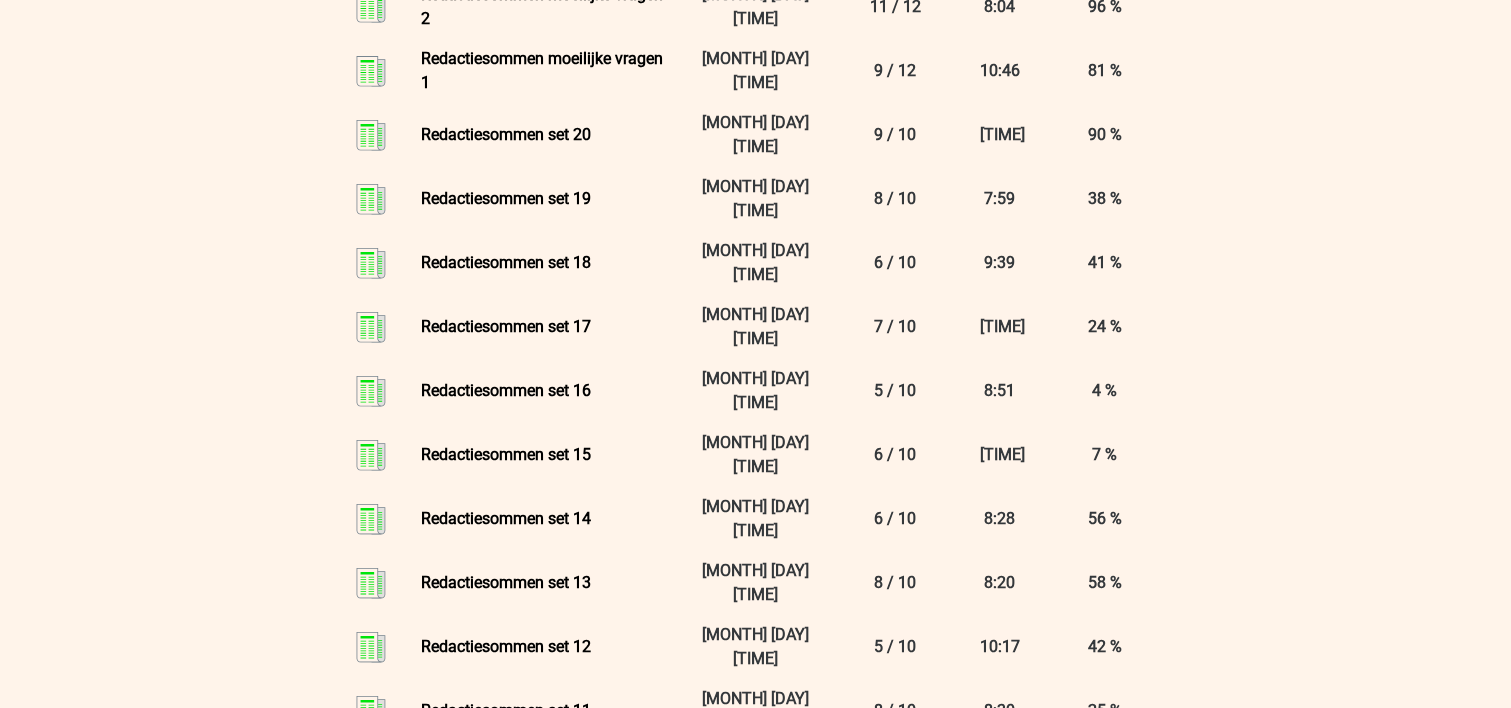 scroll, scrollTop: 1066, scrollLeft: 0, axis: vertical 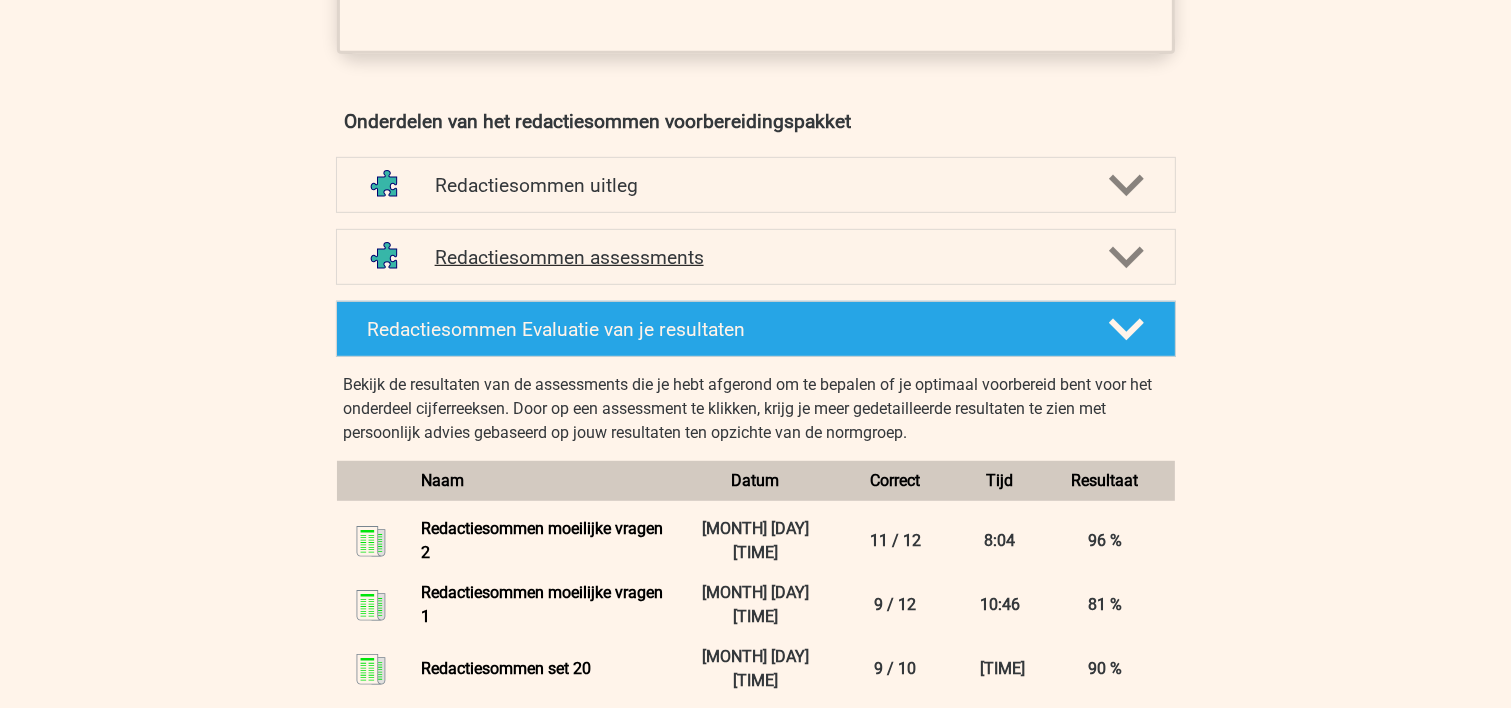 click on "Redactiesommen assessments" at bounding box center (756, 257) 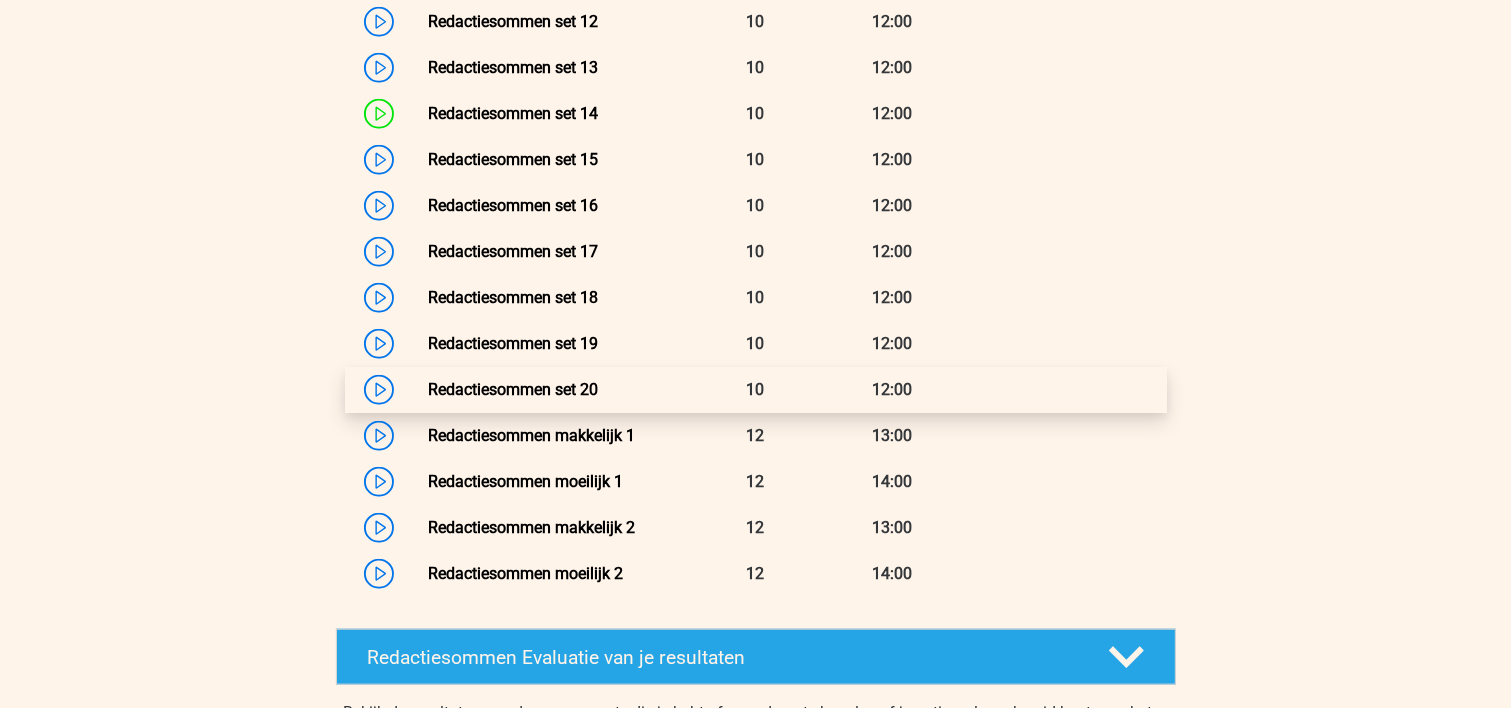 scroll, scrollTop: 2133, scrollLeft: 0, axis: vertical 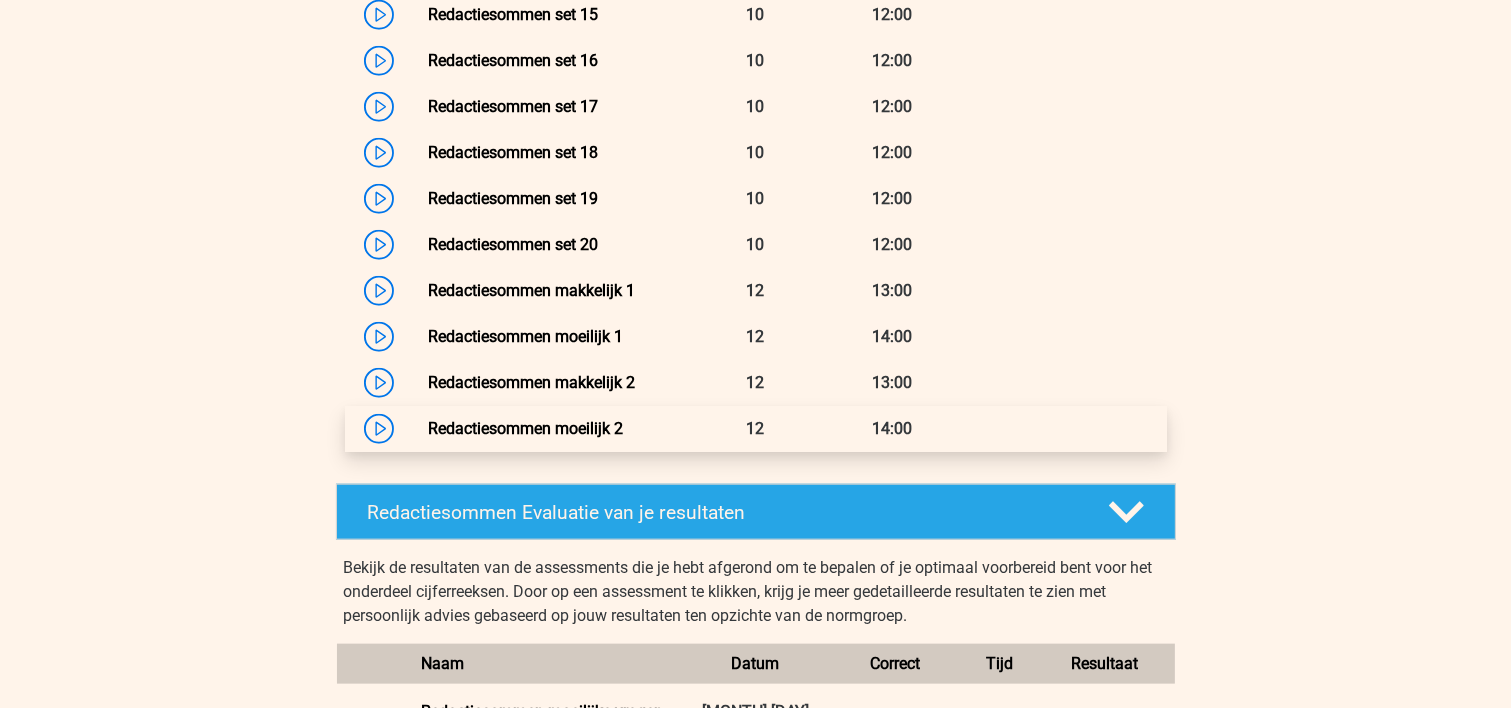 click on "Redactiesommen
moeilijk 2" at bounding box center (525, 428) 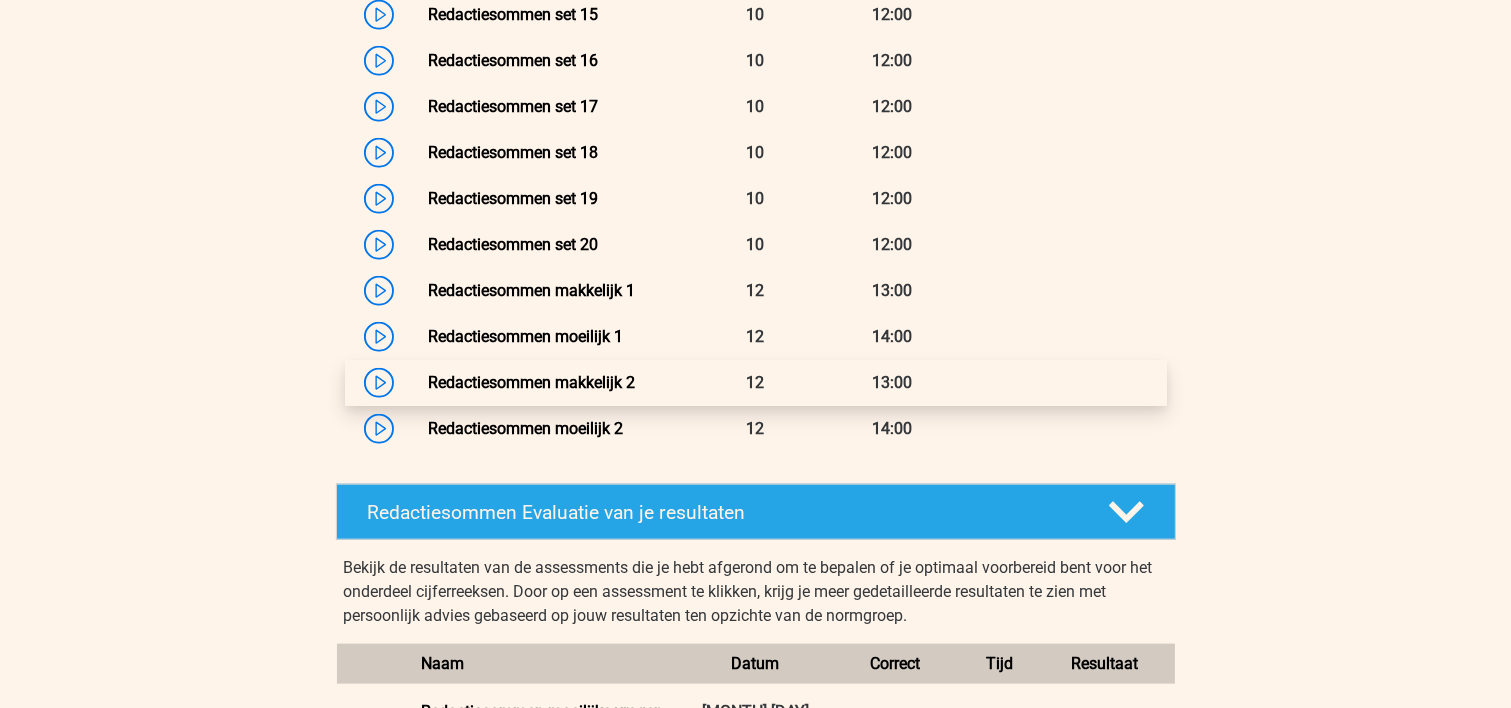 click on "Redactiesommen
makkelijk 2" at bounding box center (531, 382) 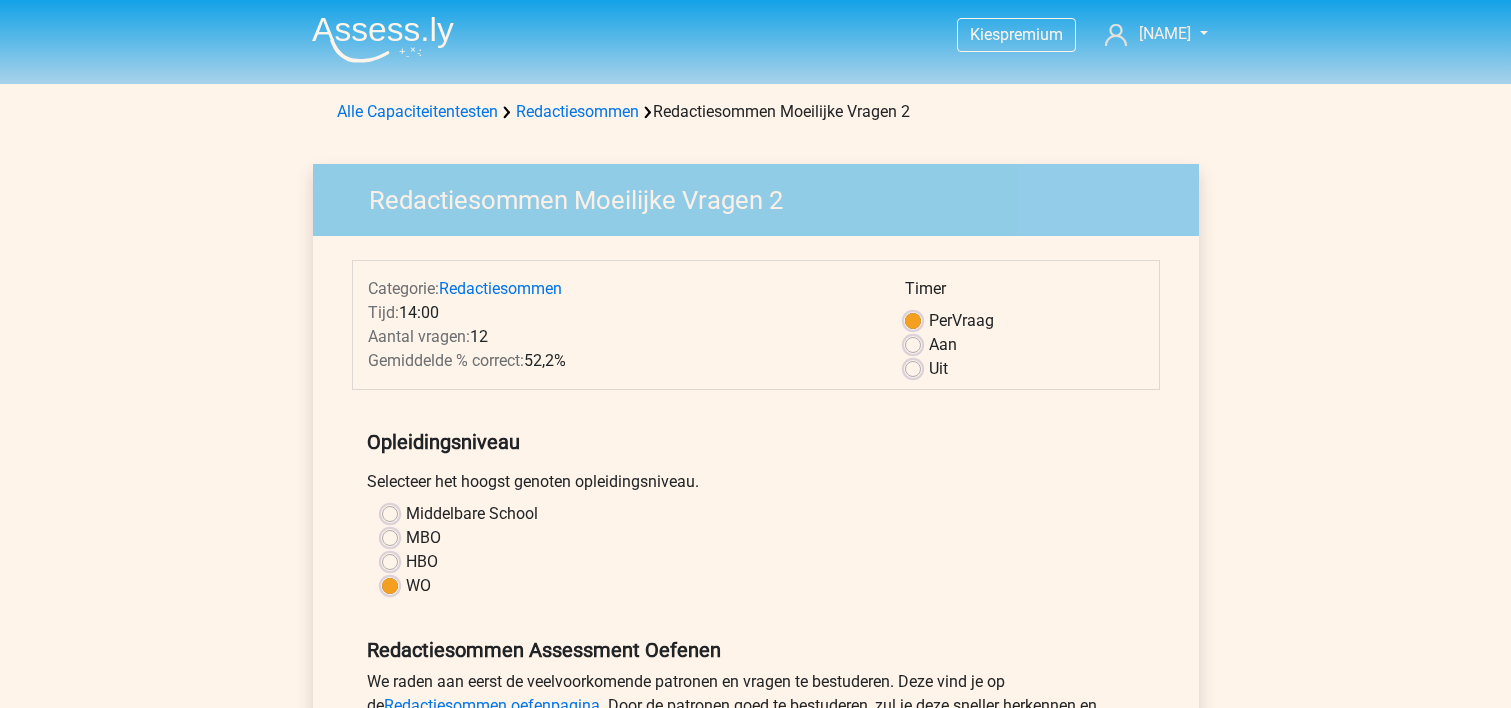 scroll, scrollTop: 0, scrollLeft: 0, axis: both 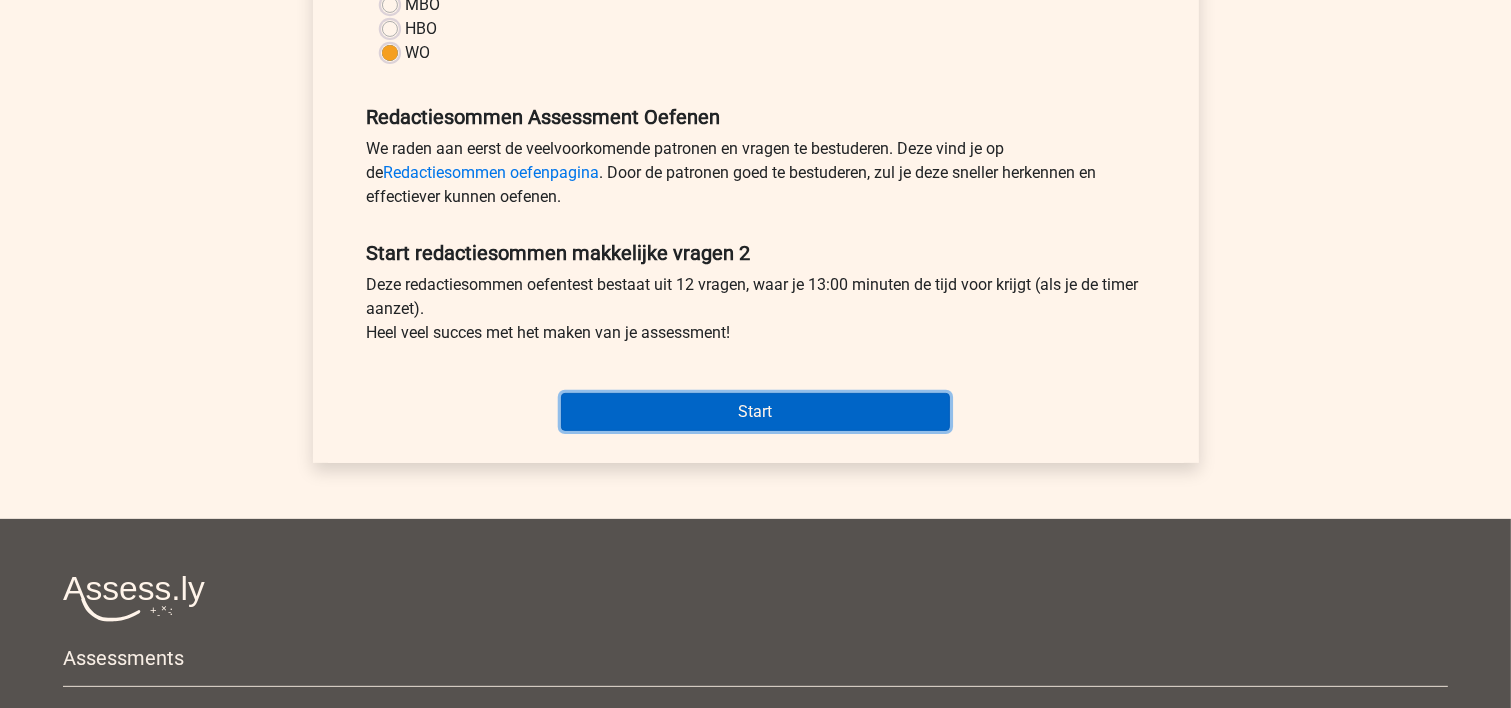 click on "Start" at bounding box center [755, 412] 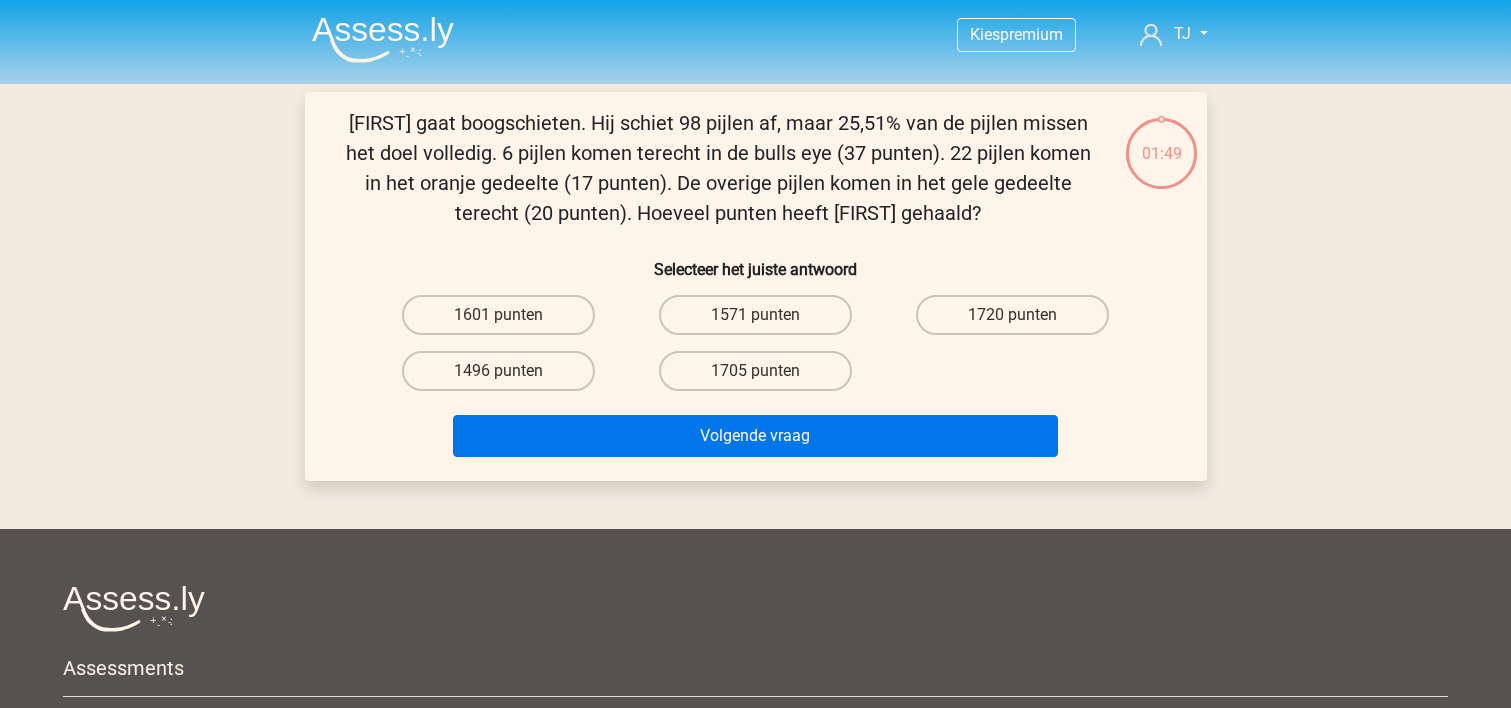 scroll, scrollTop: 0, scrollLeft: 0, axis: both 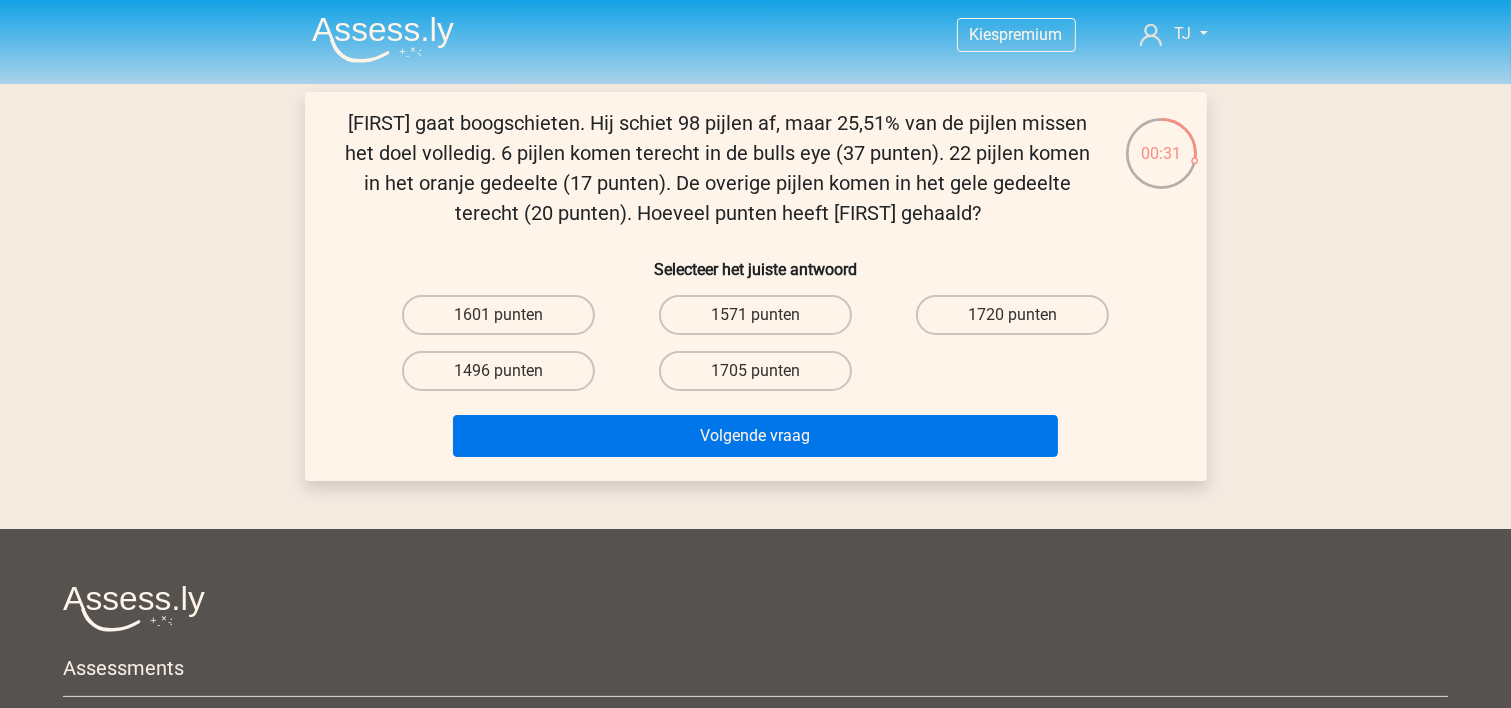 click on "1571 punten" at bounding box center [761, 321] 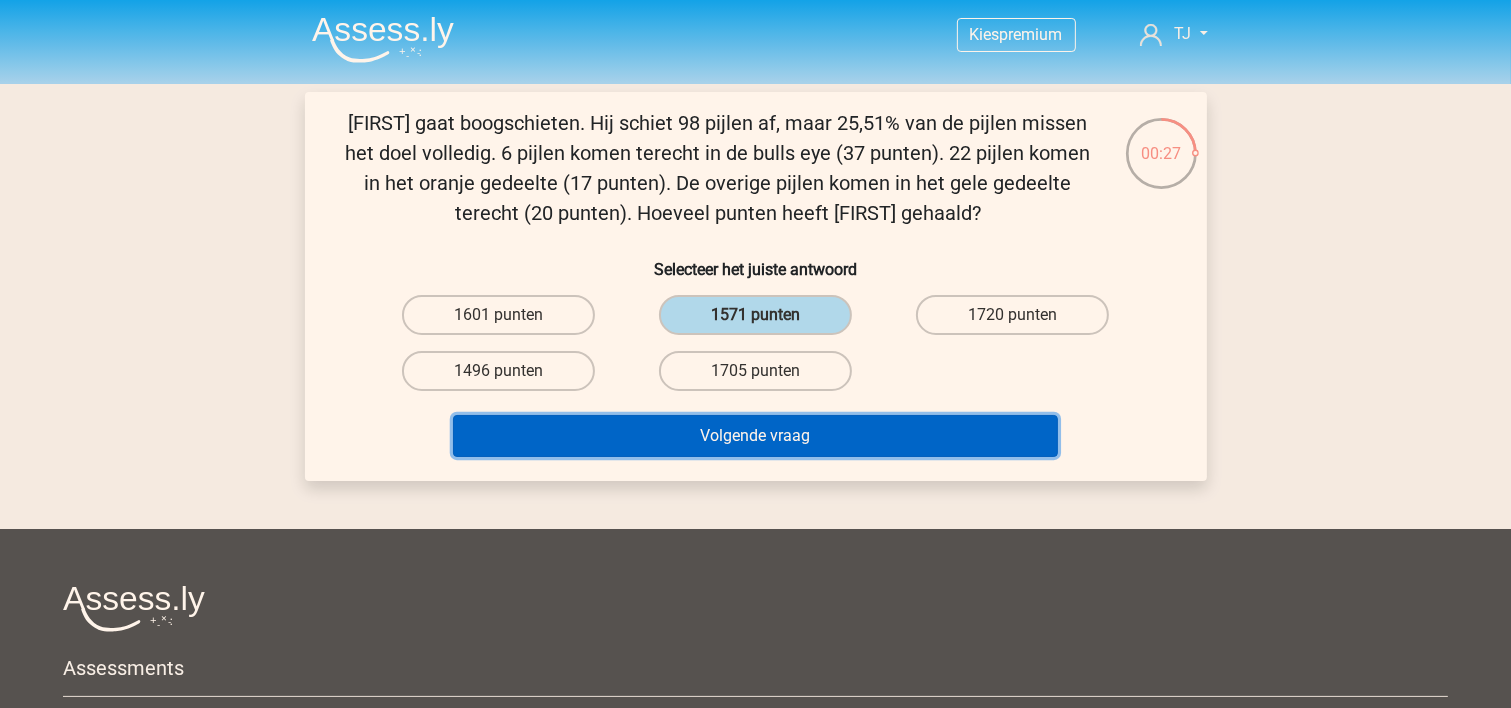 click on "Volgende vraag" at bounding box center [755, 436] 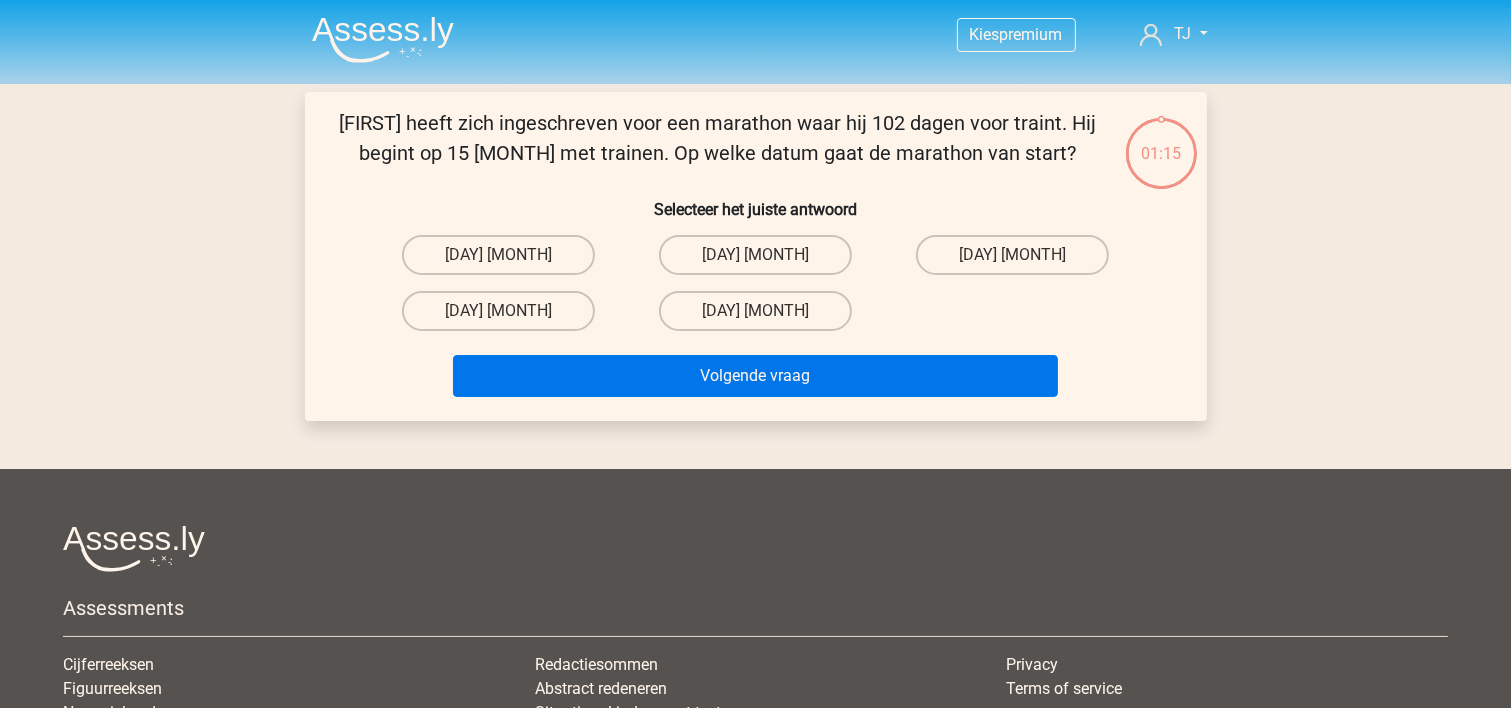 scroll, scrollTop: 92, scrollLeft: 0, axis: vertical 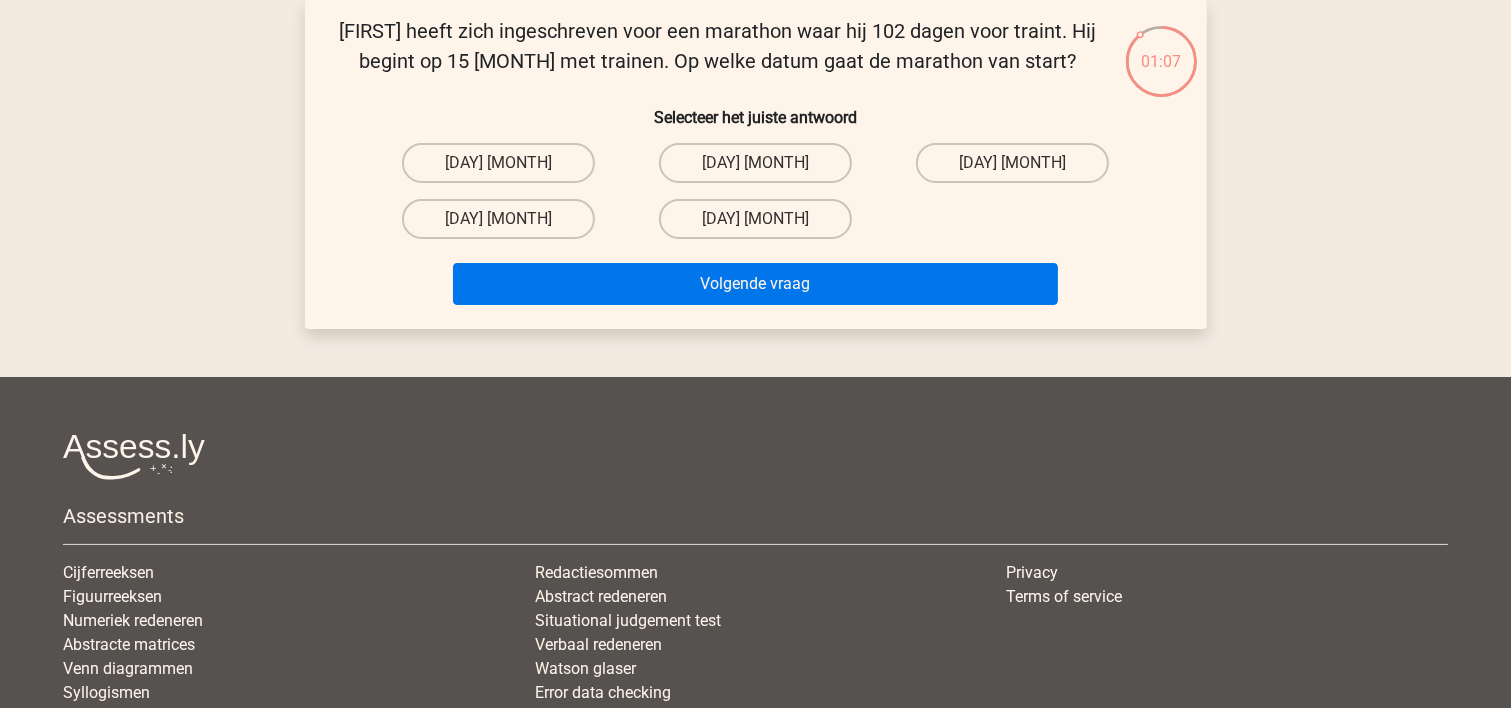 drag, startPoint x: 968, startPoint y: 176, endPoint x: 957, endPoint y: 222, distance: 47.296936 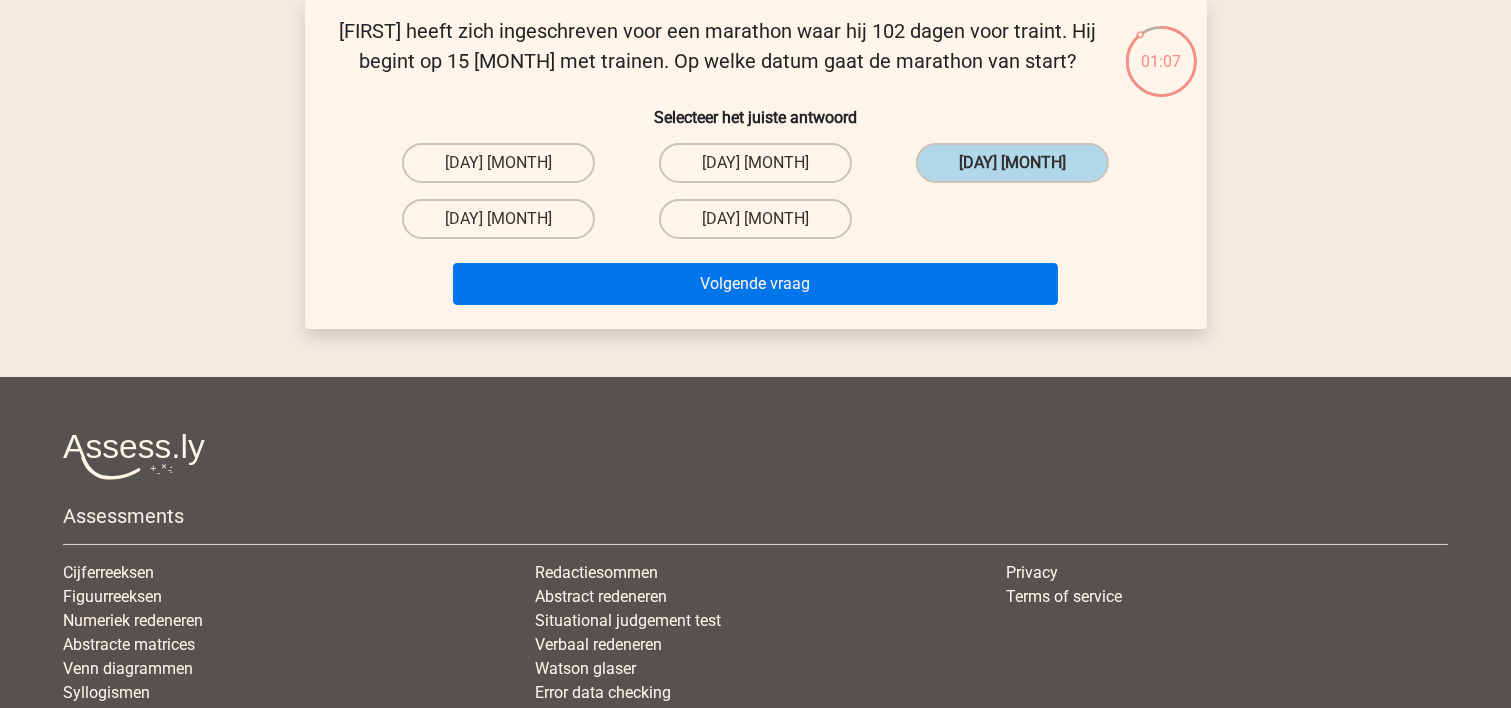 click on "Volgende vraag" at bounding box center [756, 288] 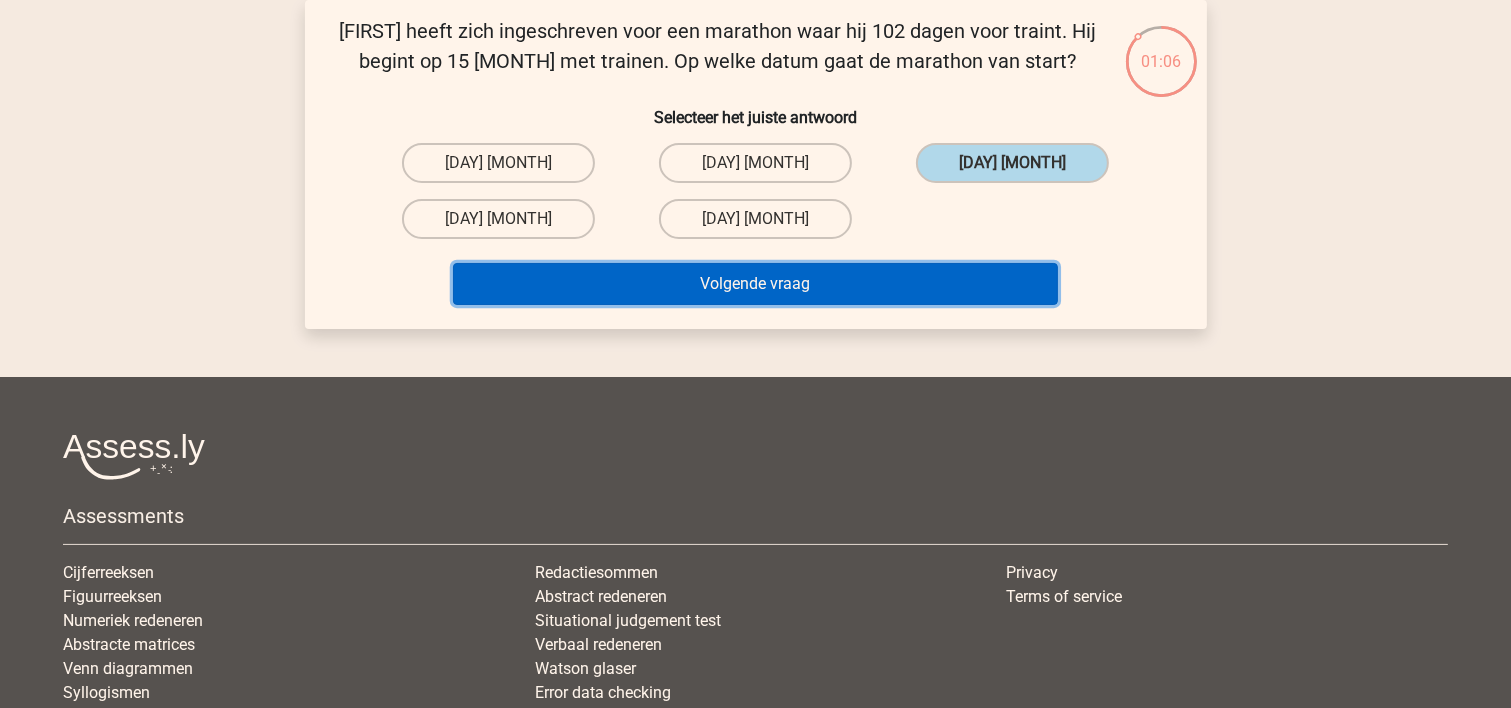 click on "Volgende vraag" at bounding box center [755, 284] 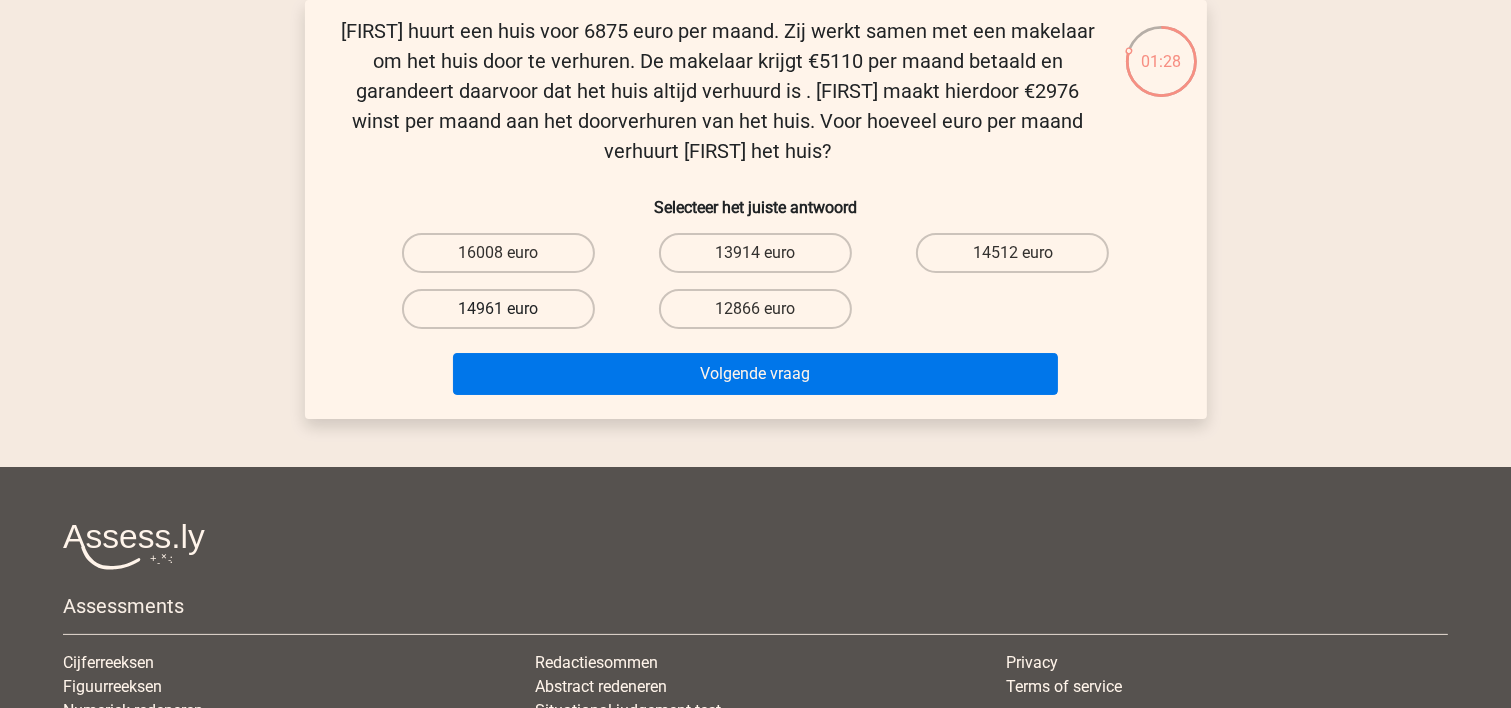 click on "14961 euro" at bounding box center (498, 309) 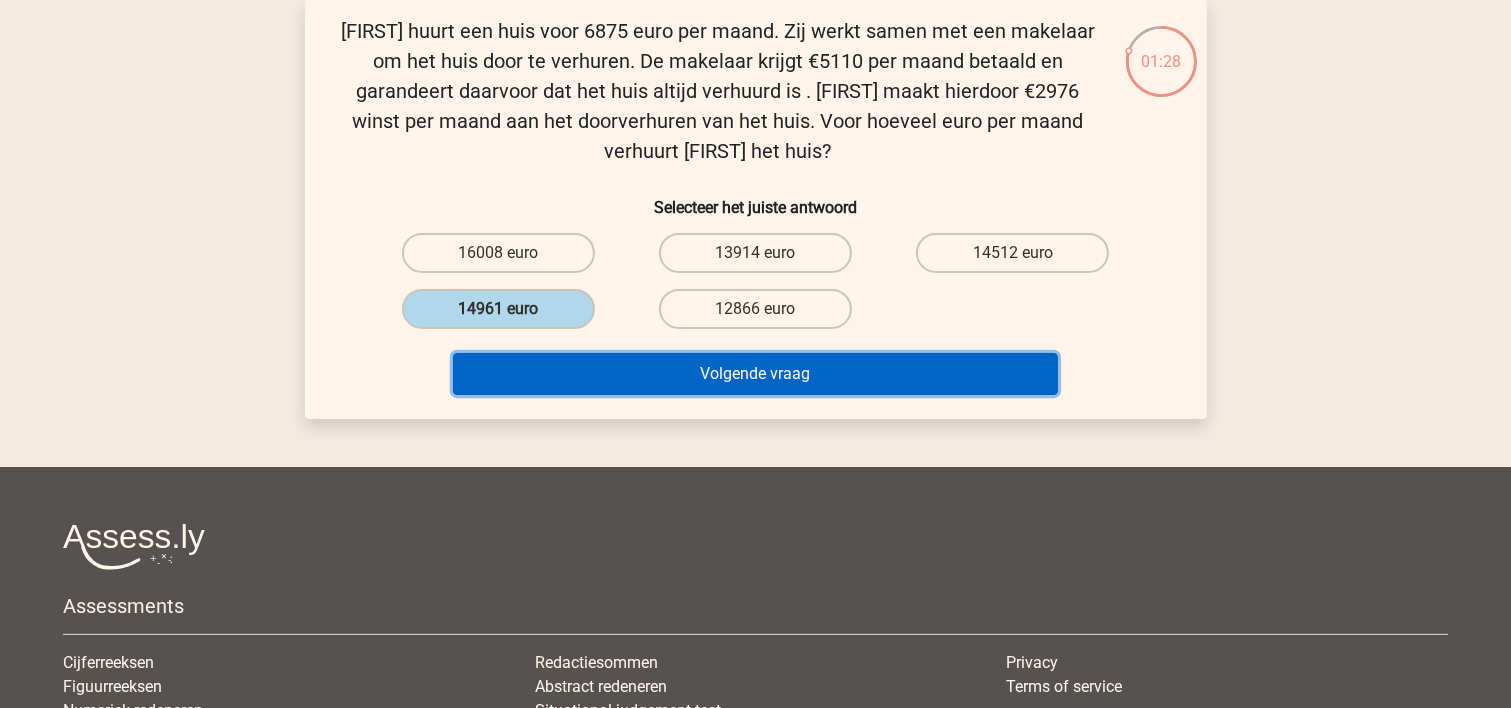 click on "Volgende vraag" at bounding box center (755, 374) 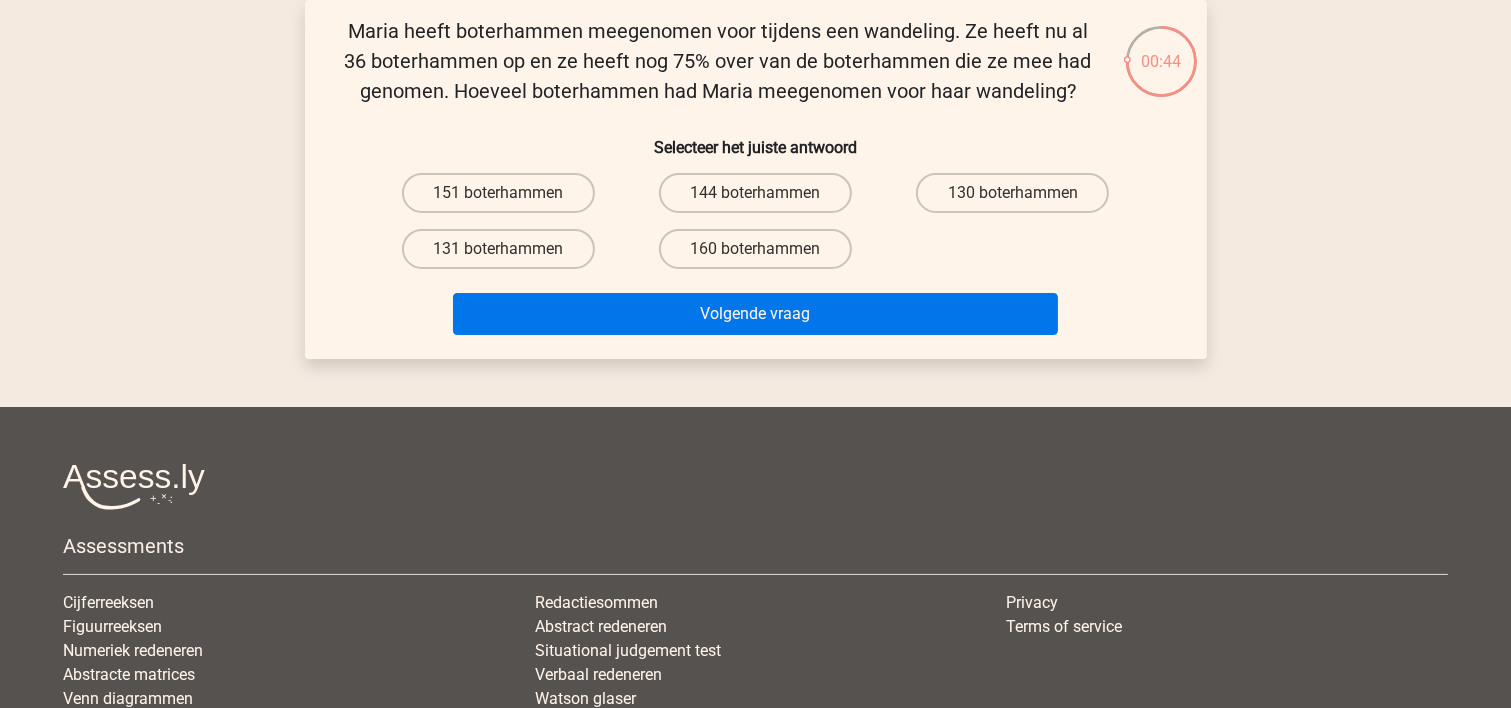 click on "144 boterhammen" at bounding box center (755, 193) 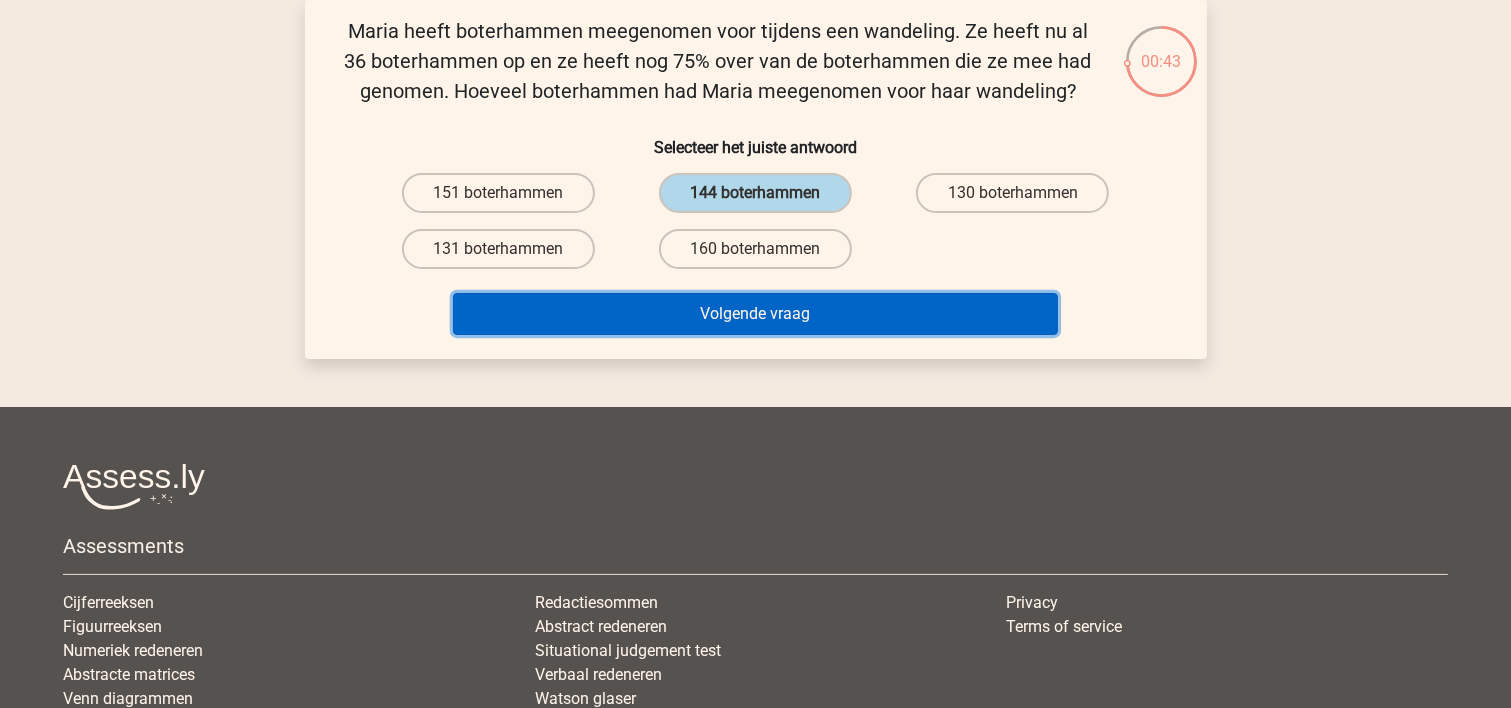 click on "Volgende vraag" at bounding box center (755, 314) 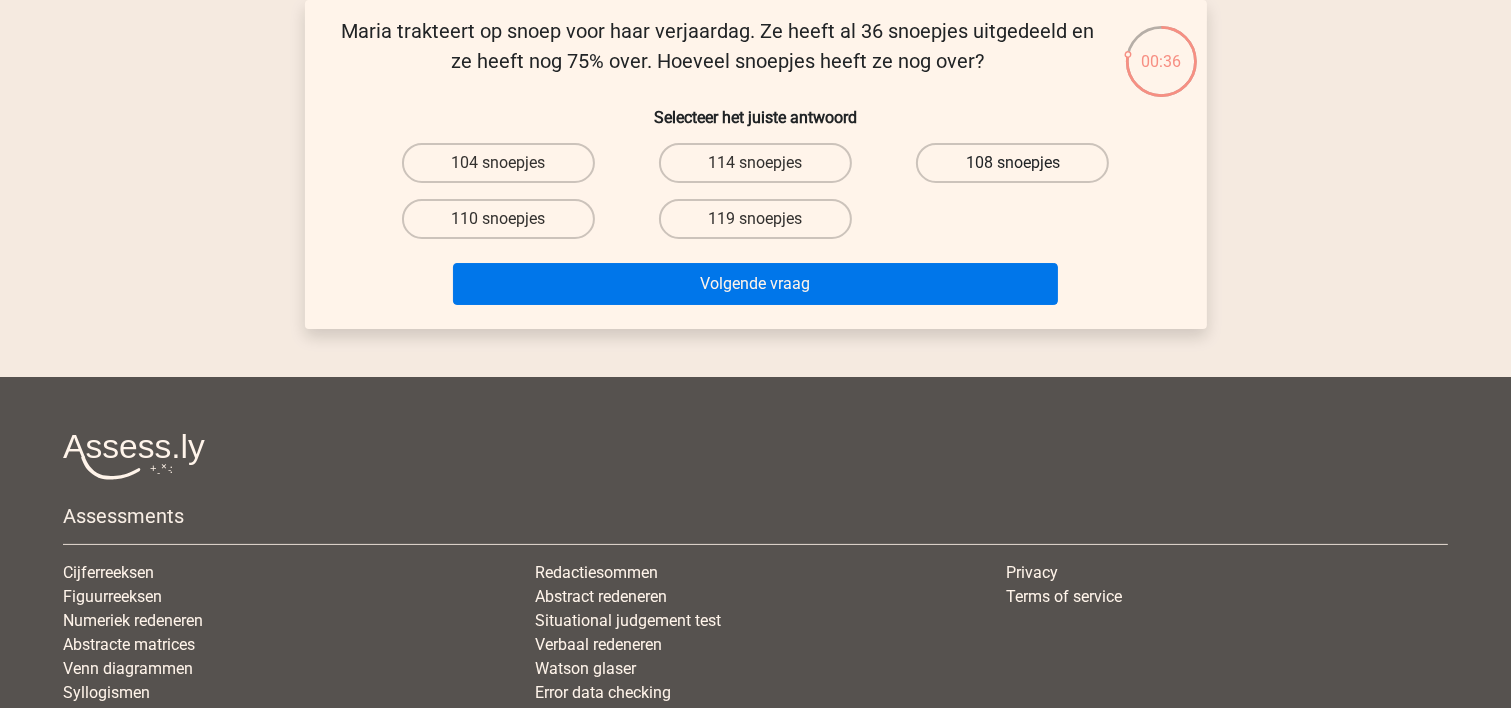 click on "108 snoepjes" at bounding box center [1012, 163] 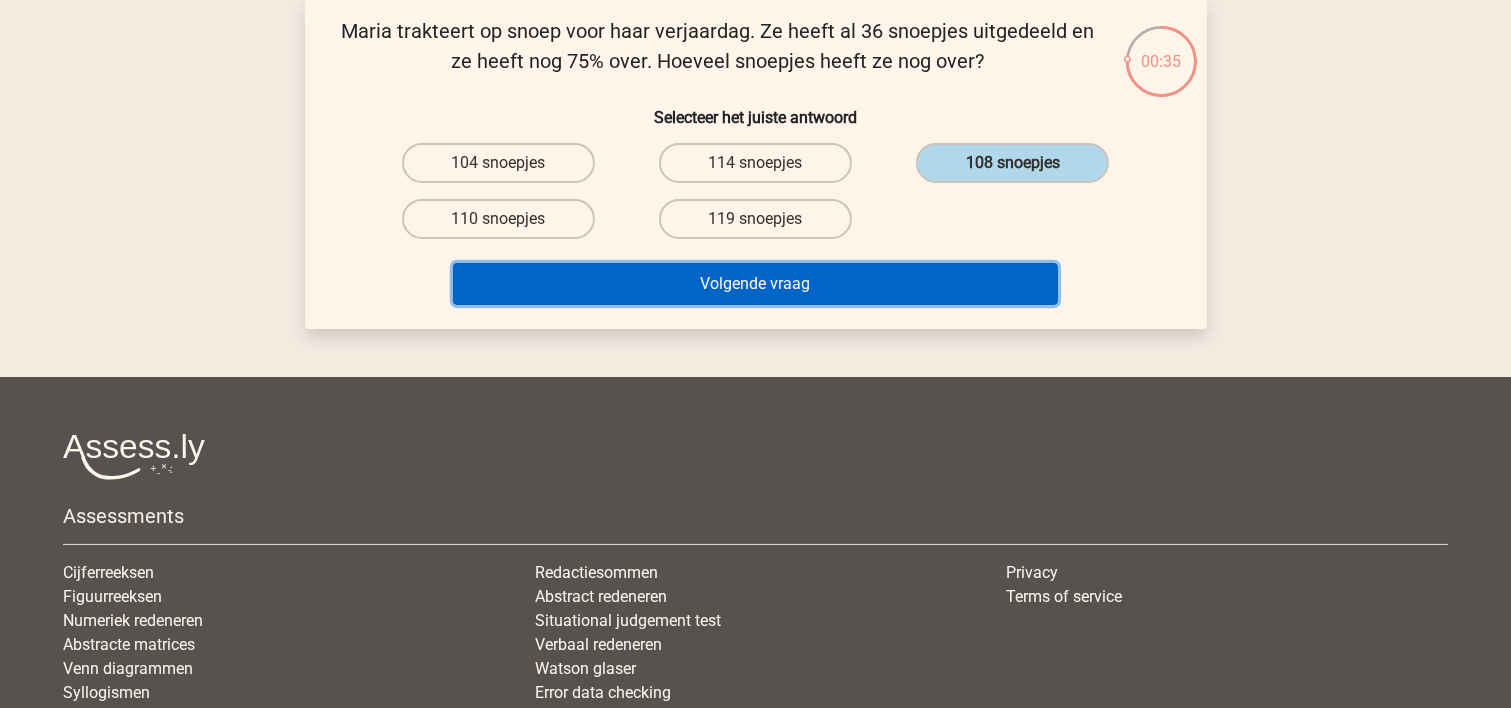 click on "Volgende vraag" at bounding box center [755, 284] 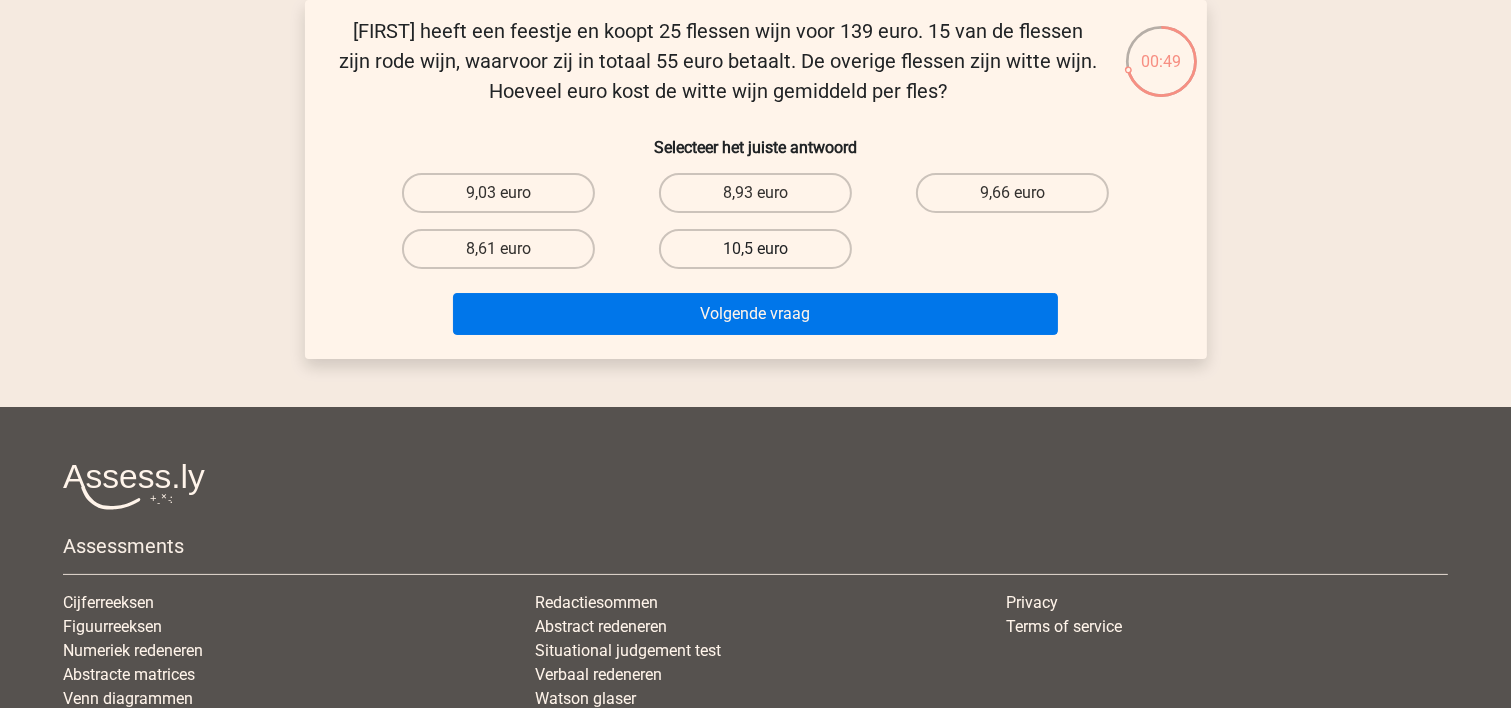 click on "10,5 euro" at bounding box center [755, 249] 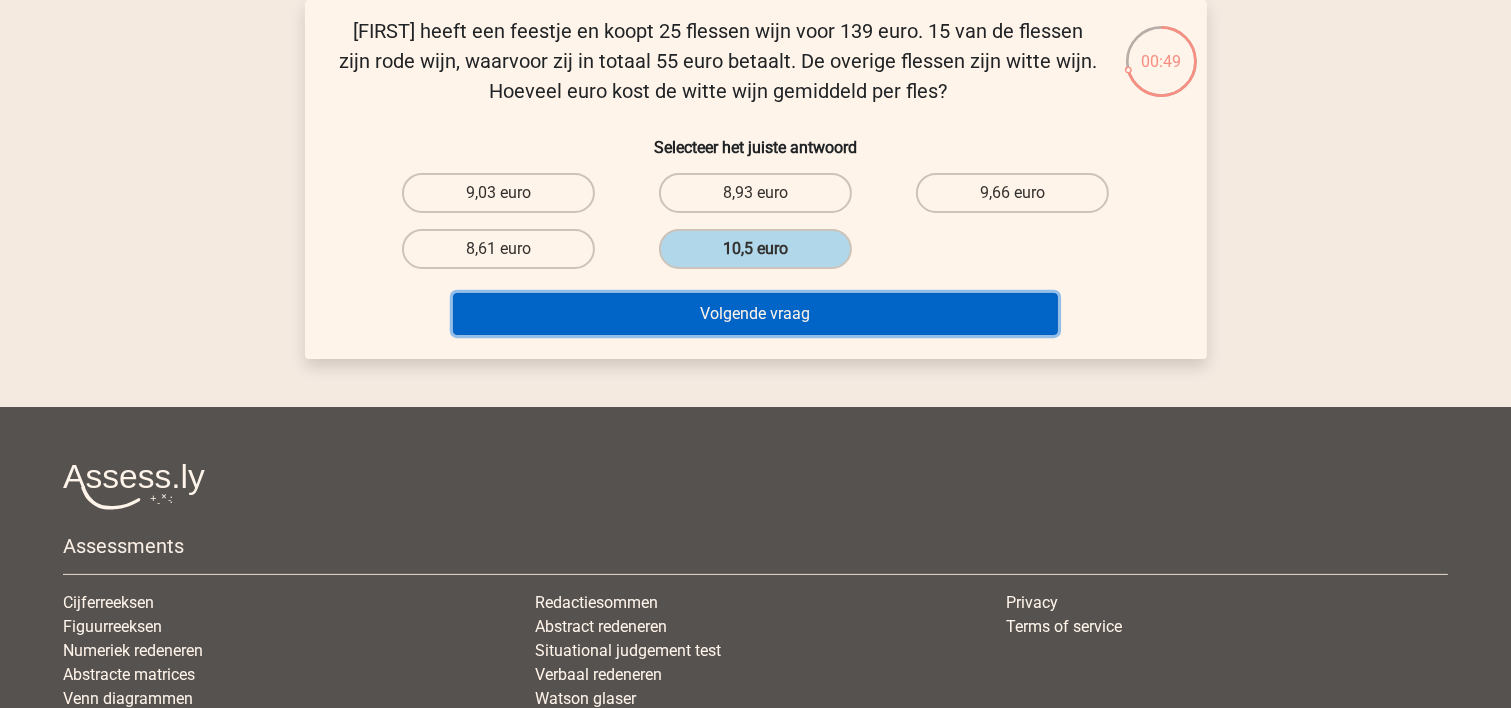 click on "Volgende vraag" at bounding box center (755, 314) 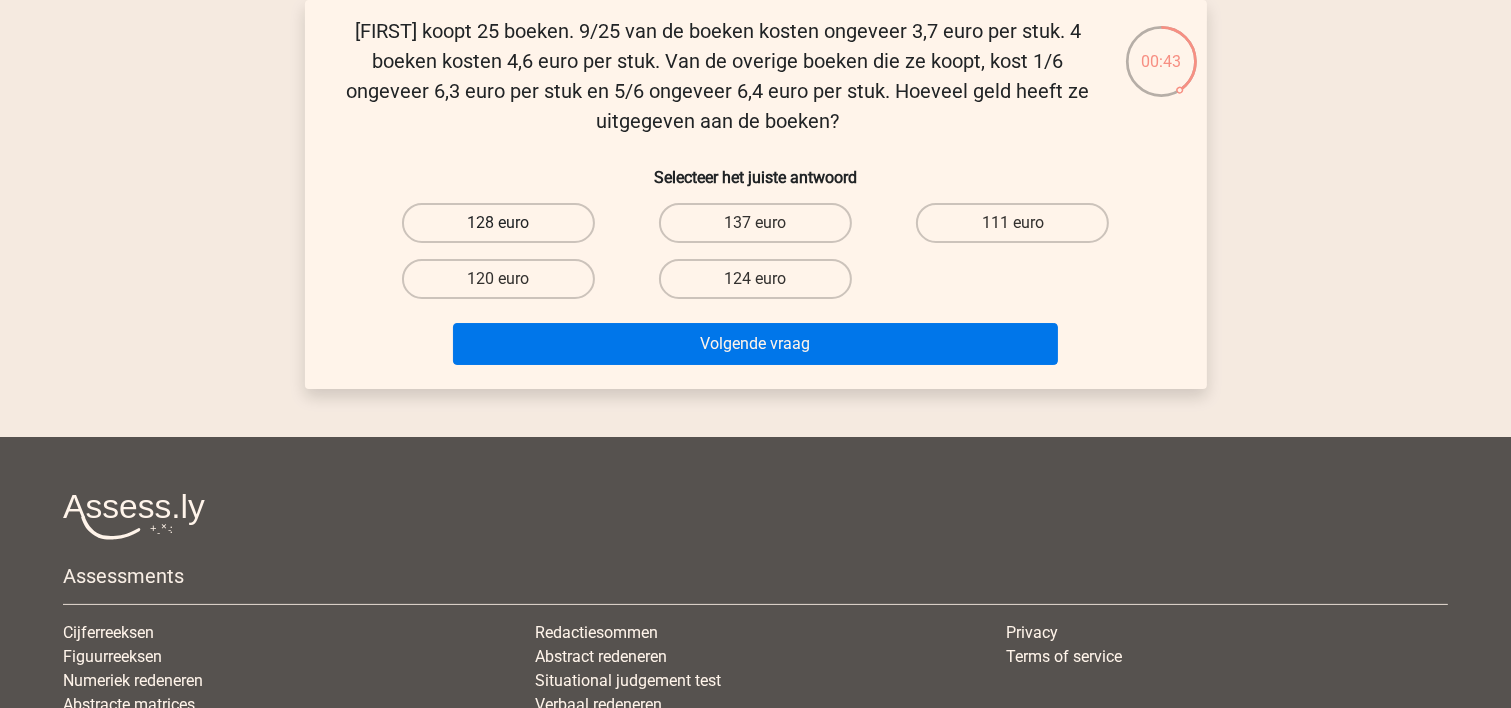 click on "128 euro" at bounding box center [498, 223] 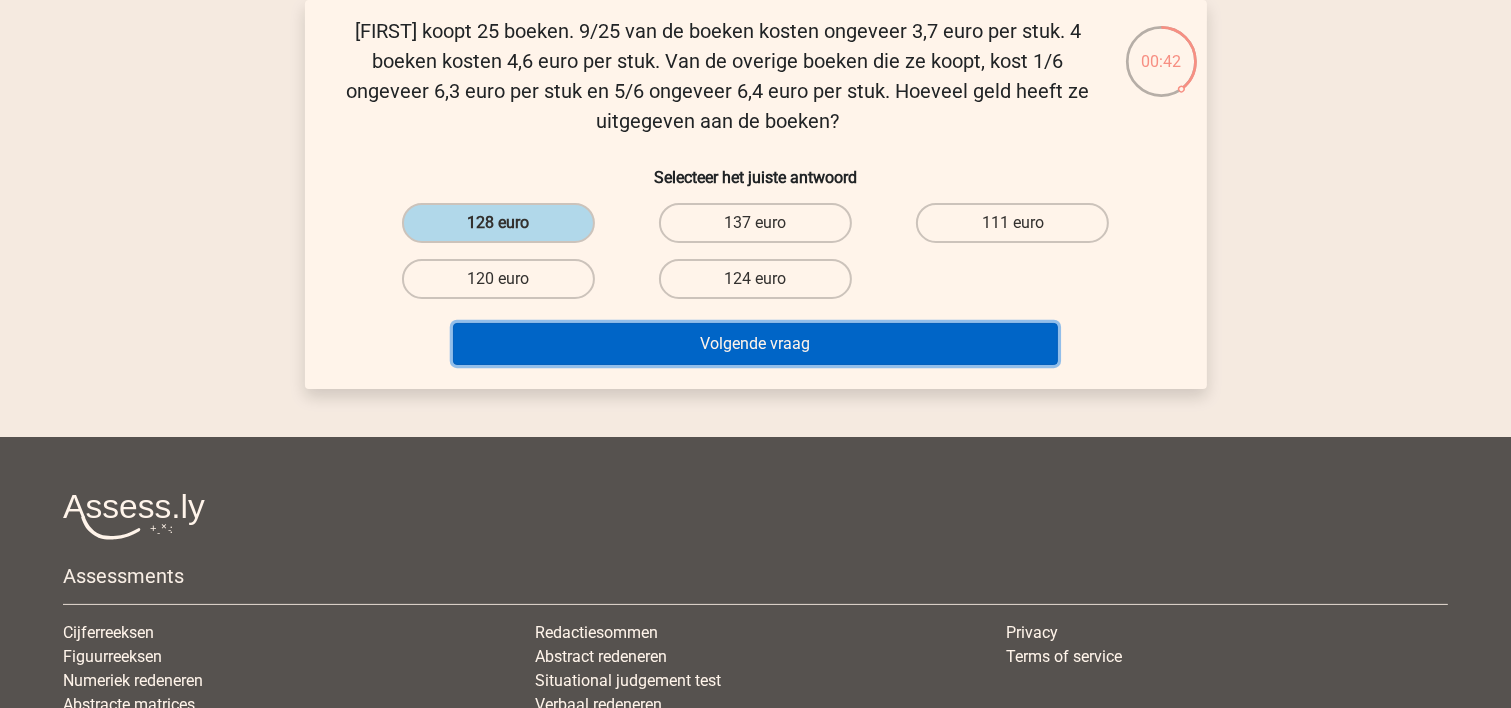 click on "Volgende vraag" at bounding box center (755, 344) 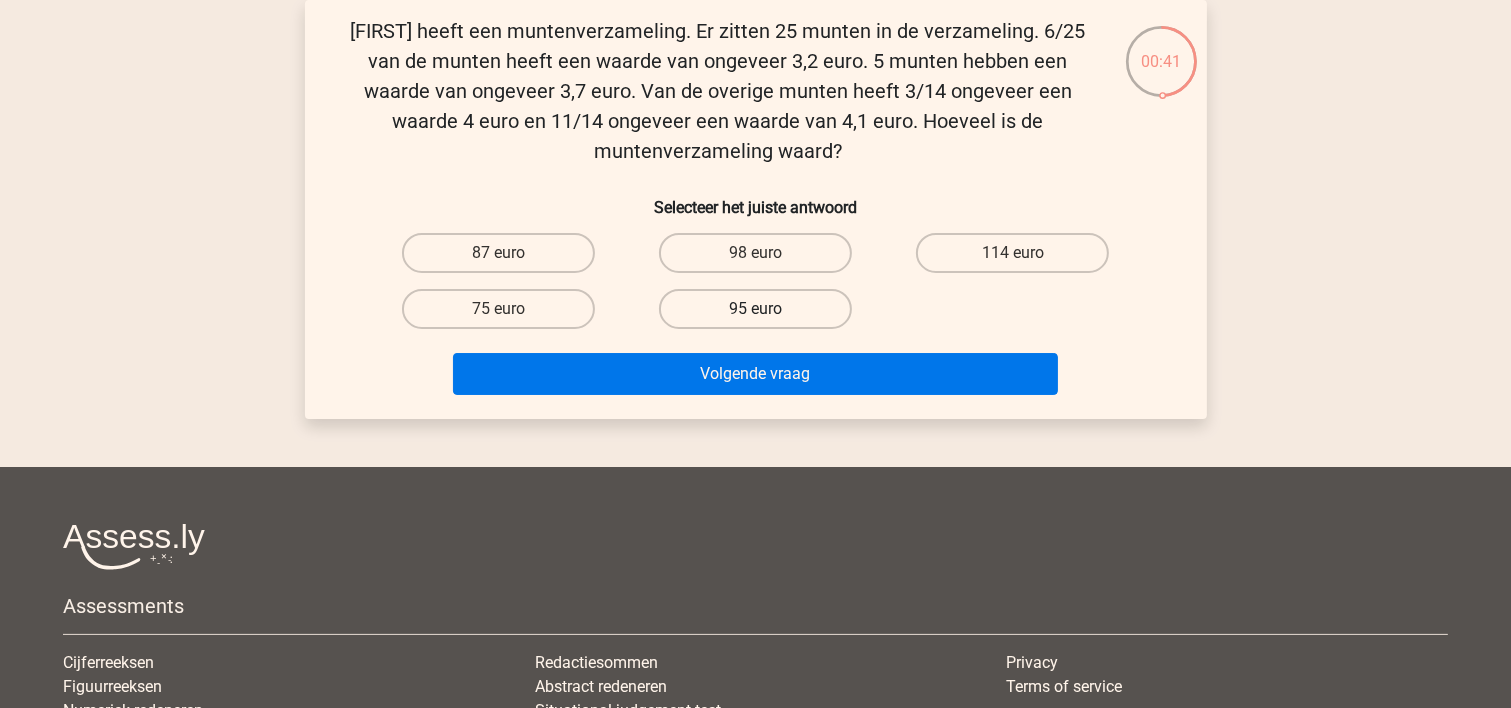 click on "95 euro" at bounding box center (755, 309) 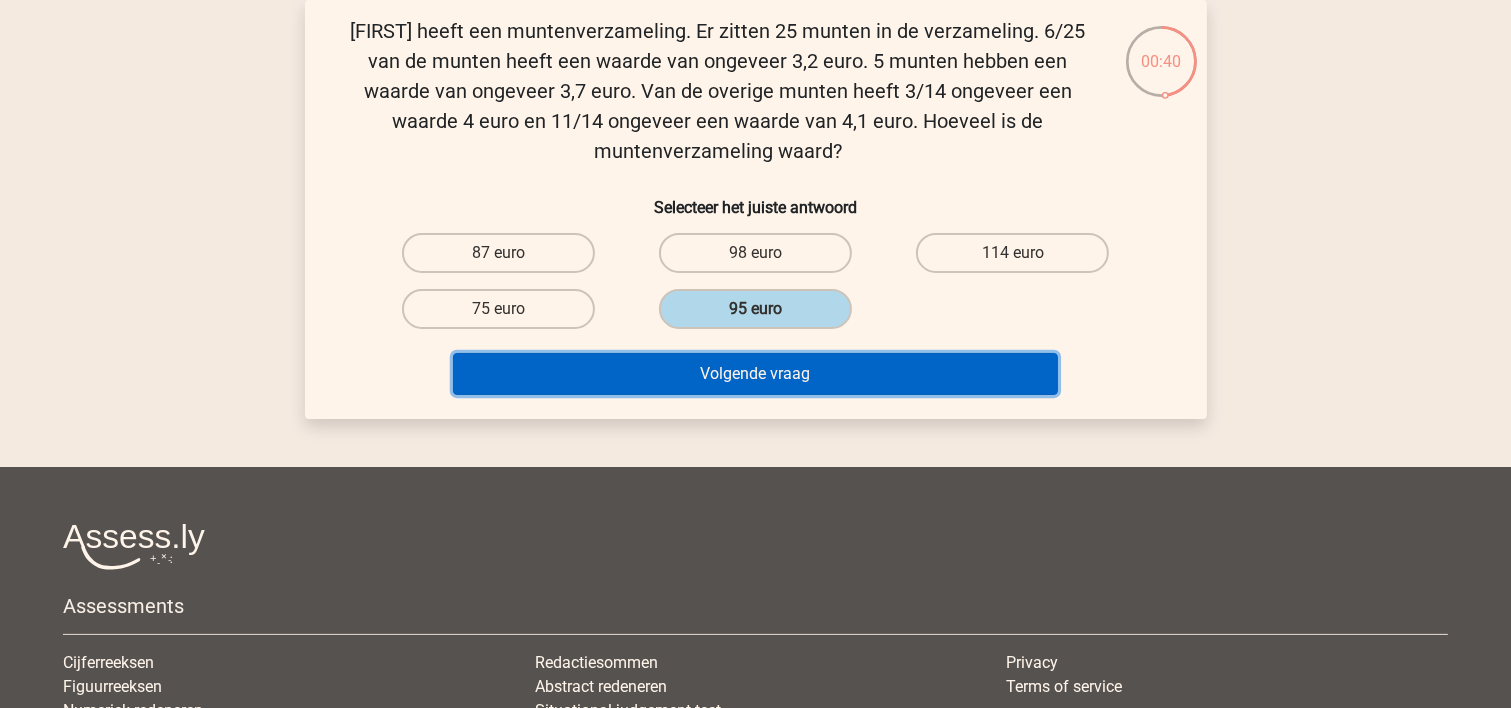 click on "Volgende vraag" at bounding box center (755, 374) 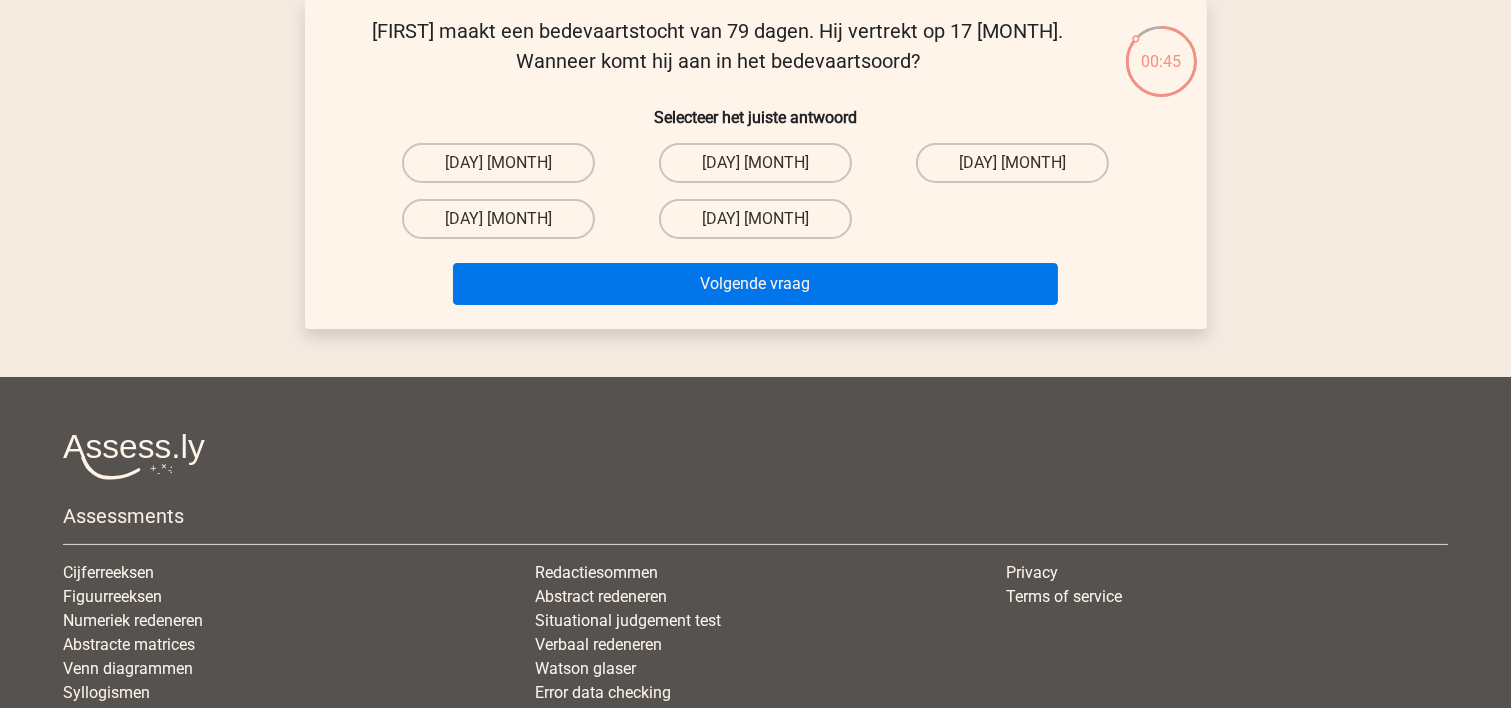 click on "[DATE]" at bounding box center (504, 225) 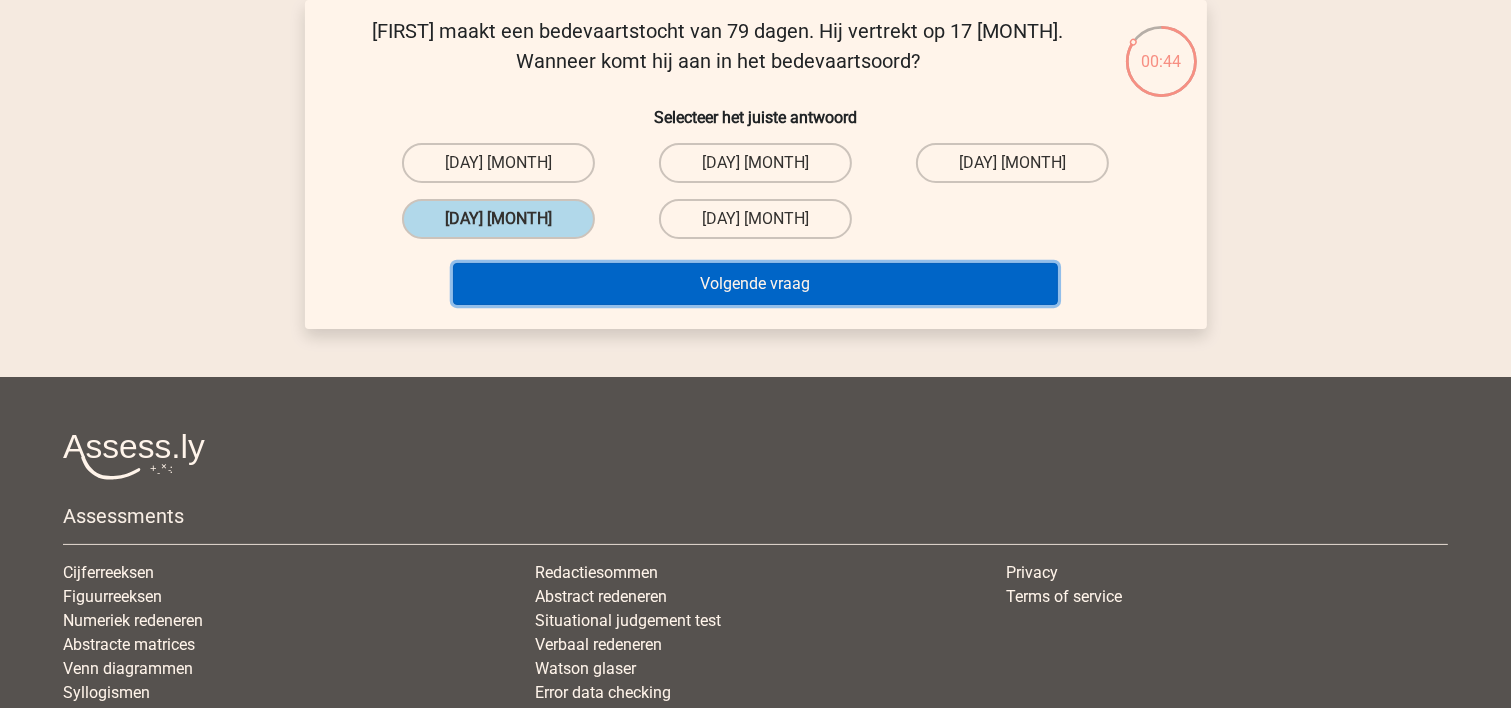 click on "Volgende vraag" at bounding box center [755, 284] 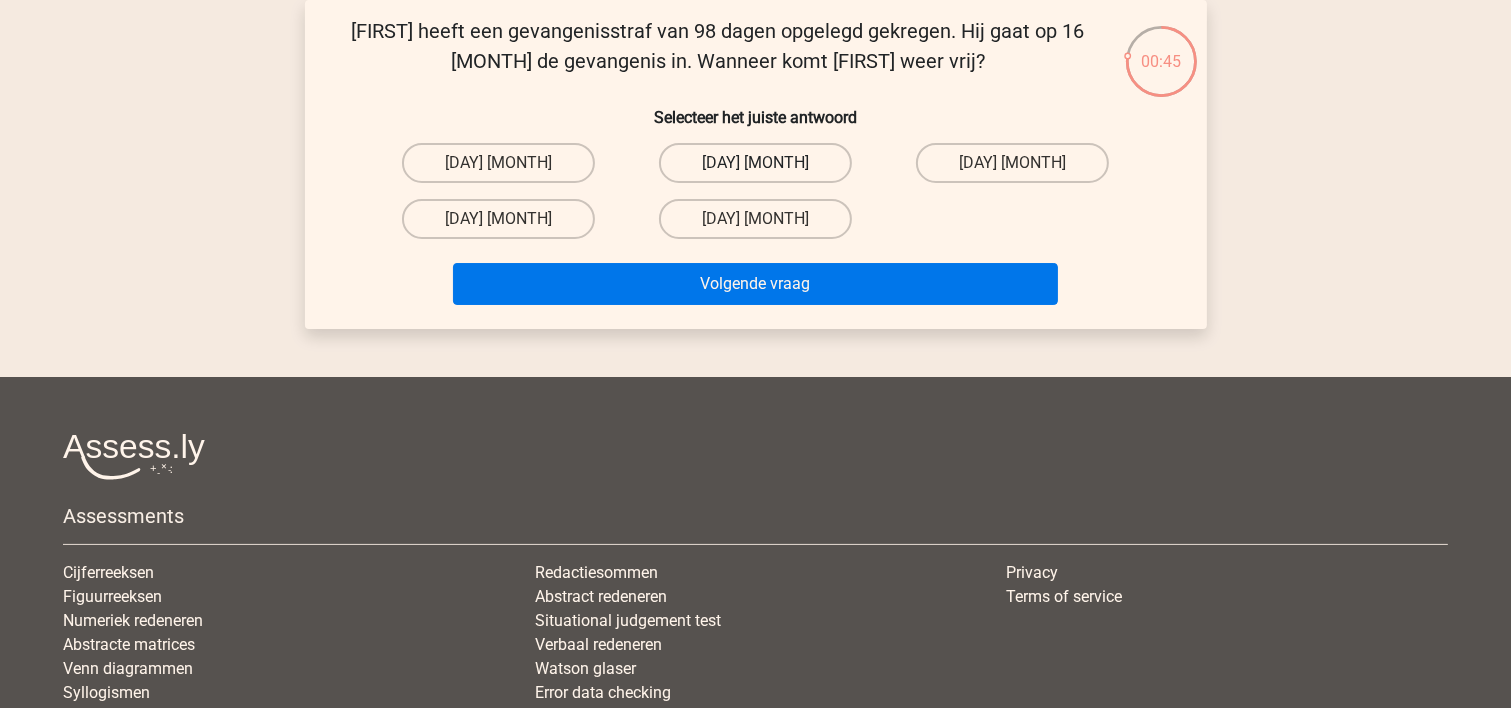 click on "[DATE]" at bounding box center [755, 163] 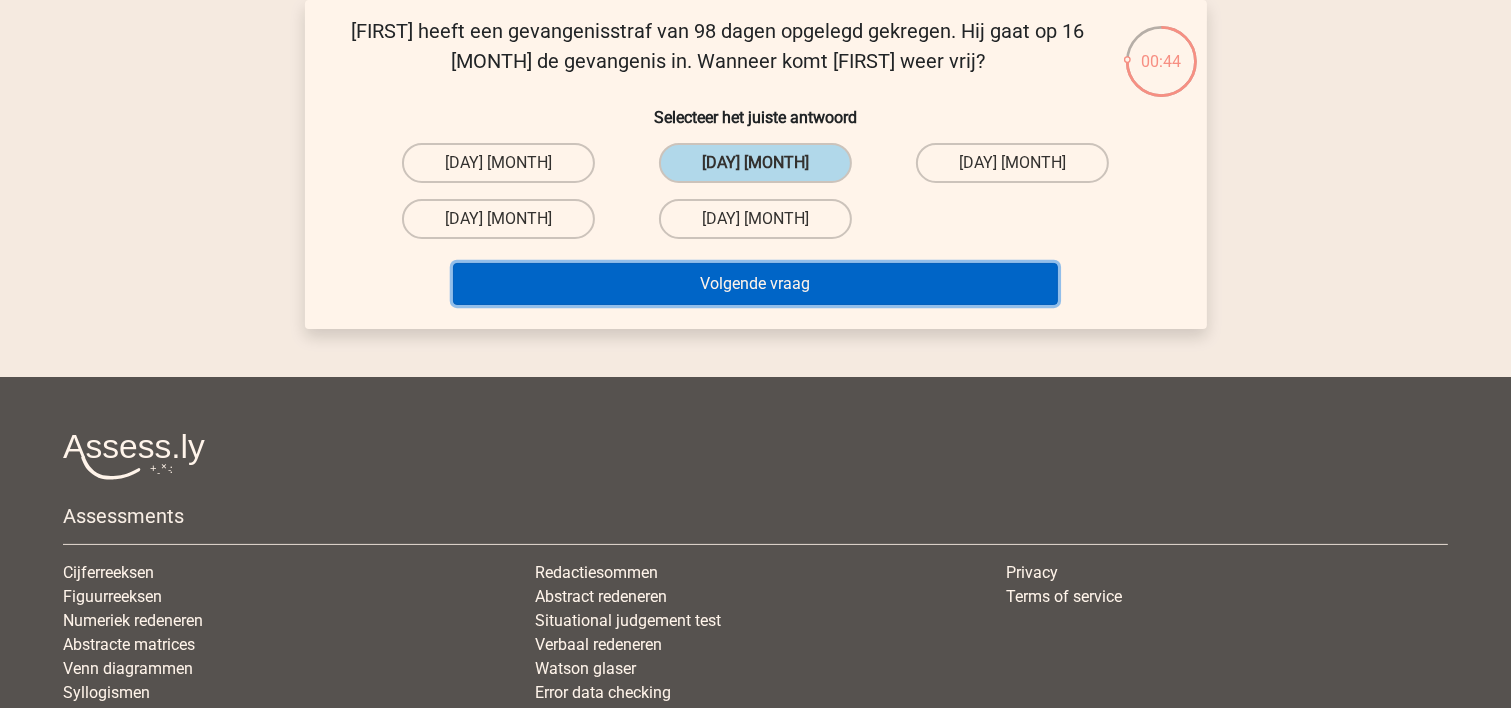 click on "Volgende vraag" at bounding box center [755, 284] 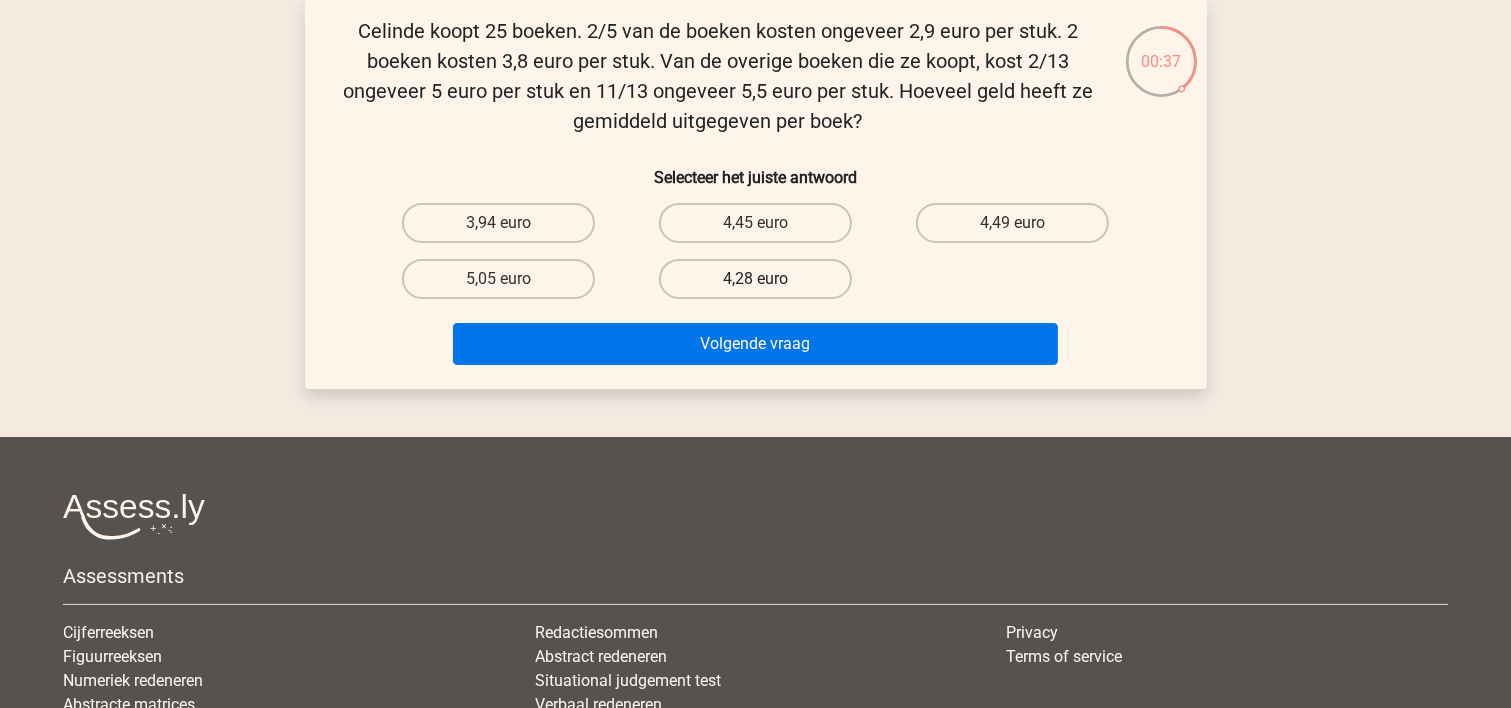click on "4,28 euro" at bounding box center (755, 279) 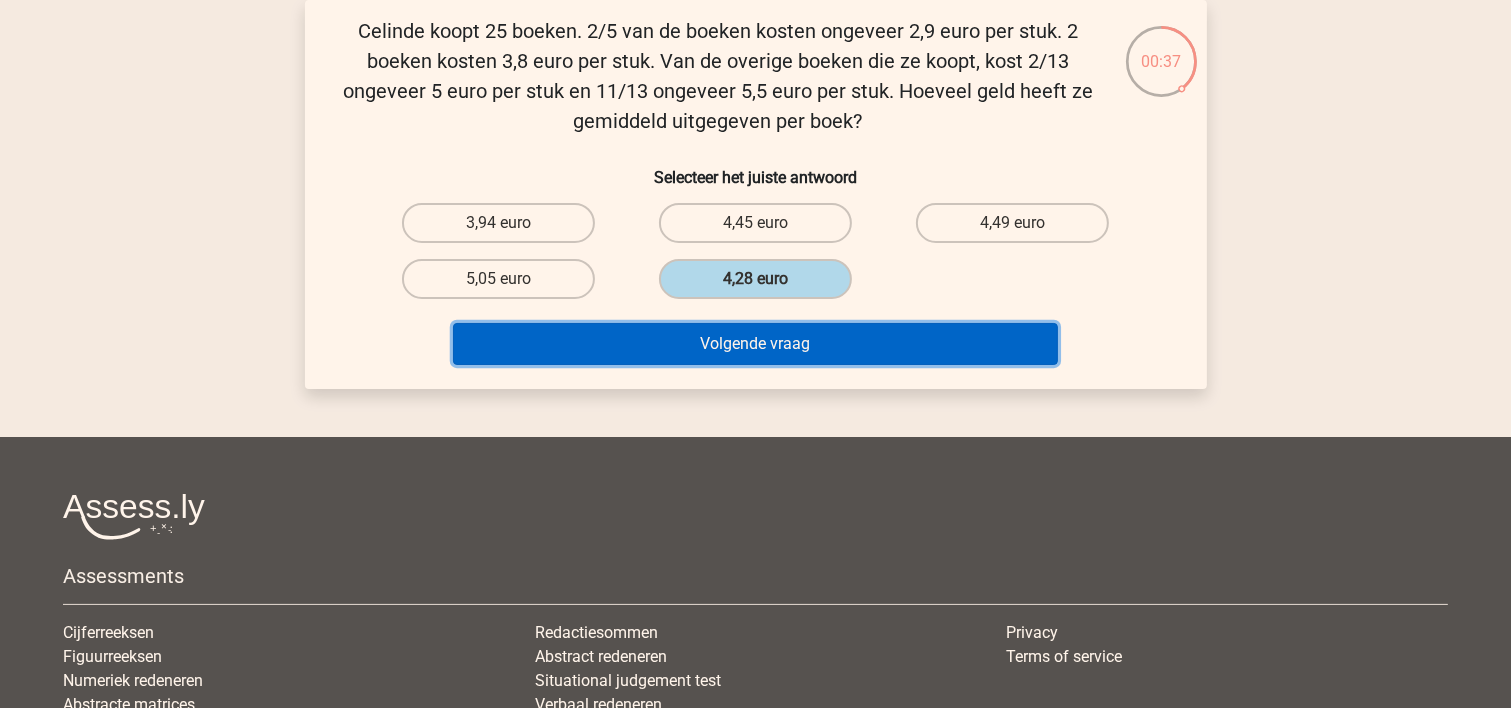 click on "Volgende vraag" at bounding box center [755, 344] 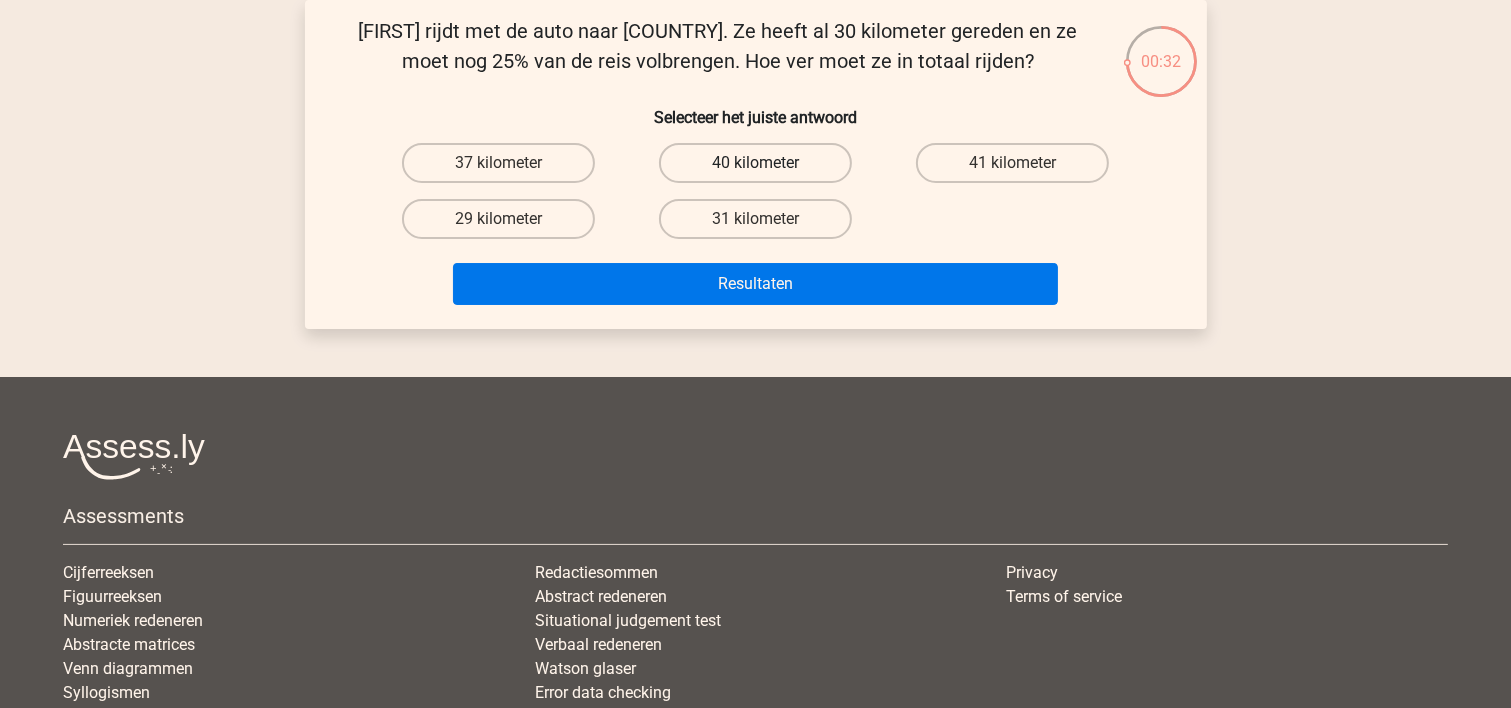 click on "40 kilometer" at bounding box center (755, 163) 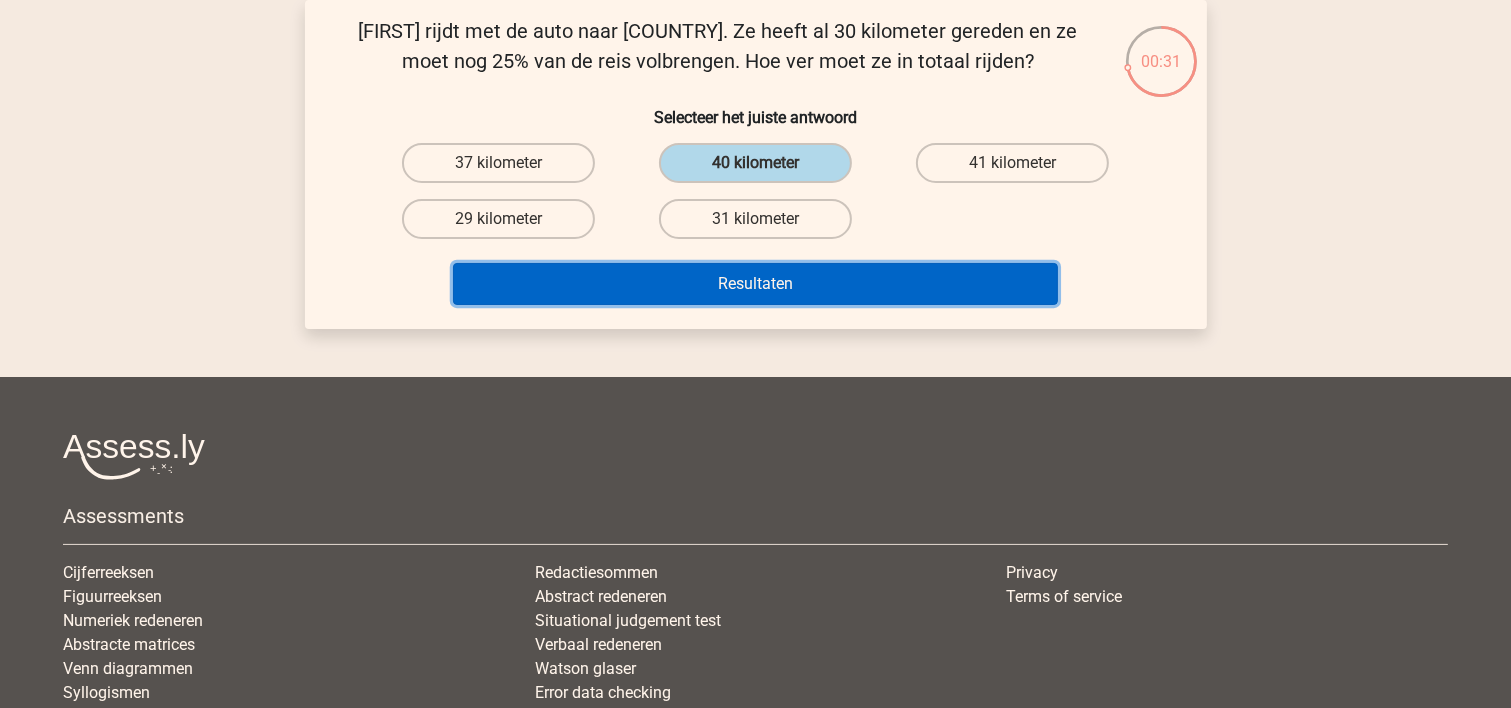 click on "Resultaten" at bounding box center [755, 284] 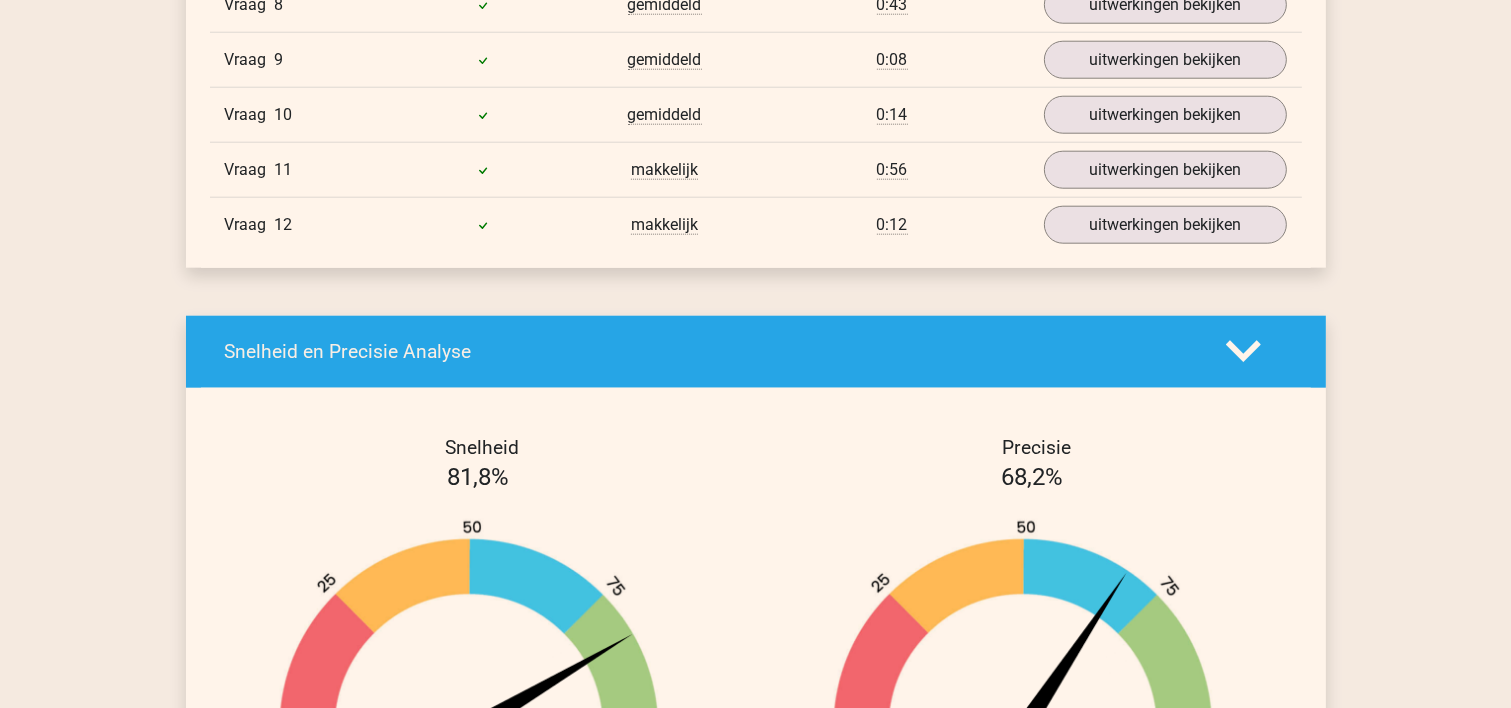 scroll, scrollTop: 1600, scrollLeft: 0, axis: vertical 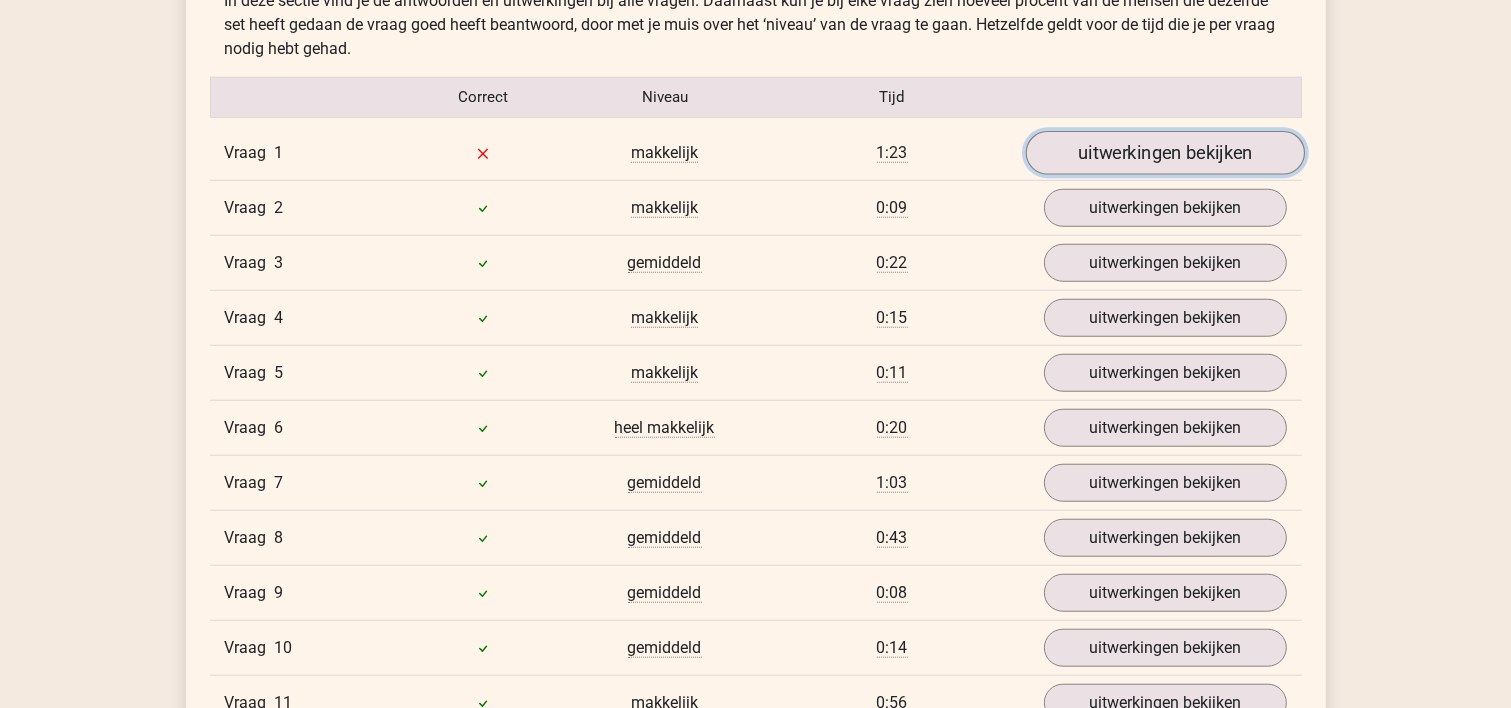 click on "uitwerkingen bekijken" at bounding box center (1164, 153) 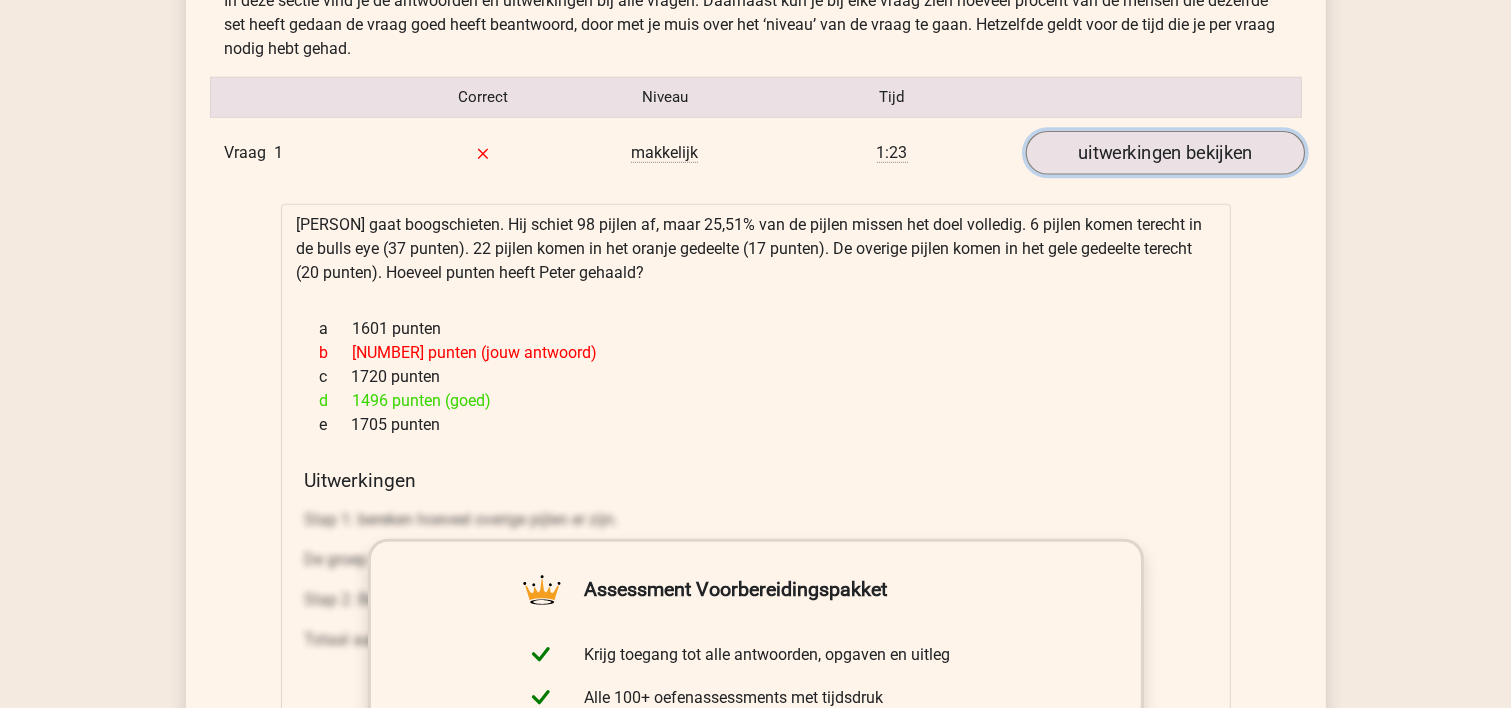 click on "uitwerkingen bekijken" at bounding box center (1164, 153) 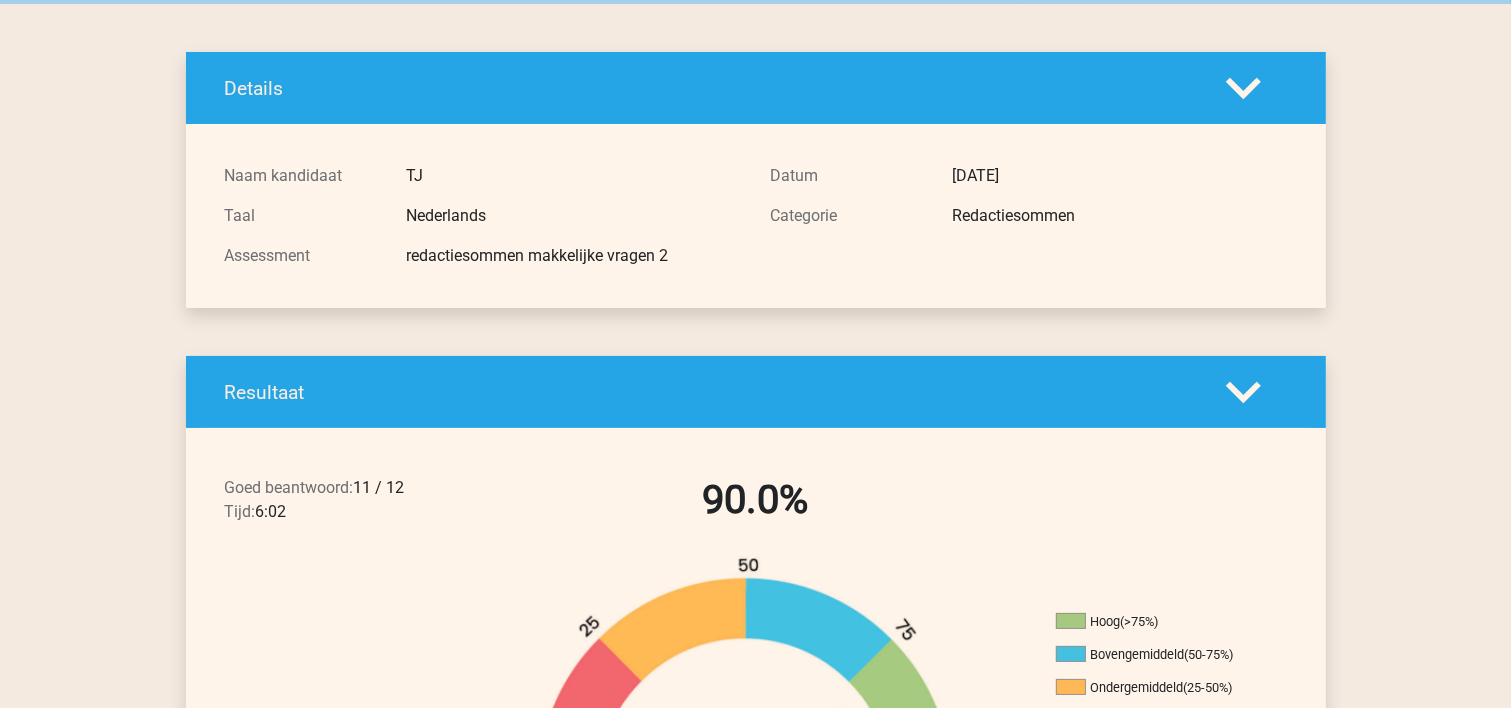 scroll, scrollTop: 0, scrollLeft: 0, axis: both 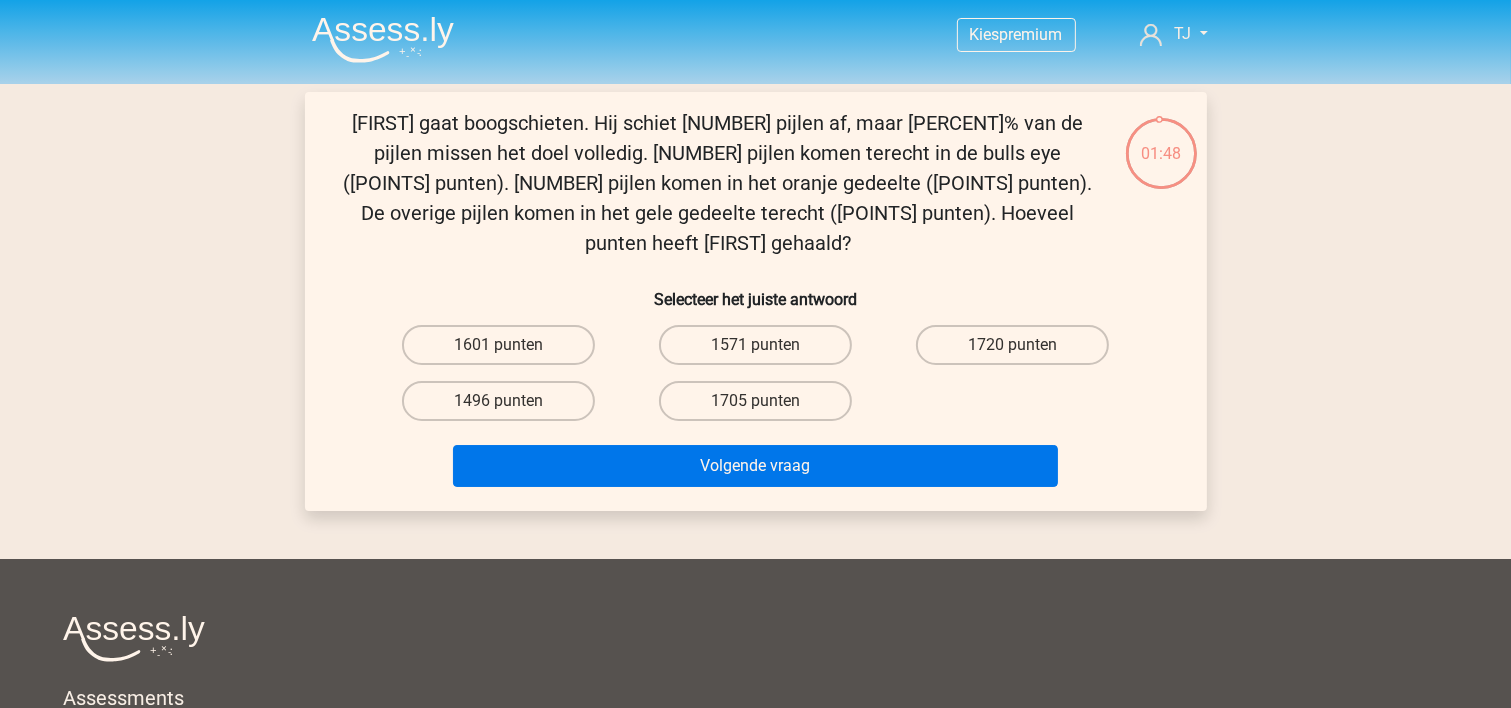 click at bounding box center [383, 39] 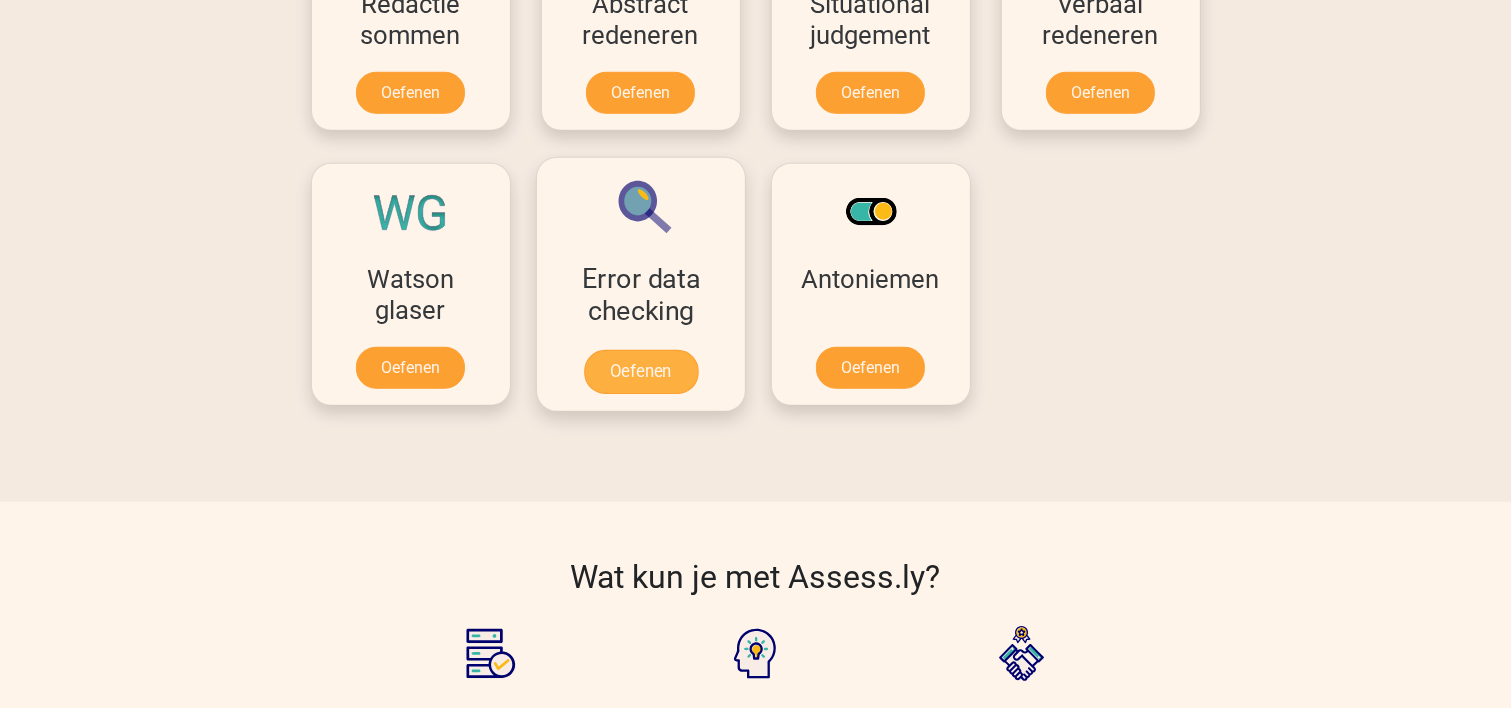 scroll, scrollTop: 1066, scrollLeft: 0, axis: vertical 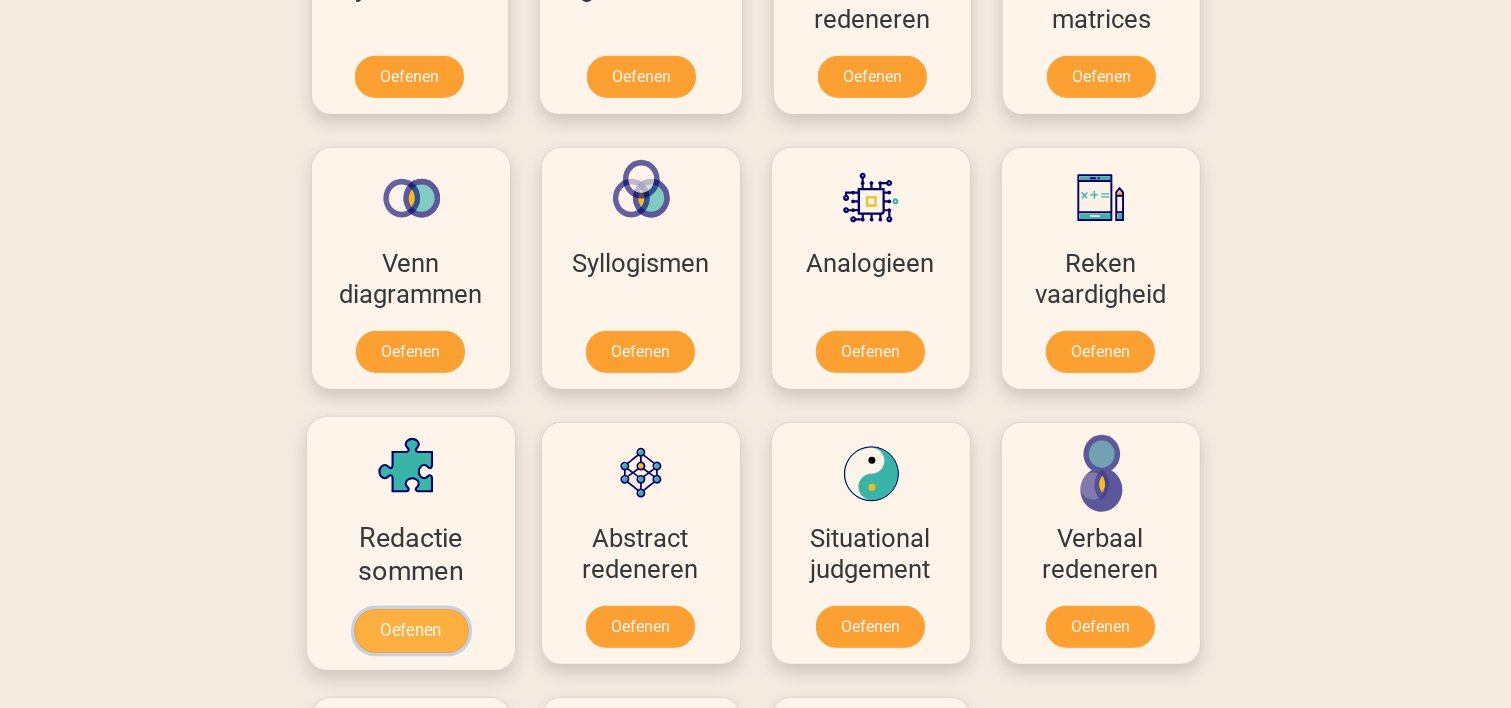 click on "Oefenen" at bounding box center (410, 631) 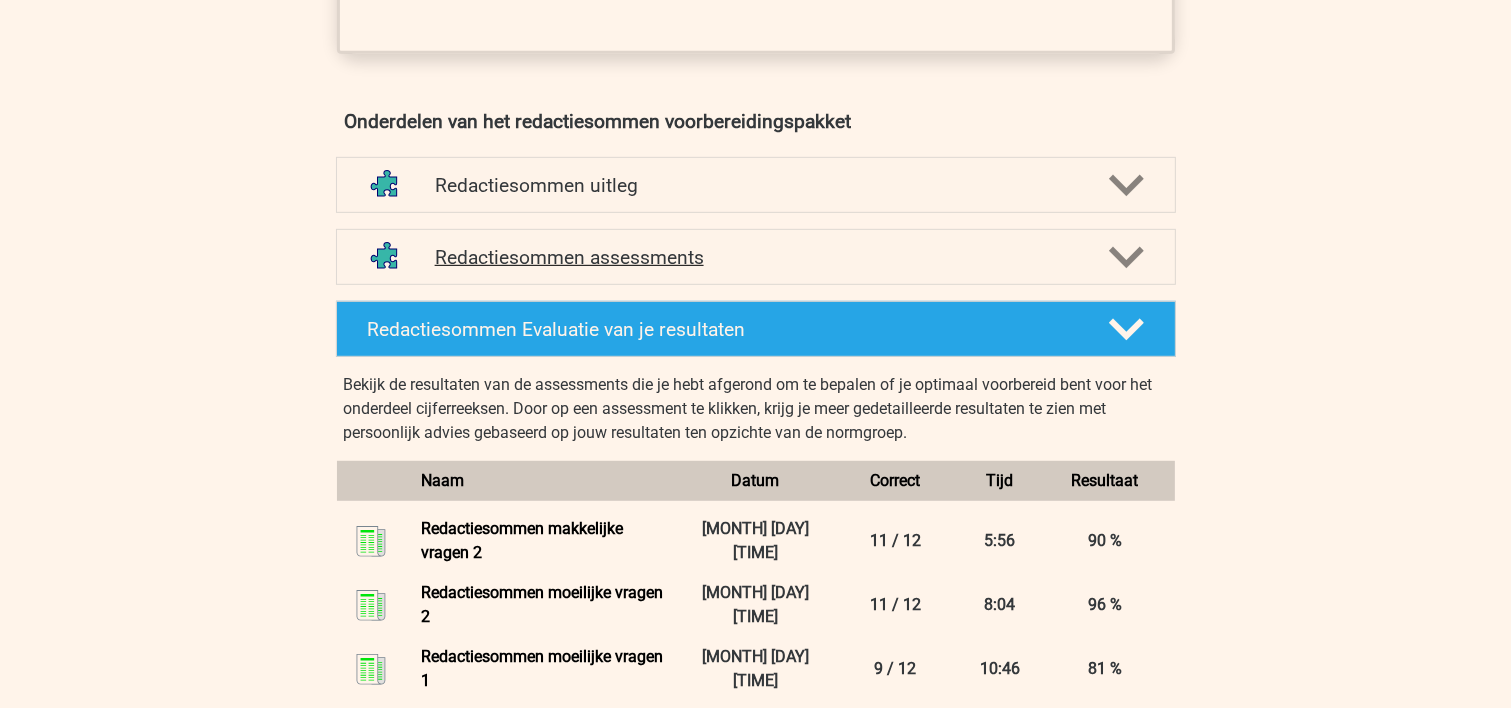 click on "Redactiesommen assessments" at bounding box center (756, 257) 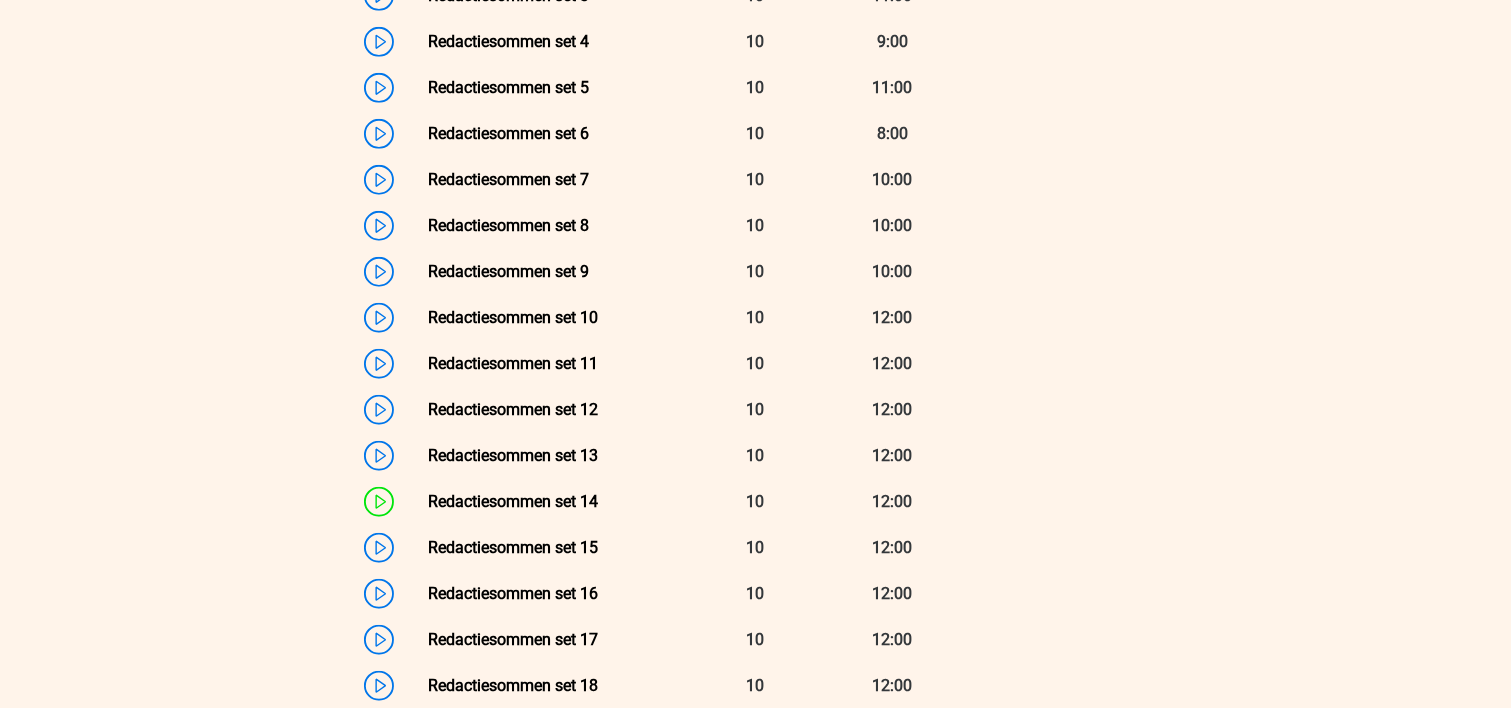 scroll, scrollTop: 2133, scrollLeft: 0, axis: vertical 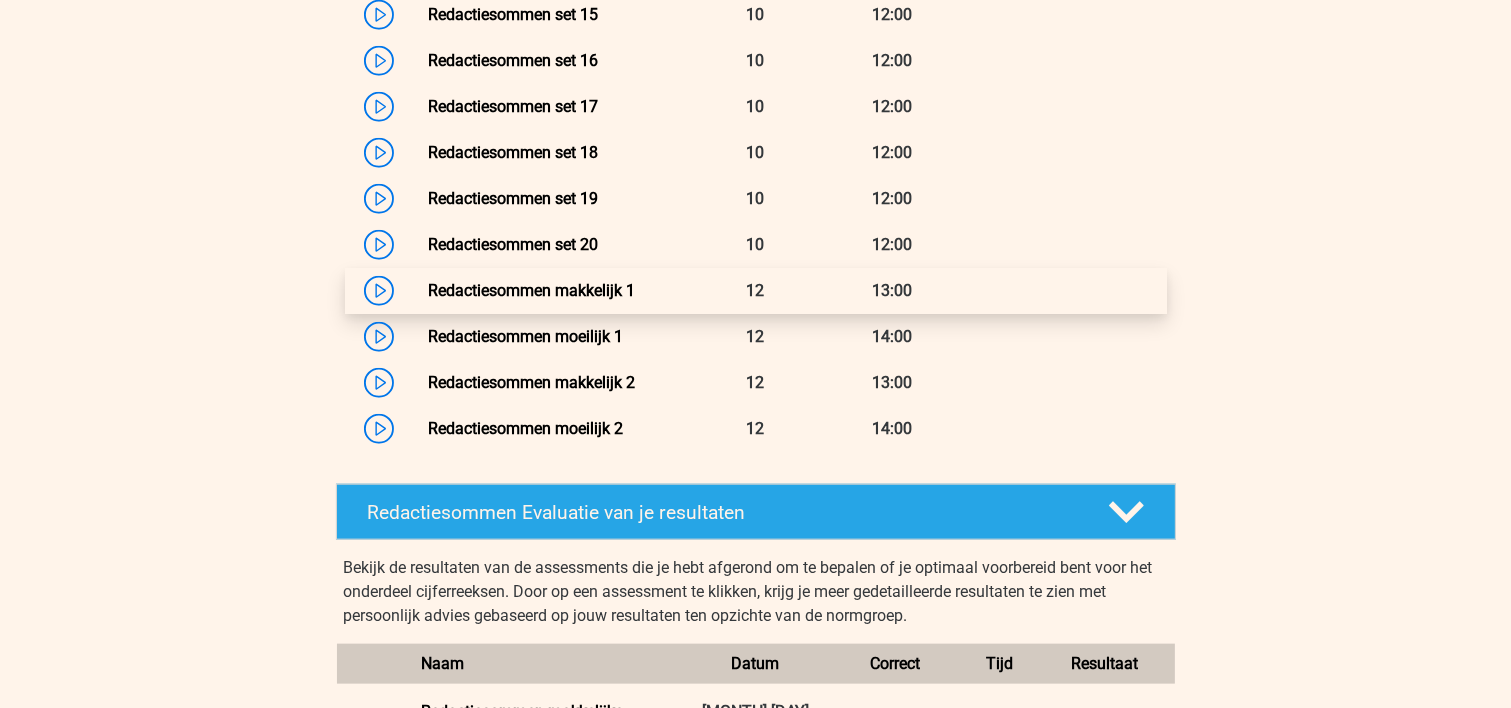 click on "Redactiesommen
makkelijk 1" at bounding box center [531, 290] 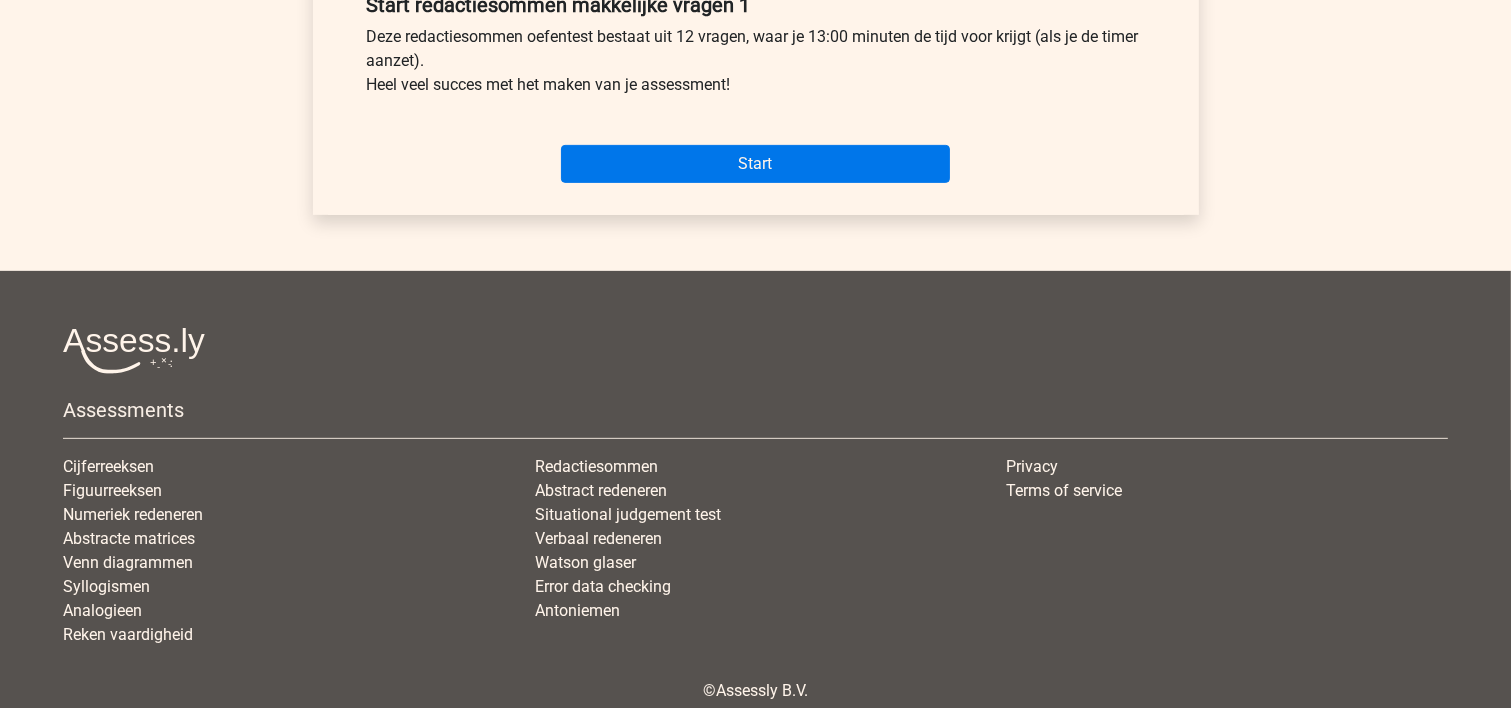 scroll, scrollTop: 871, scrollLeft: 0, axis: vertical 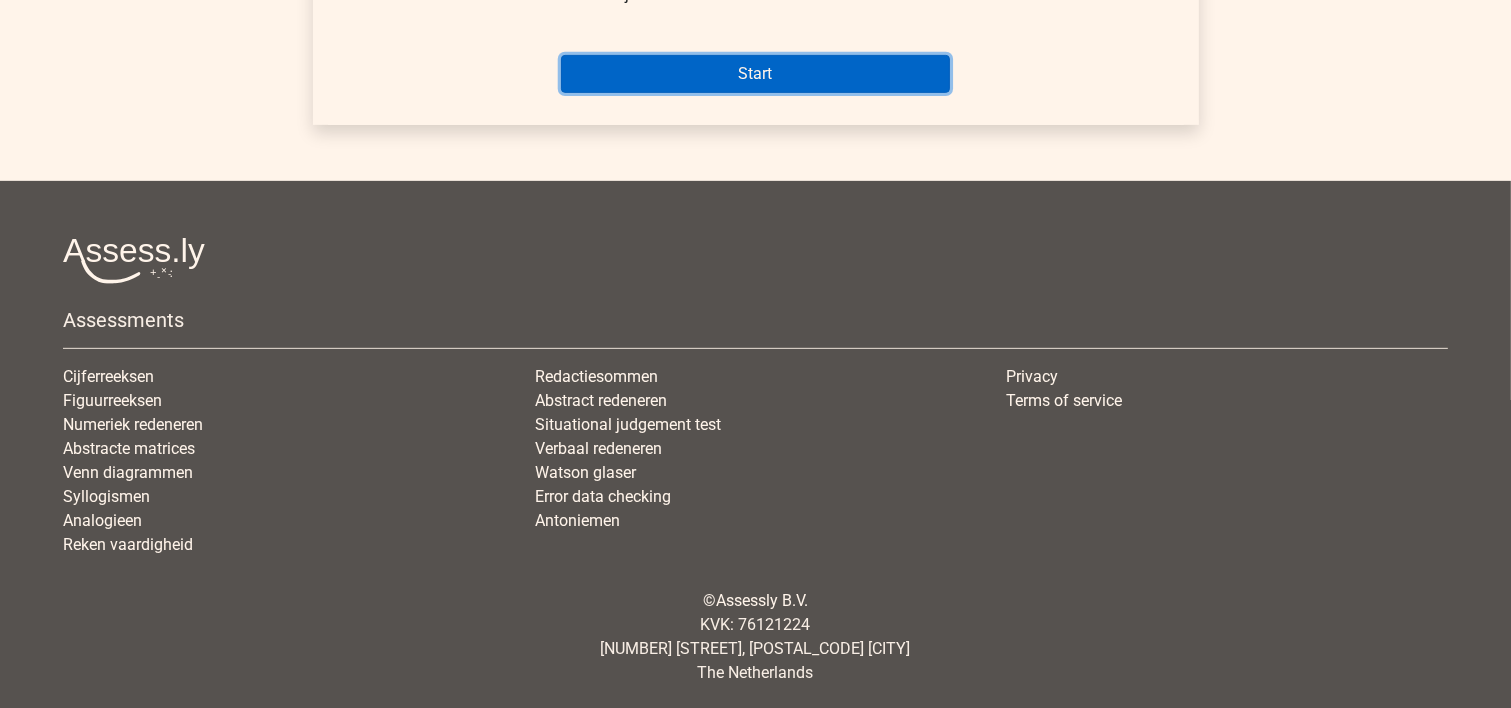 click on "Start" at bounding box center (755, 74) 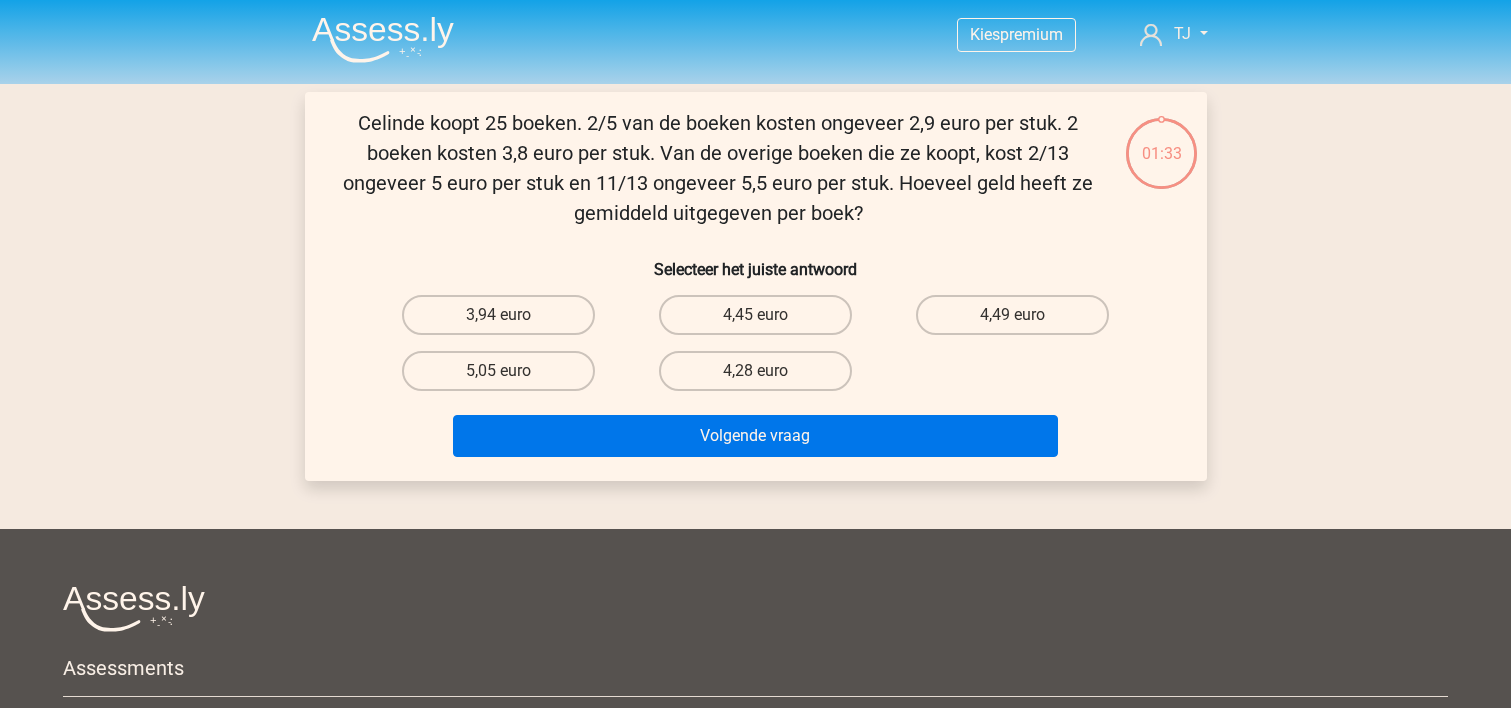 scroll, scrollTop: 0, scrollLeft: 0, axis: both 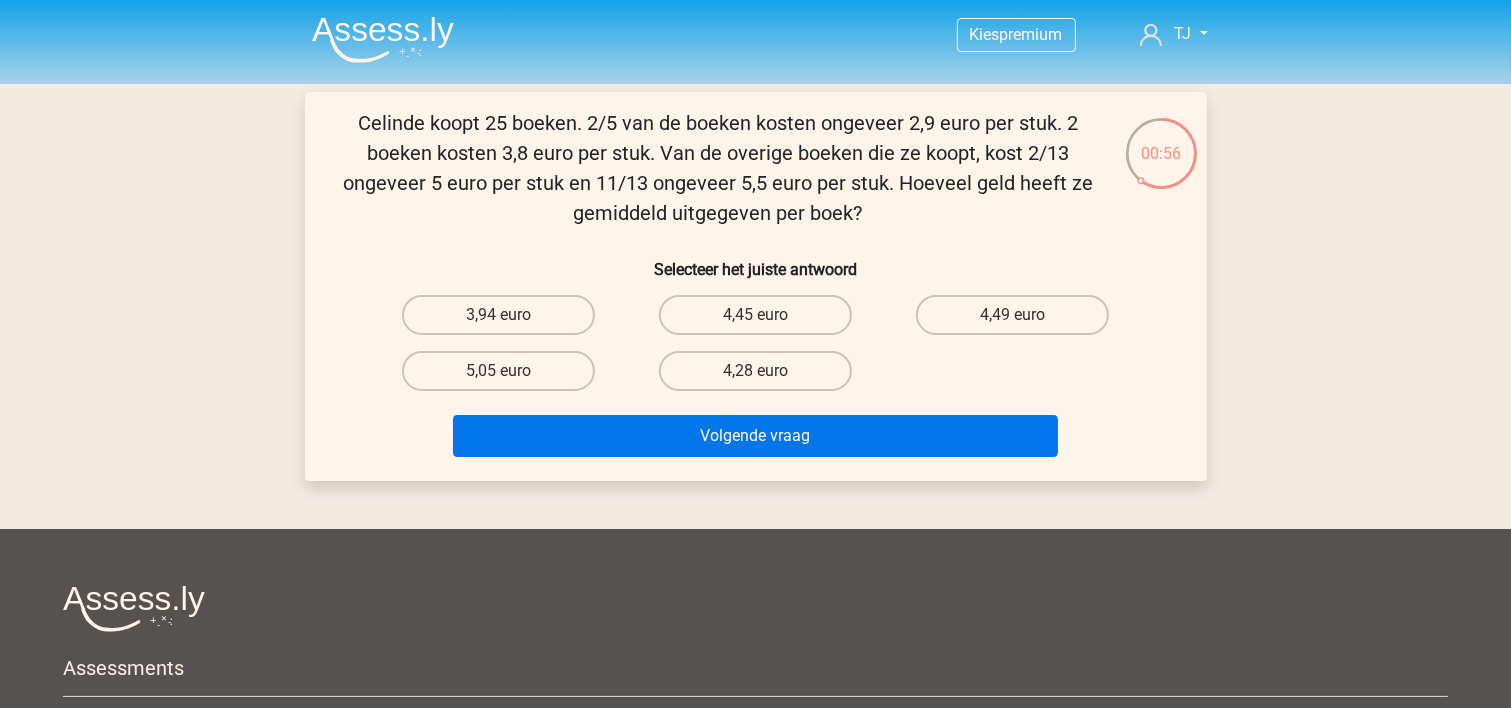 click on "4,28 euro" at bounding box center (761, 377) 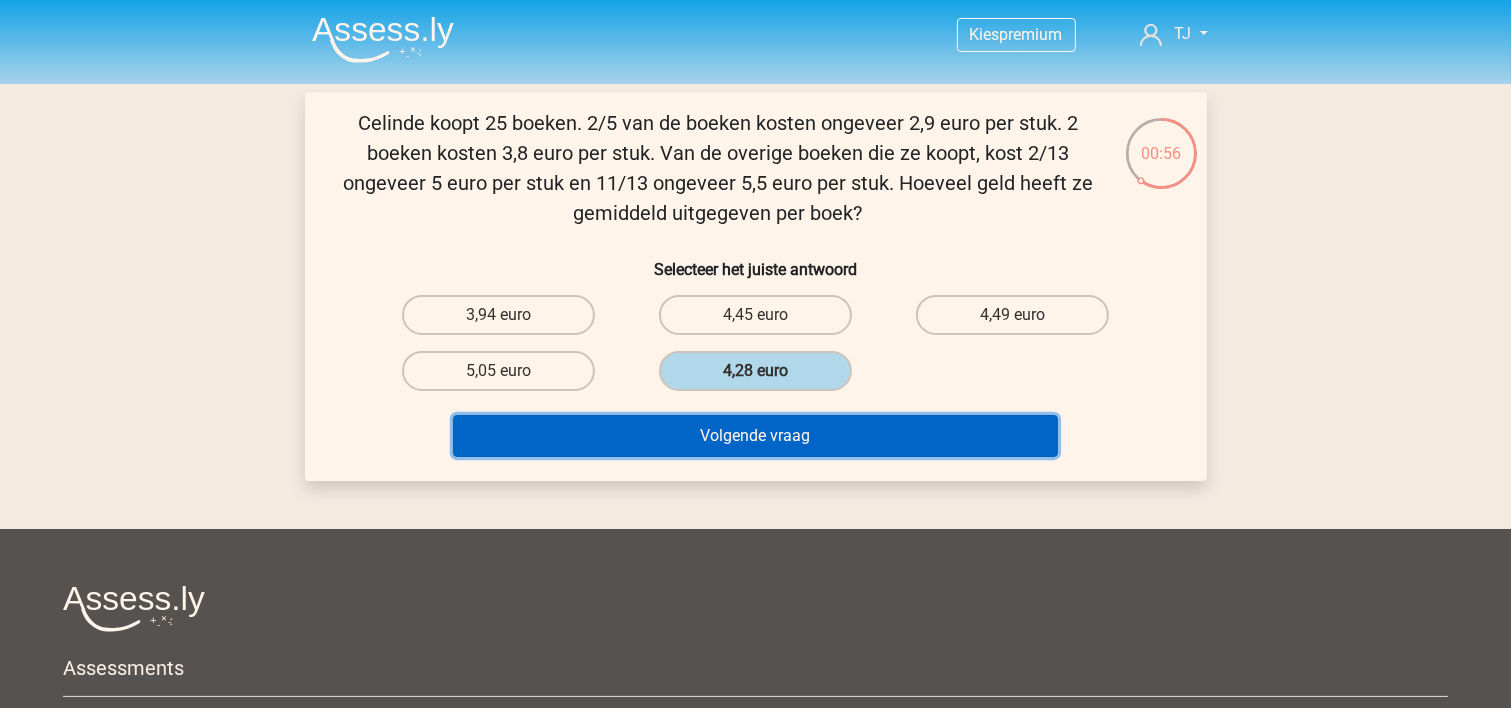 click on "Volgende vraag" at bounding box center (755, 436) 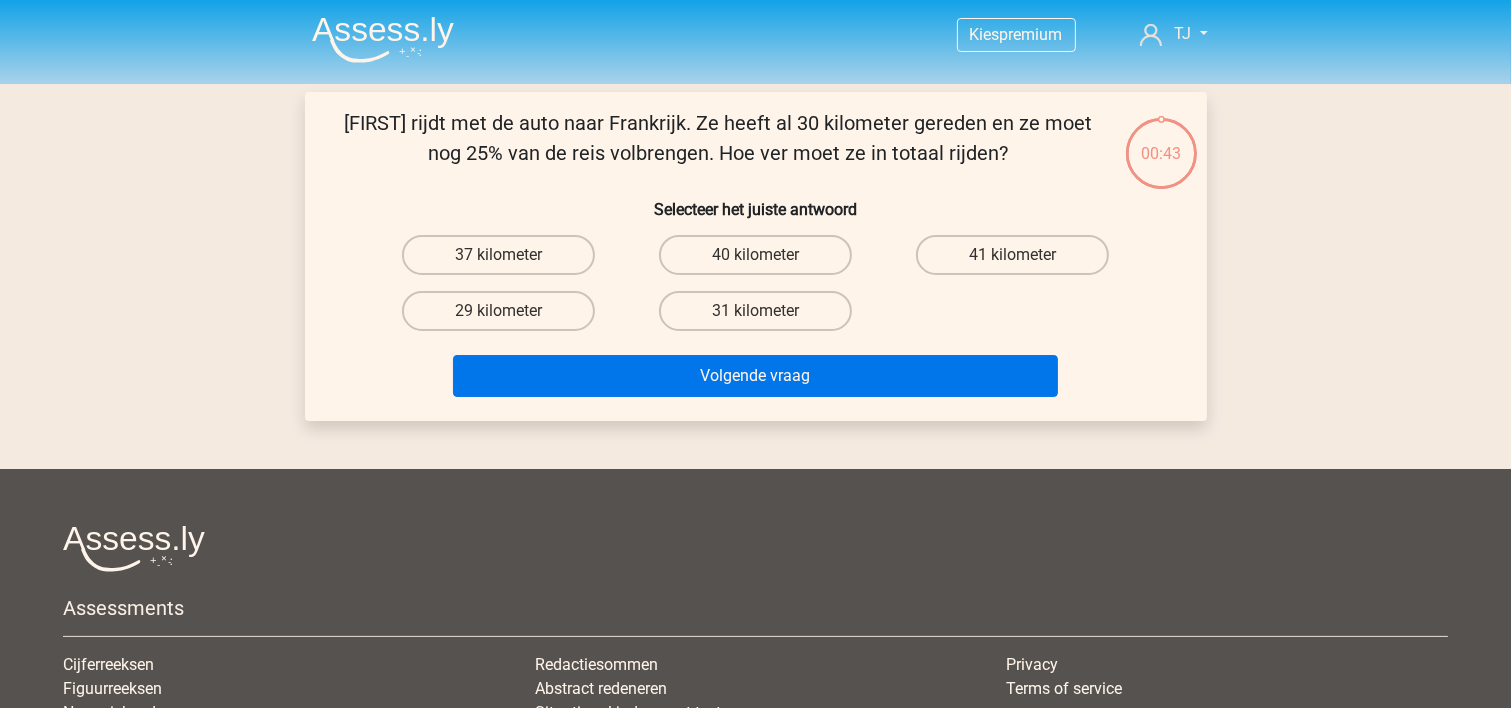 scroll, scrollTop: 92, scrollLeft: 0, axis: vertical 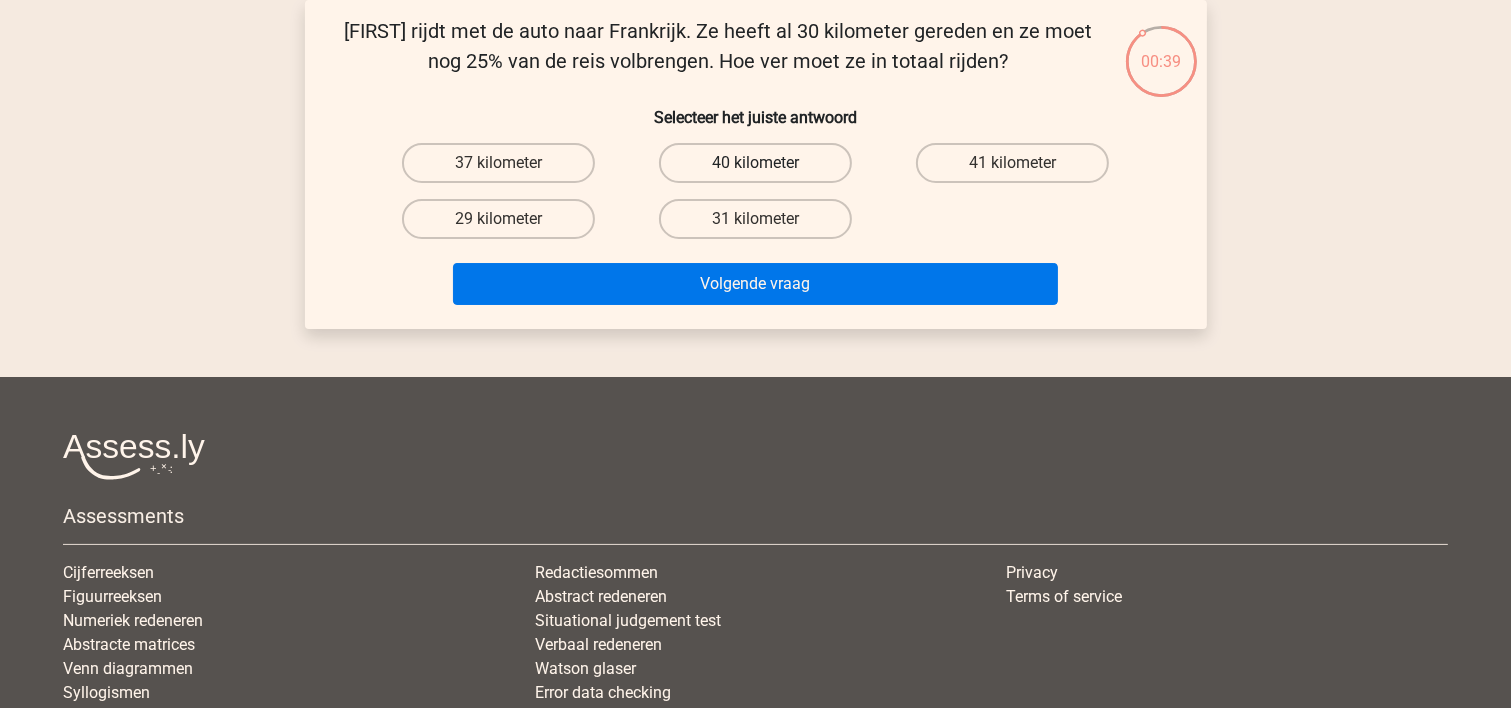 click on "40 kilometer" at bounding box center [755, 163] 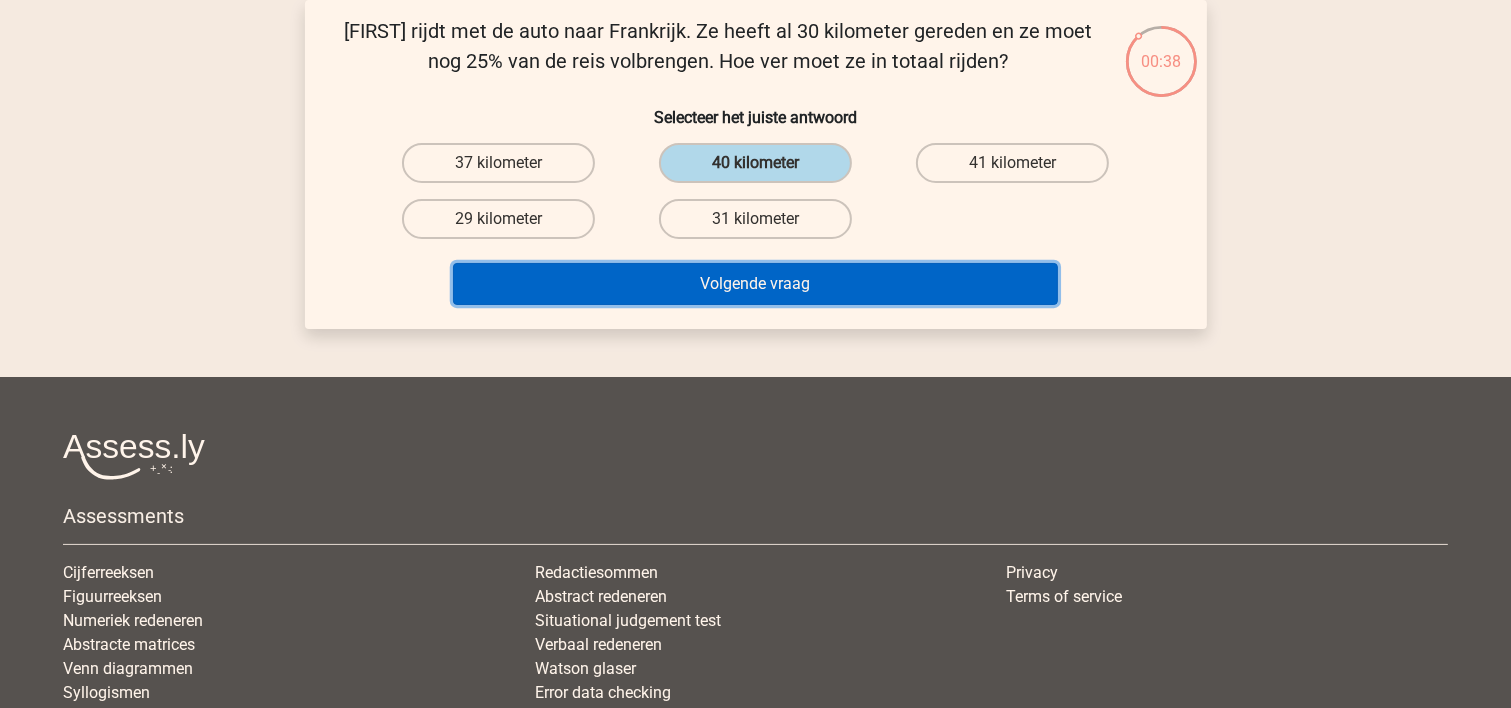 click on "Volgende vraag" at bounding box center (755, 284) 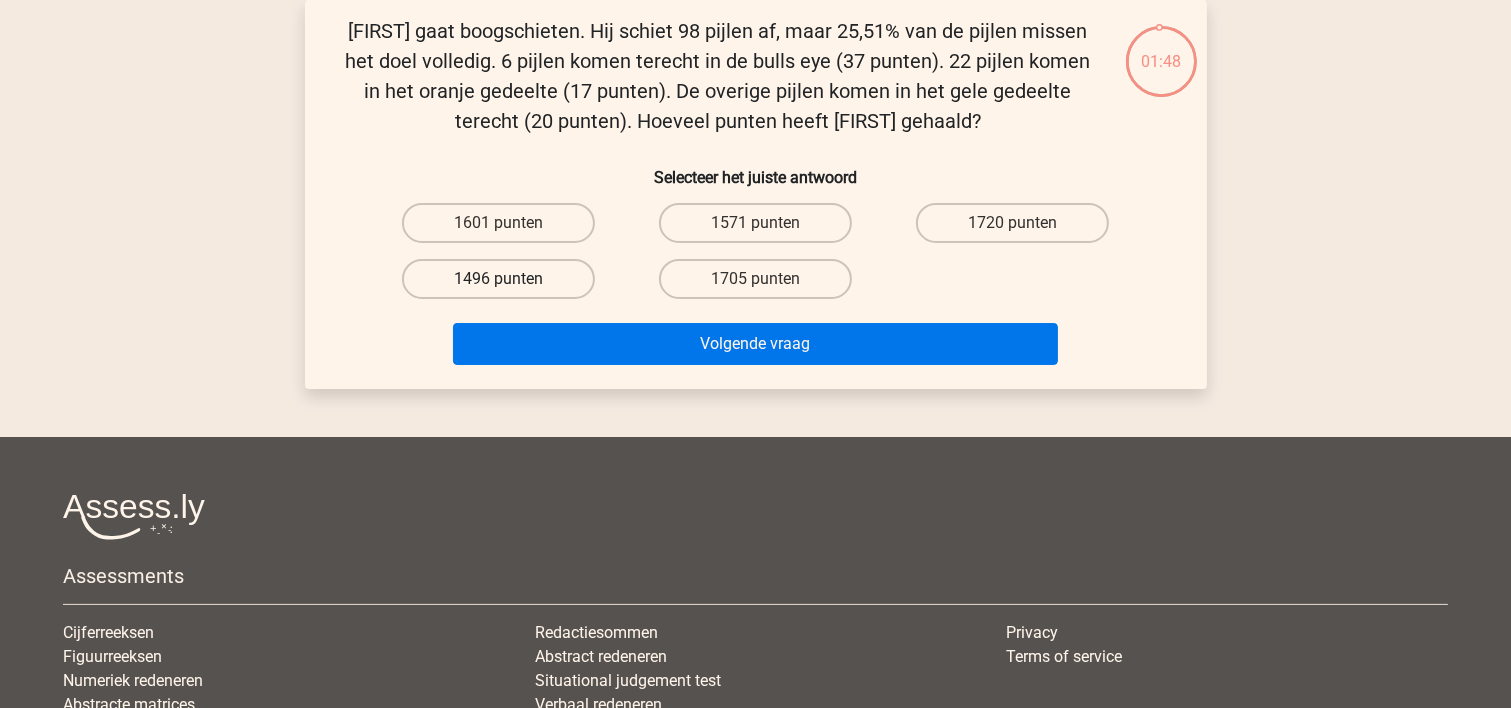 click on "1496 punten" at bounding box center [498, 279] 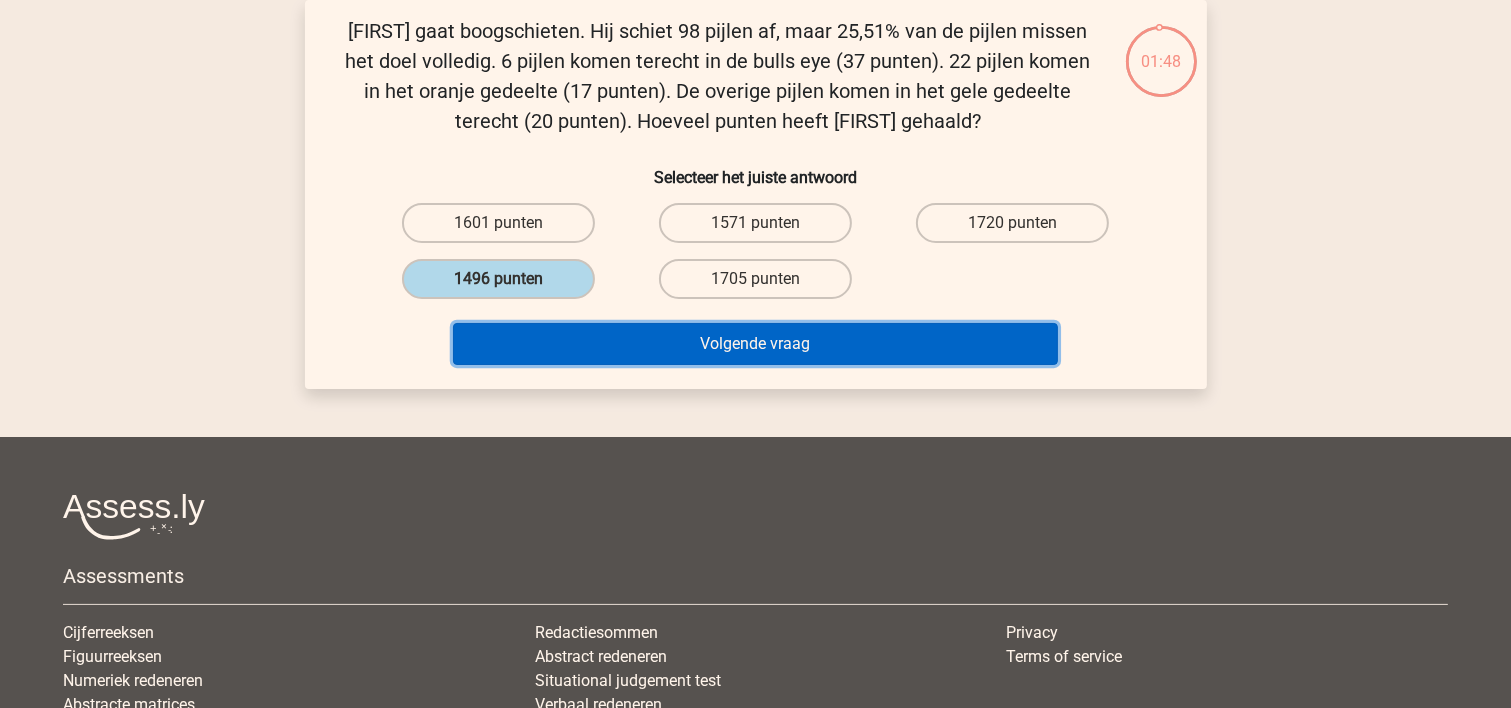 click on "Volgende vraag" at bounding box center [755, 344] 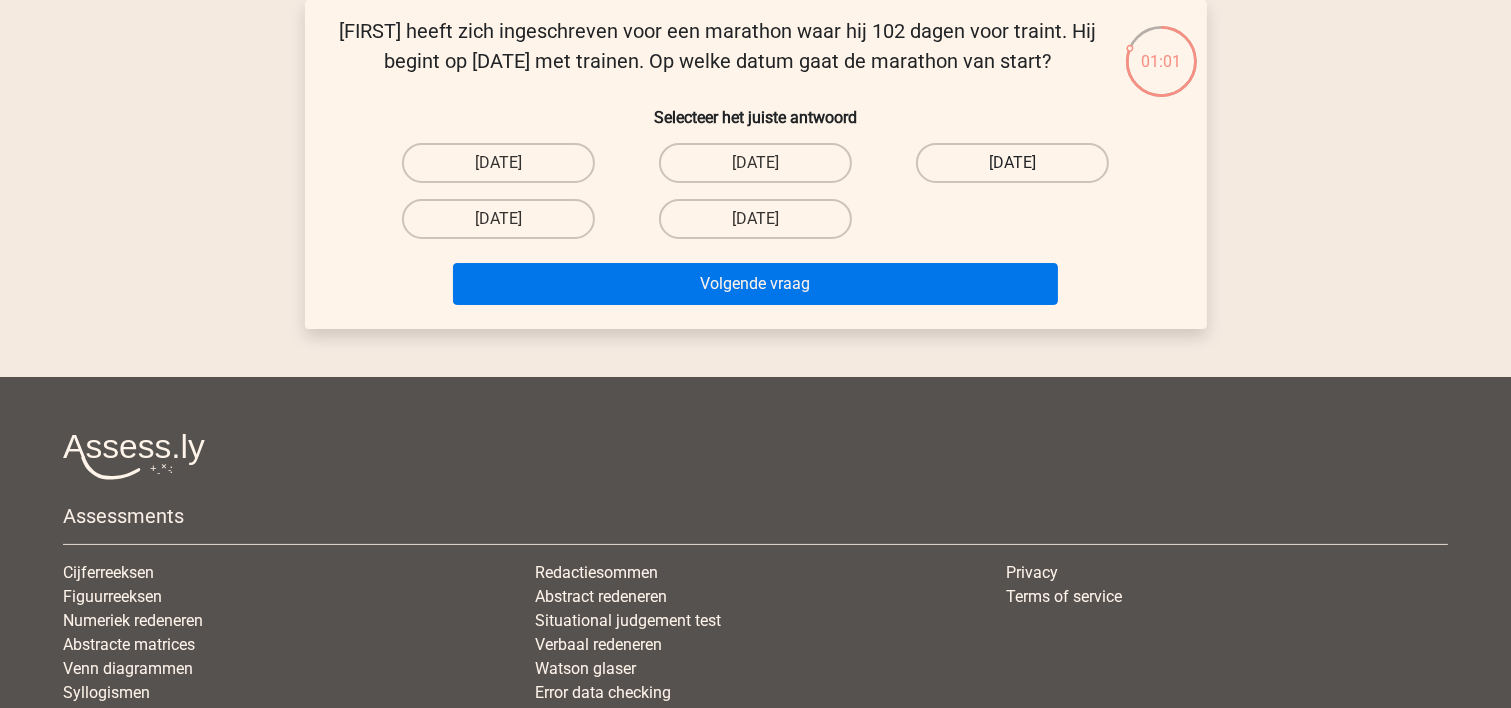 click on "[DATE]" at bounding box center [1012, 163] 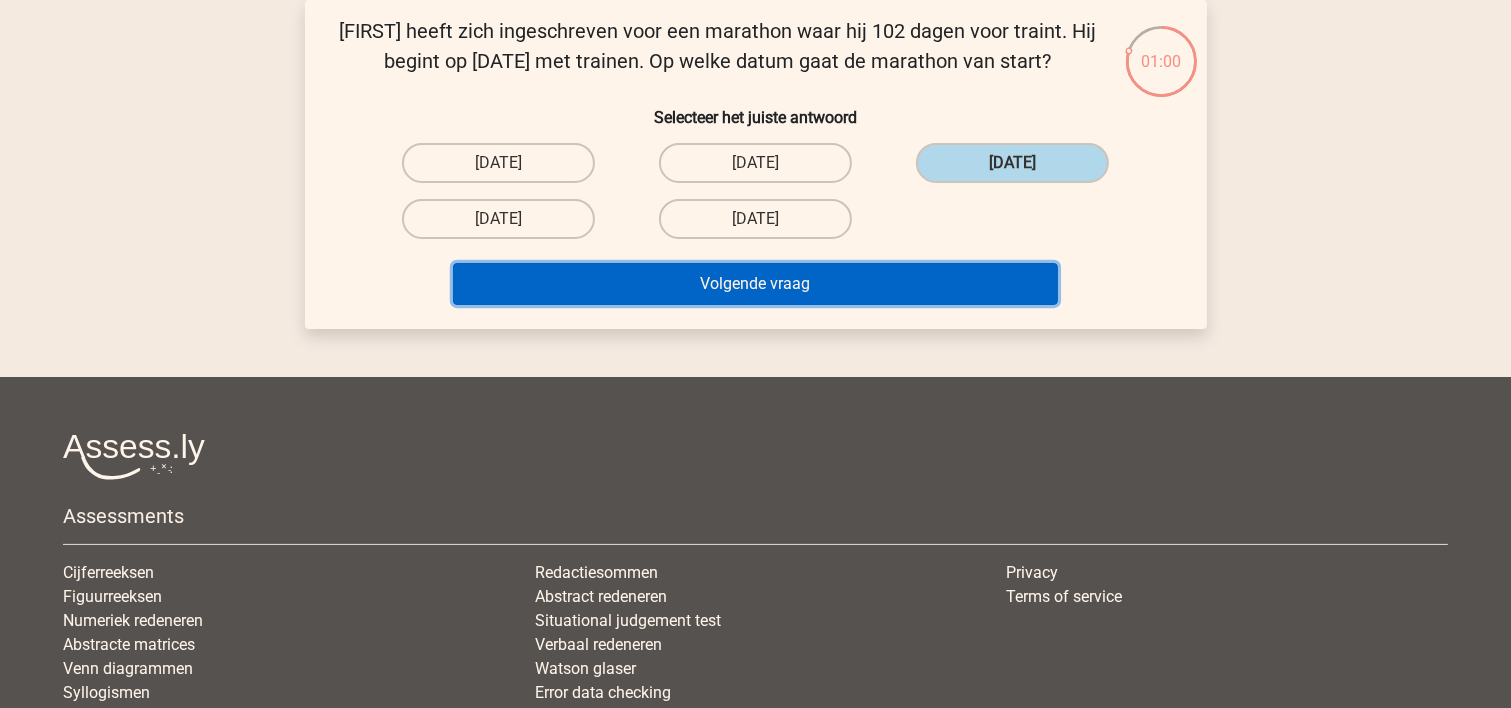 click on "Volgende vraag" at bounding box center (755, 284) 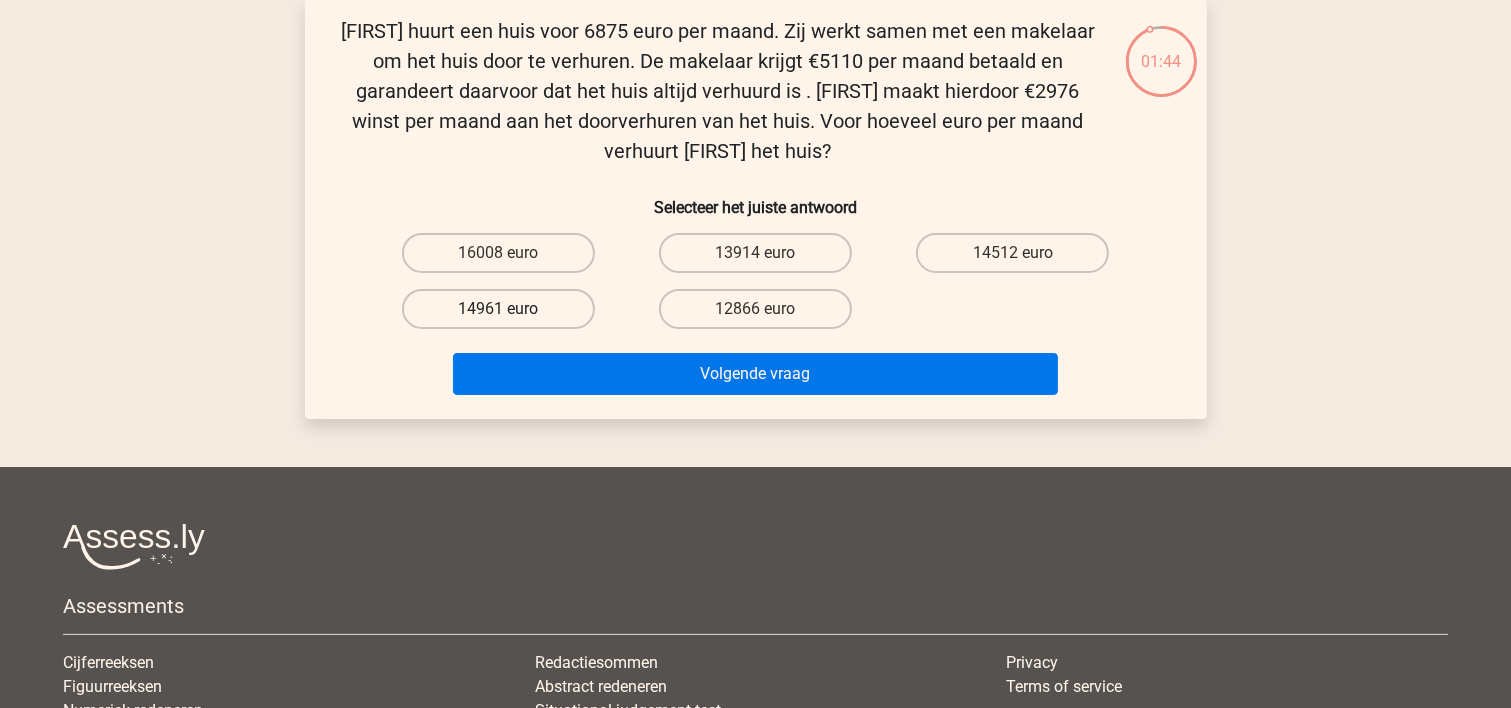 click on "14961 euro" at bounding box center (498, 309) 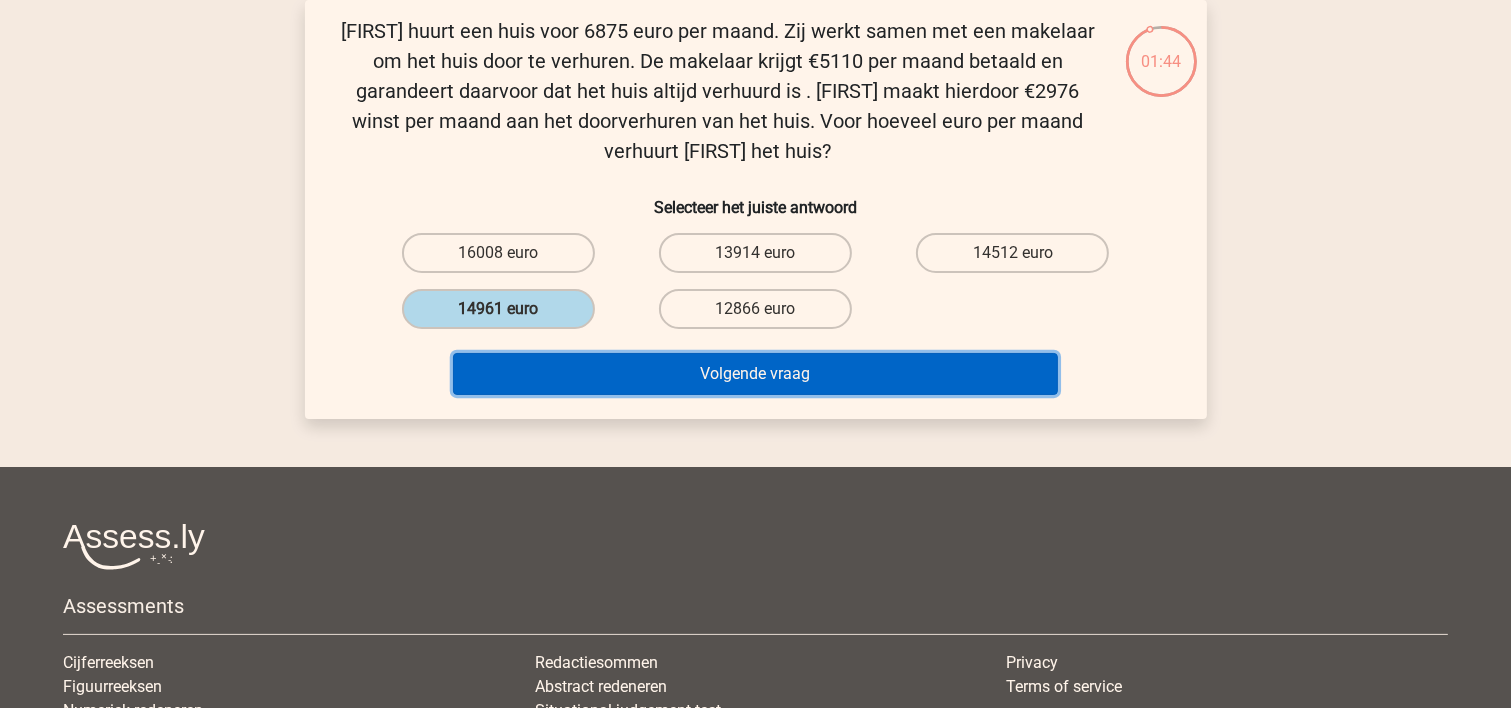 click on "Volgende vraag" at bounding box center (755, 374) 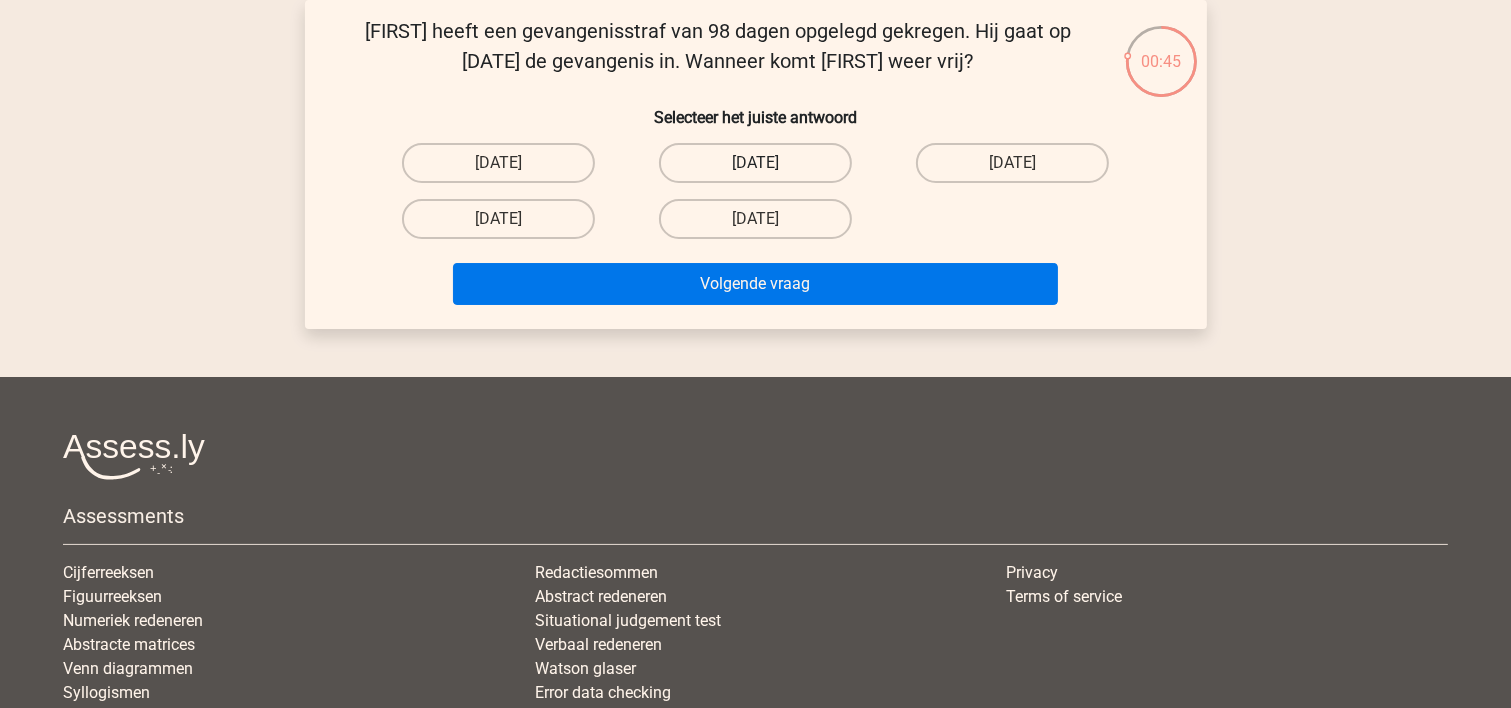click on "22 augustus" at bounding box center [755, 163] 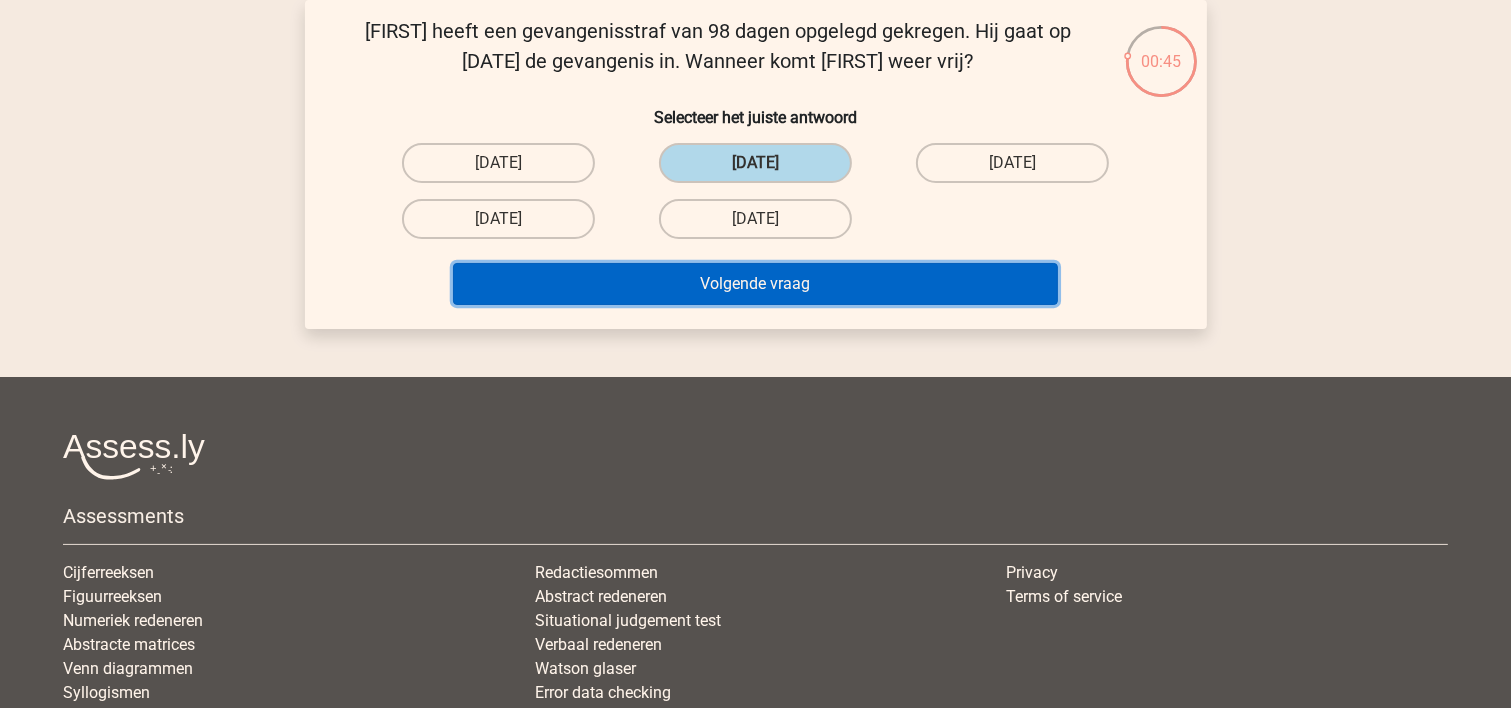 click on "Volgende vraag" at bounding box center (755, 284) 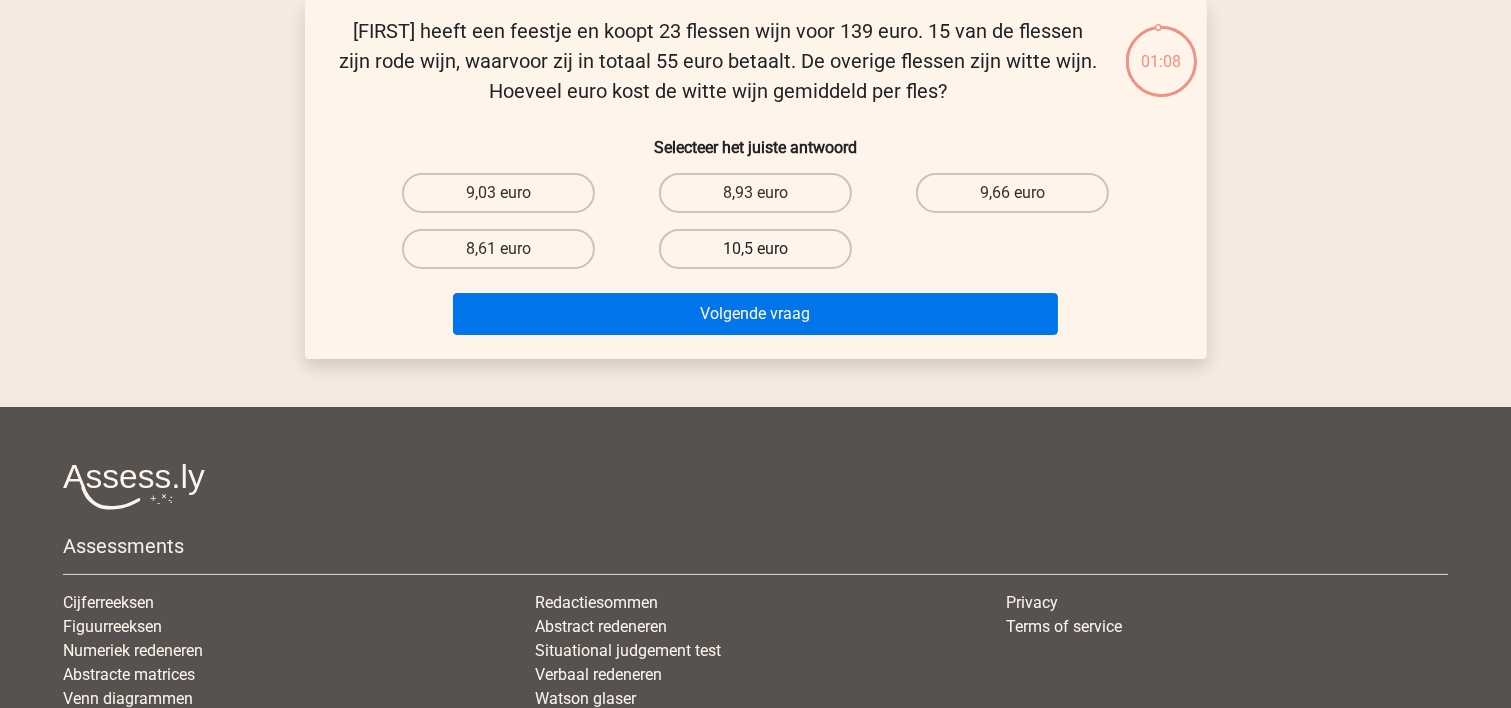 click on "10,5 euro" at bounding box center [755, 249] 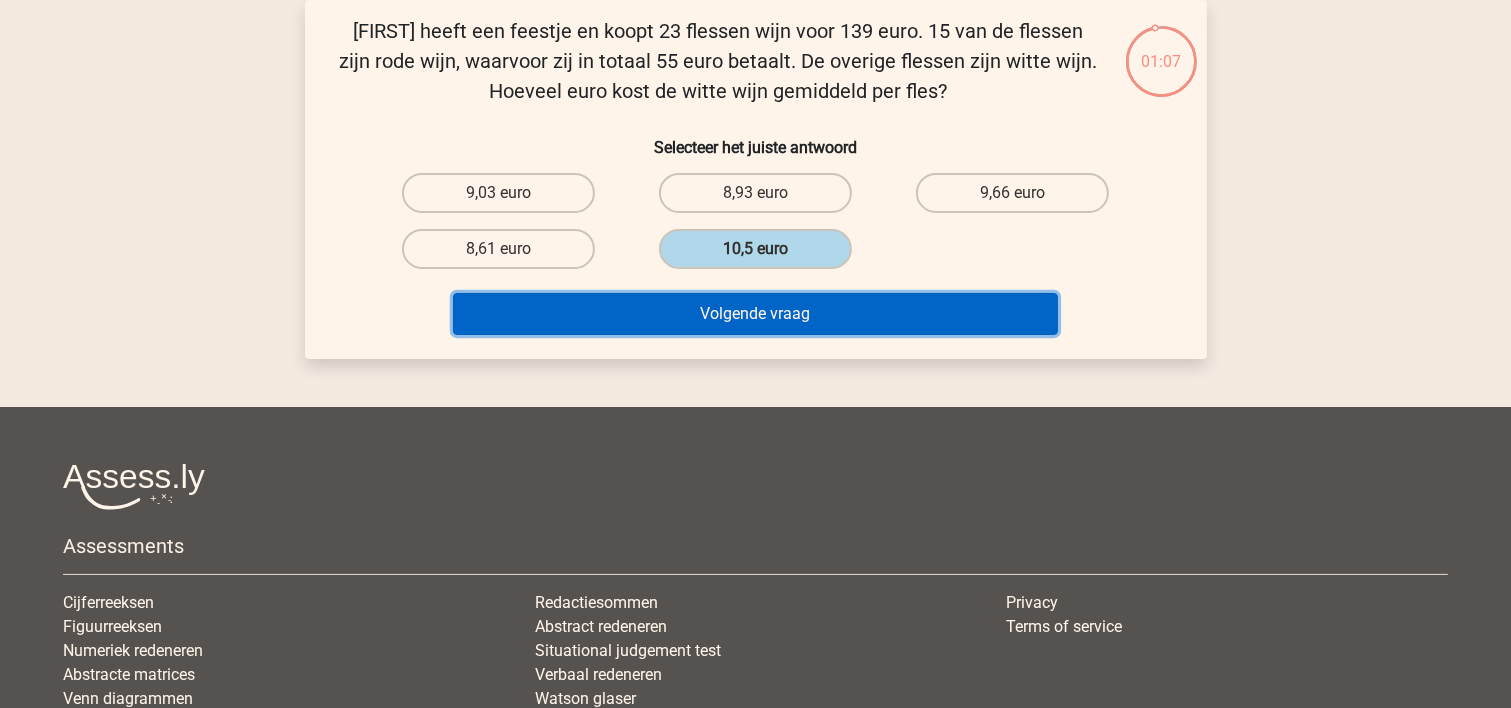 click on "Volgende vraag" at bounding box center [755, 314] 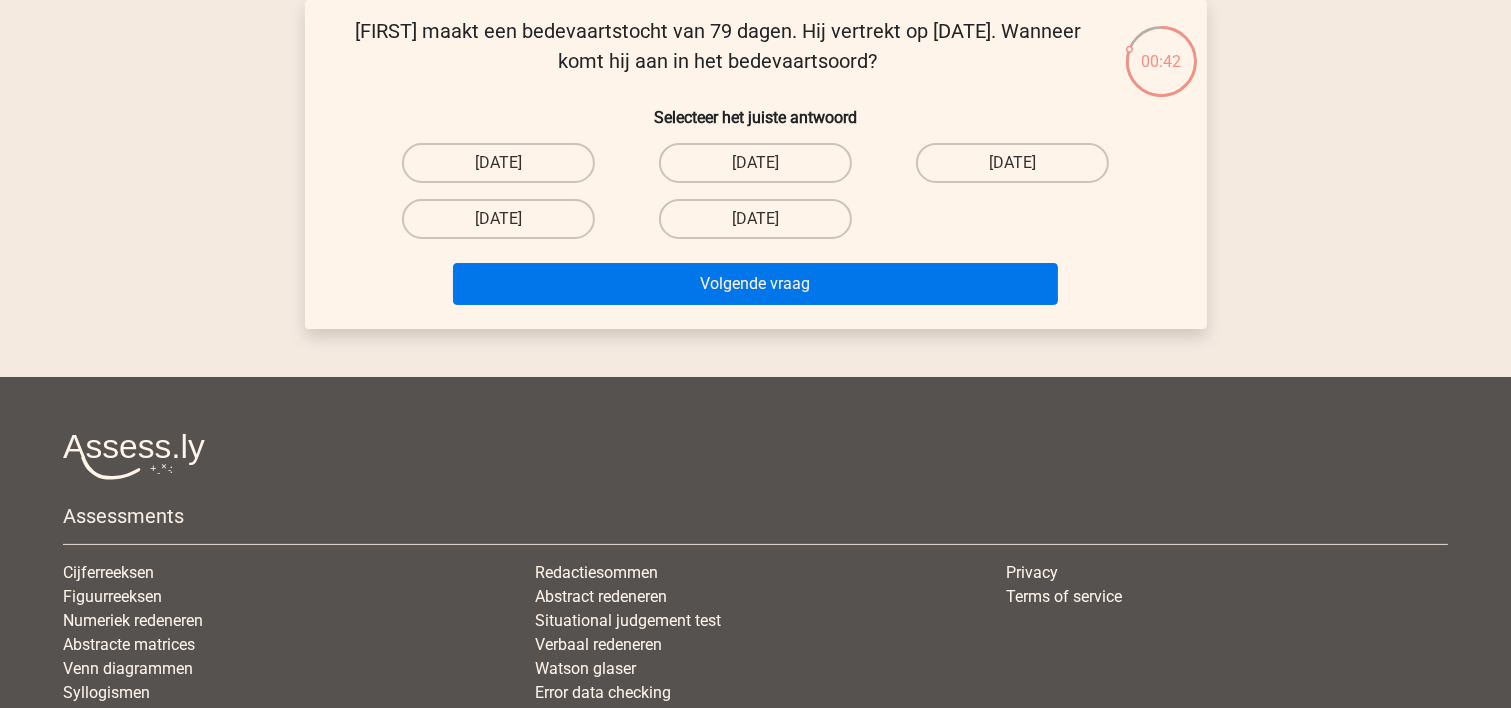 click on "4 oktober" at bounding box center (498, 219) 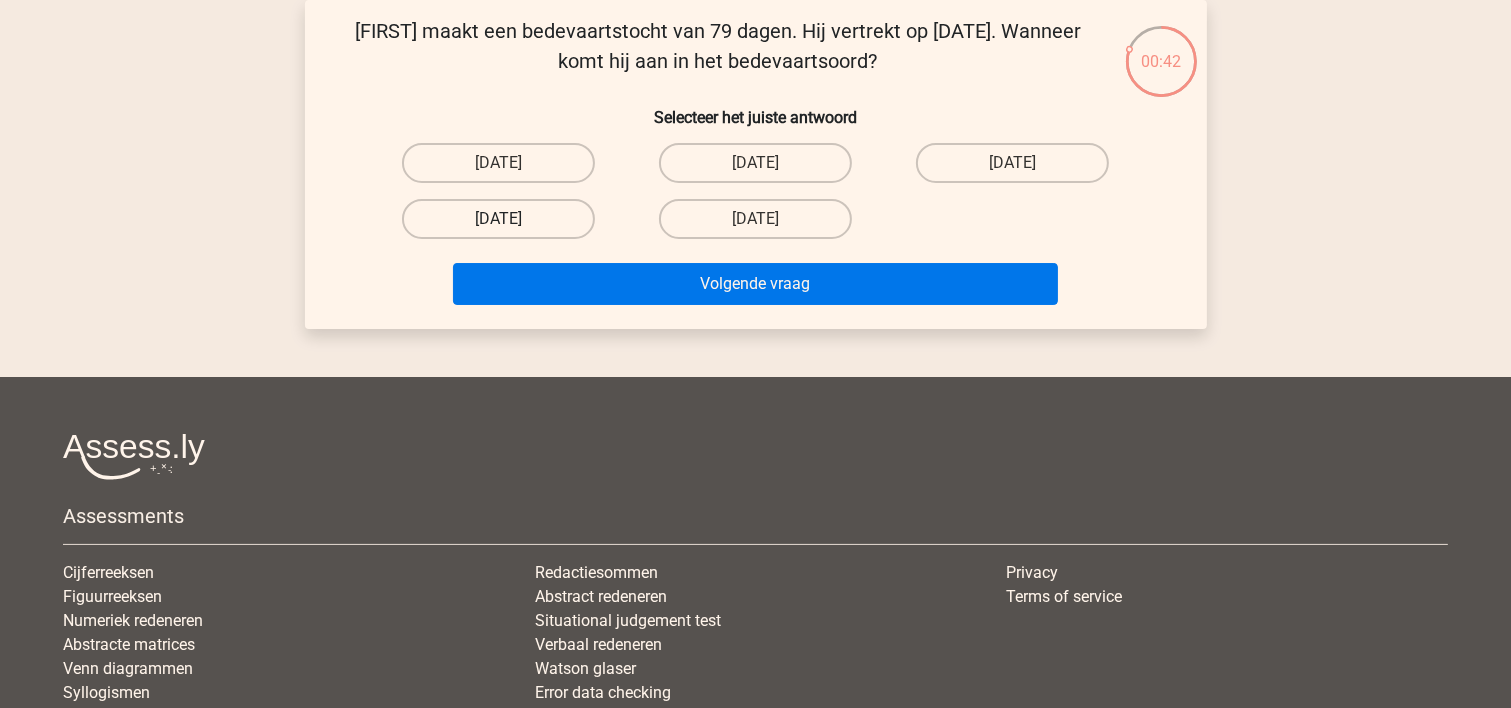 click on "4 oktober" at bounding box center (498, 219) 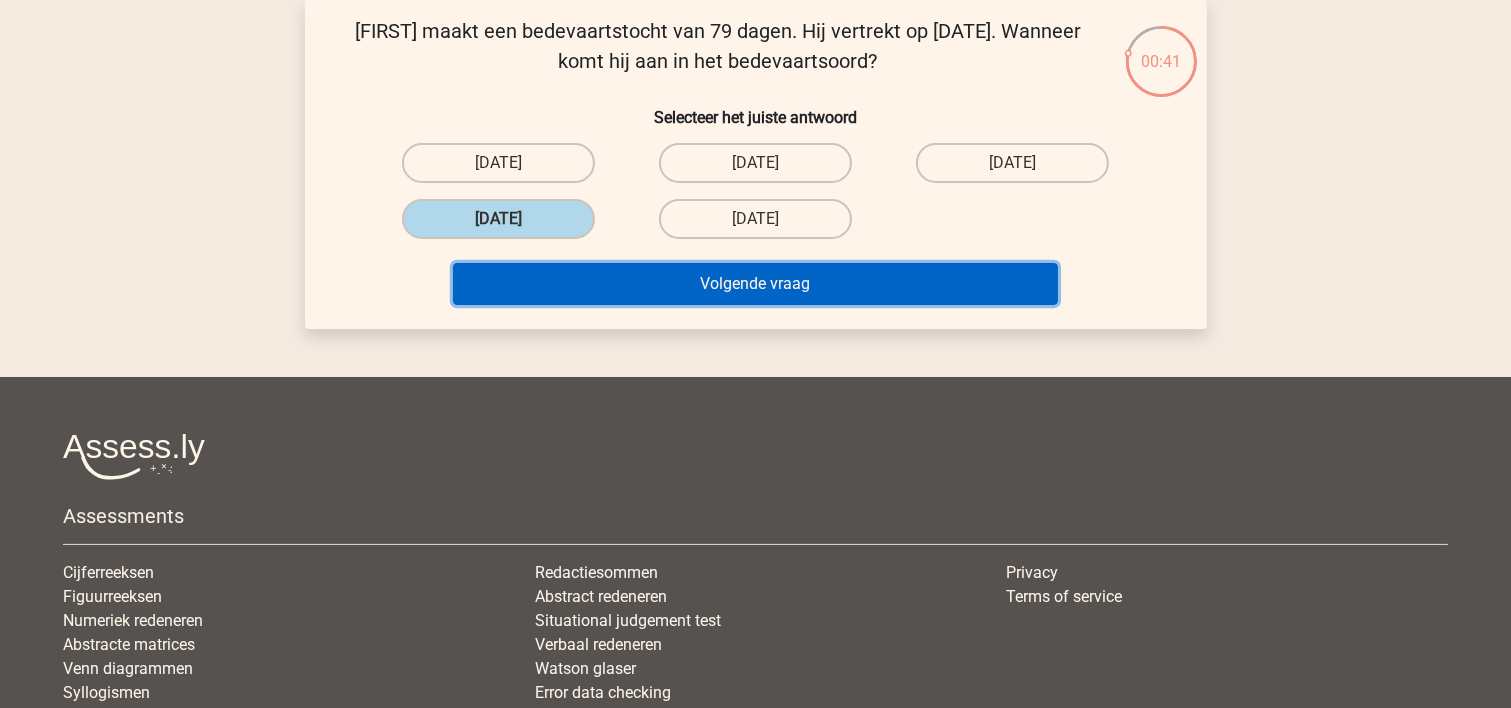 click on "Volgende vraag" at bounding box center [755, 284] 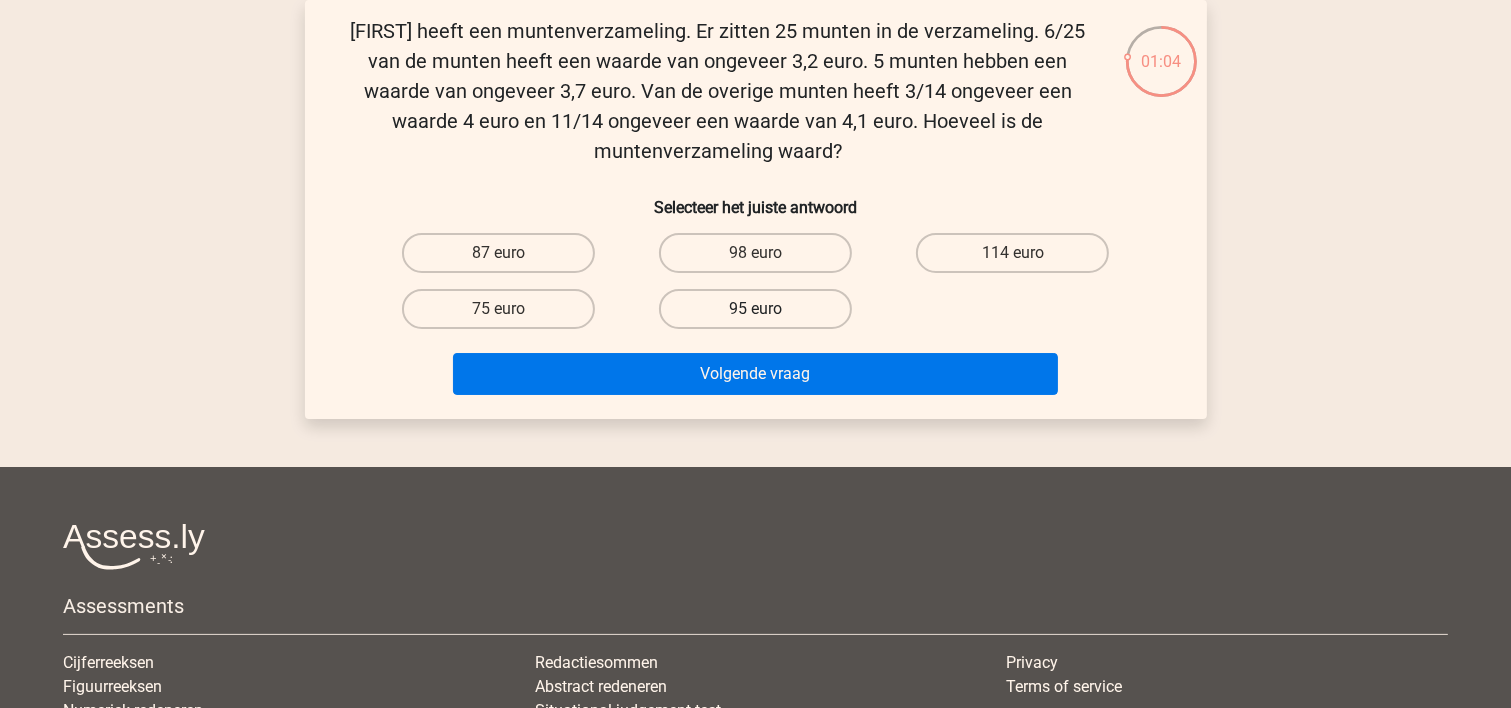 click on "95 euro" at bounding box center (755, 309) 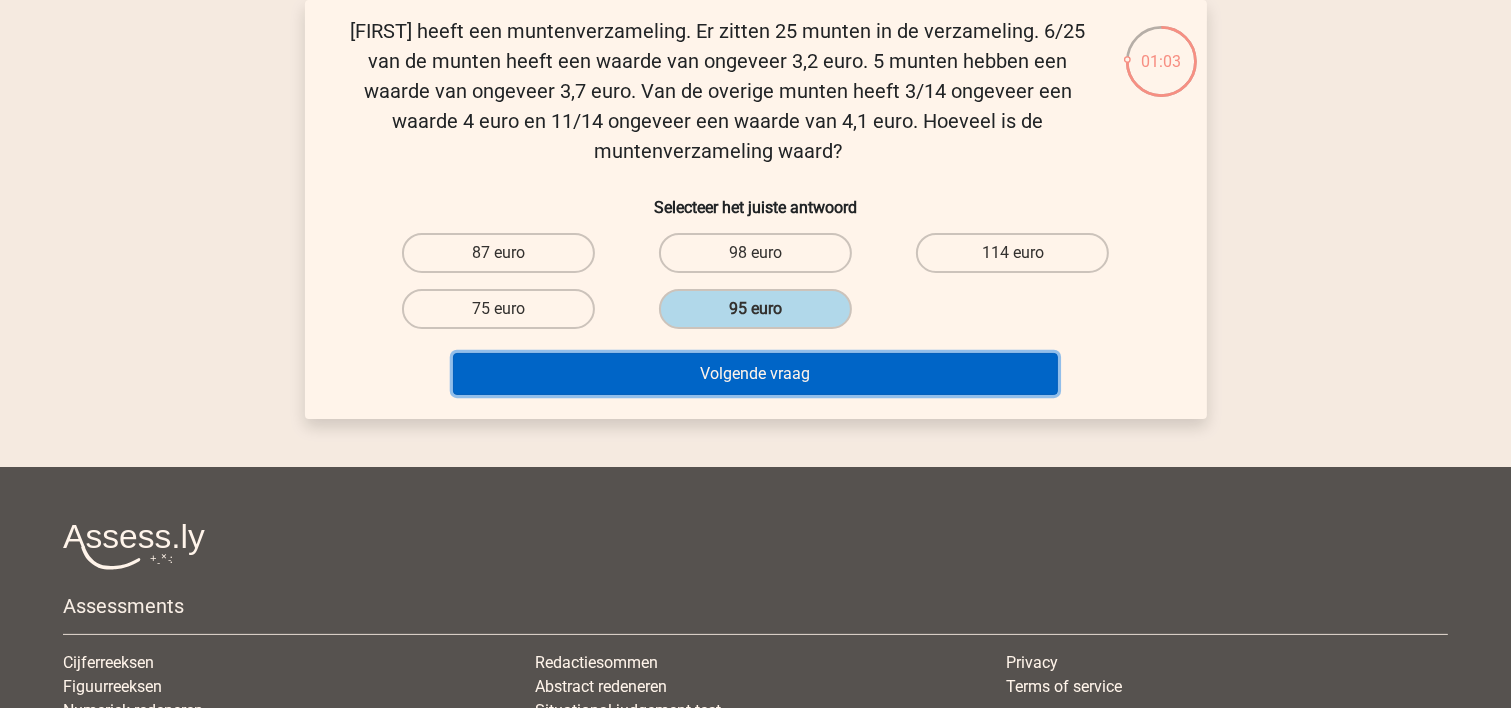 click on "Volgende vraag" at bounding box center [755, 374] 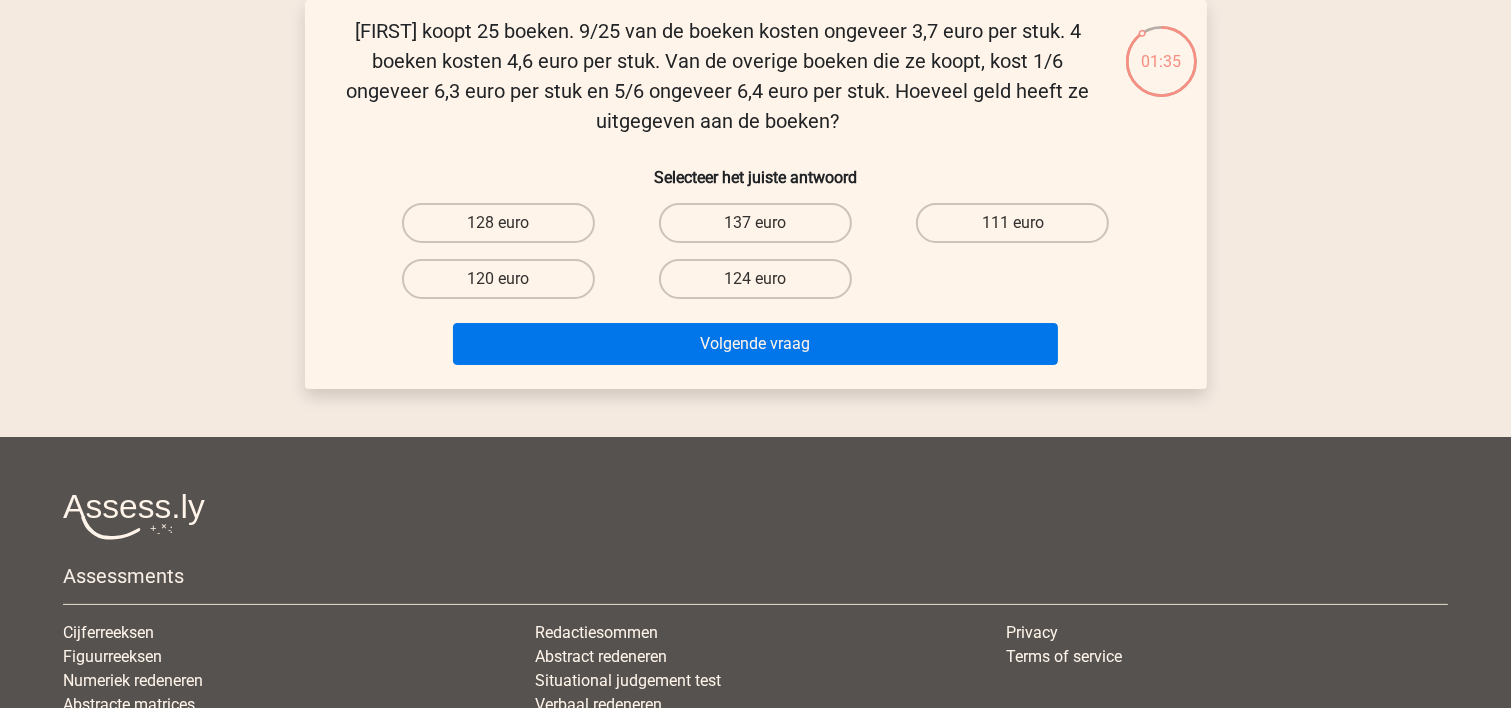 click on "128 euro" at bounding box center [504, 229] 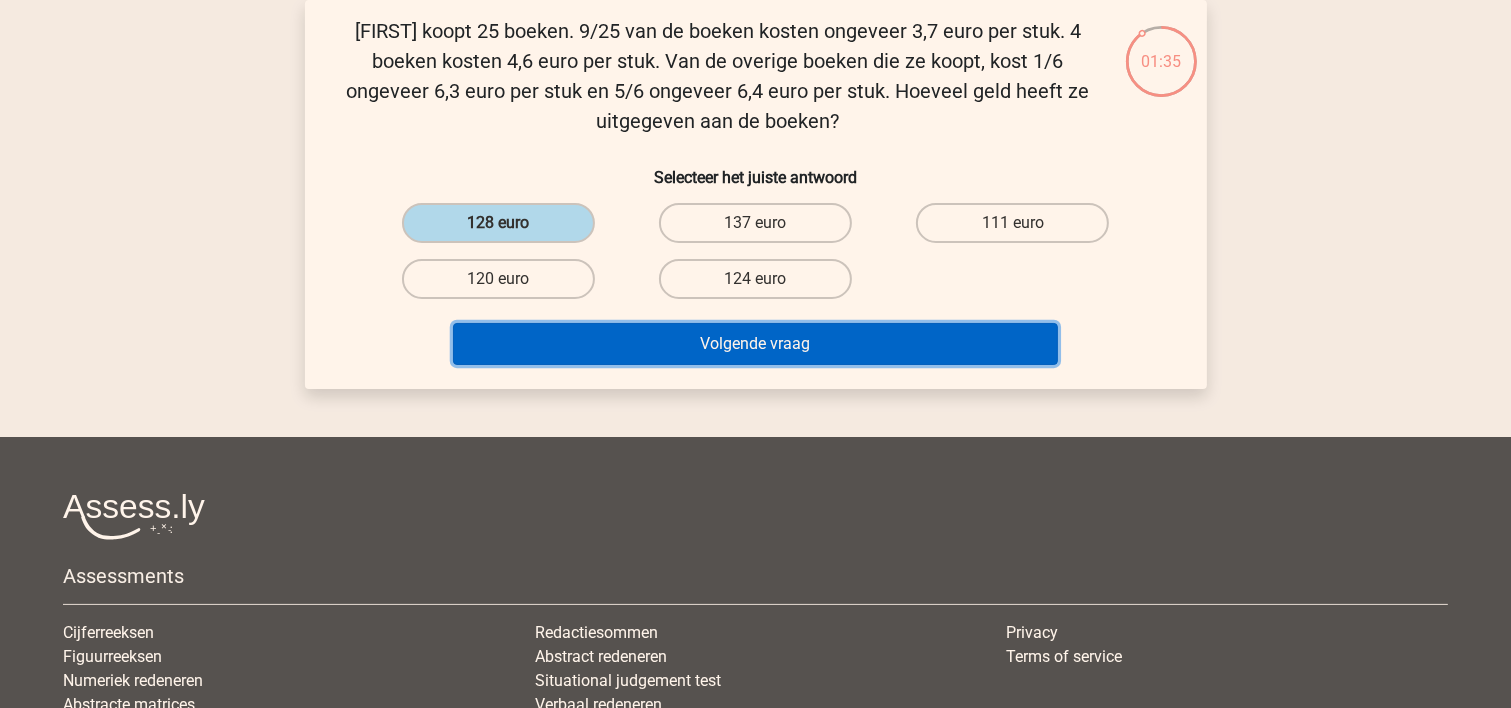 click on "Volgende vraag" at bounding box center [755, 344] 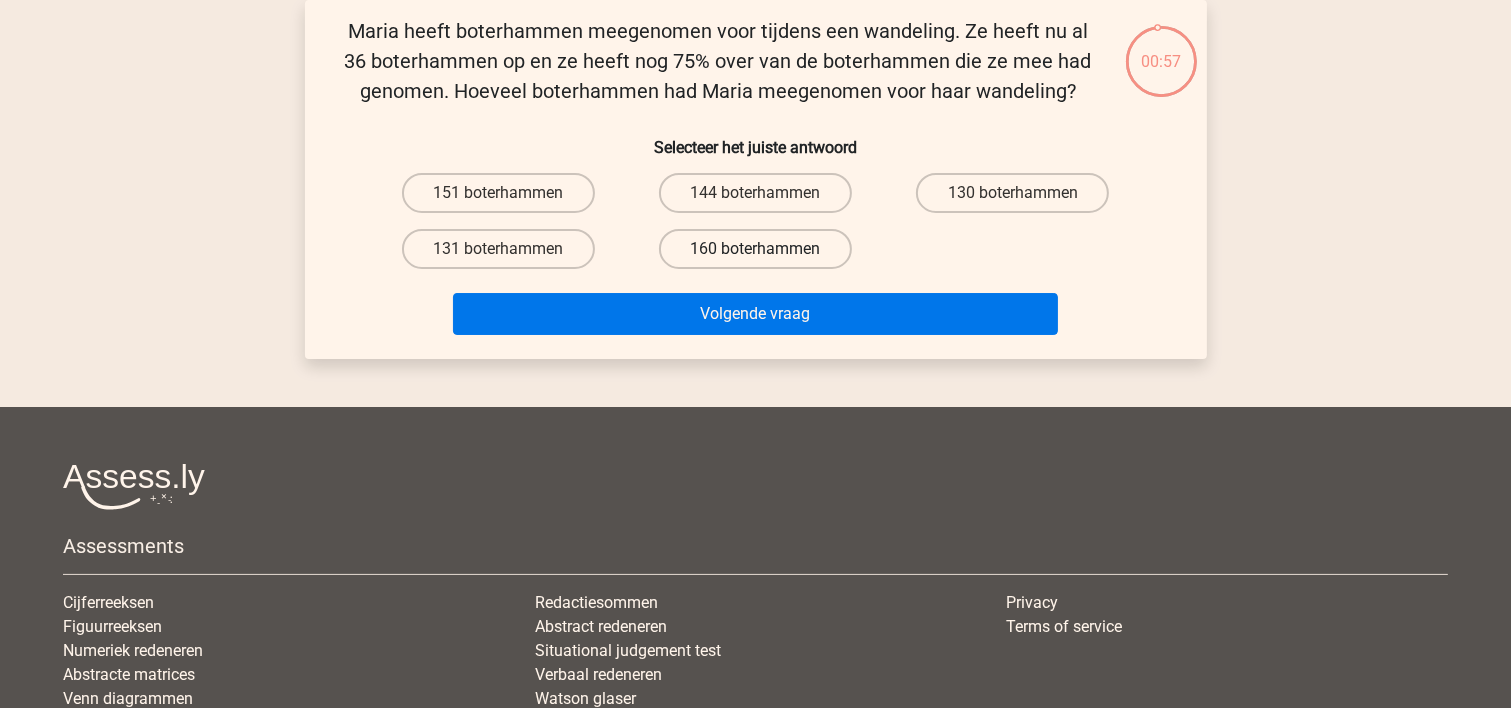click on "144 boterhammen" at bounding box center [755, 193] 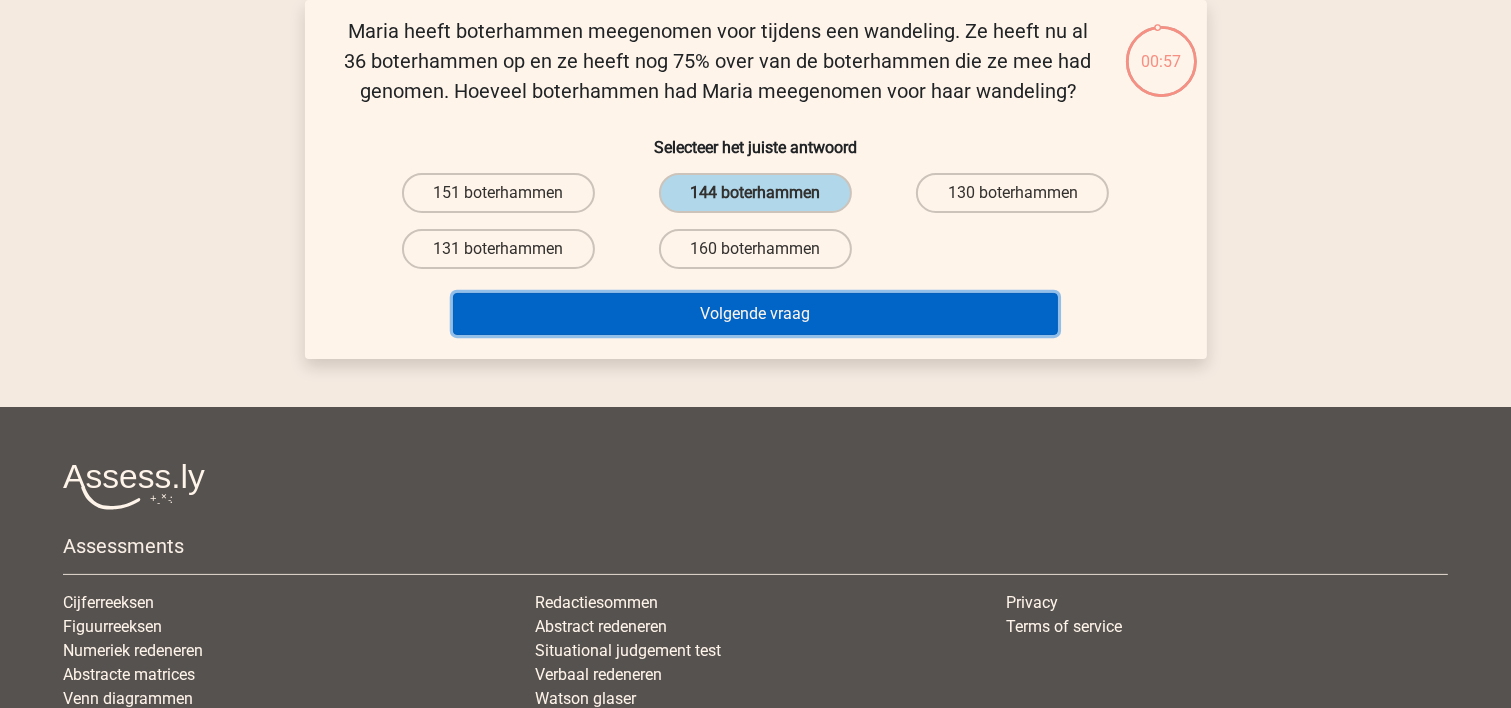 click on "Volgende vraag" at bounding box center [755, 314] 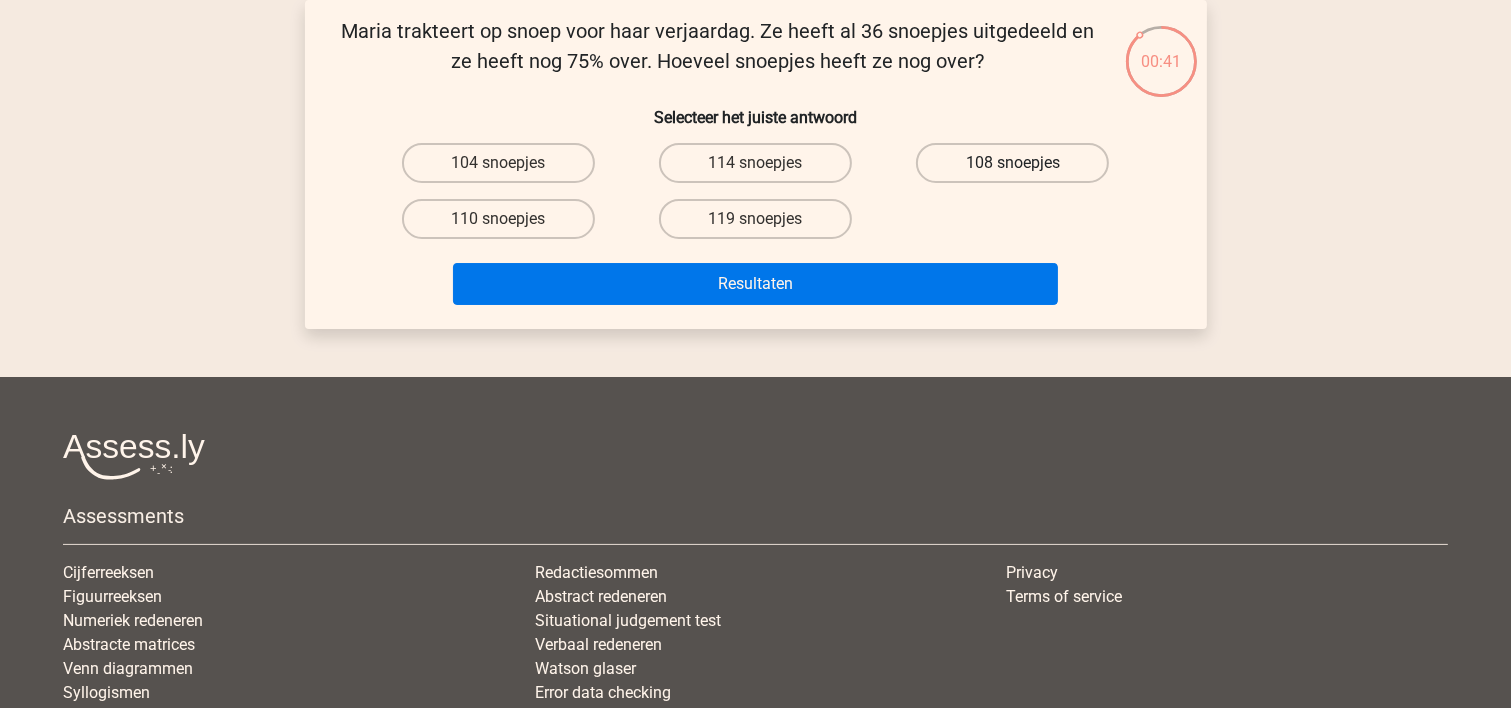 click on "108 snoepjes" at bounding box center (1012, 163) 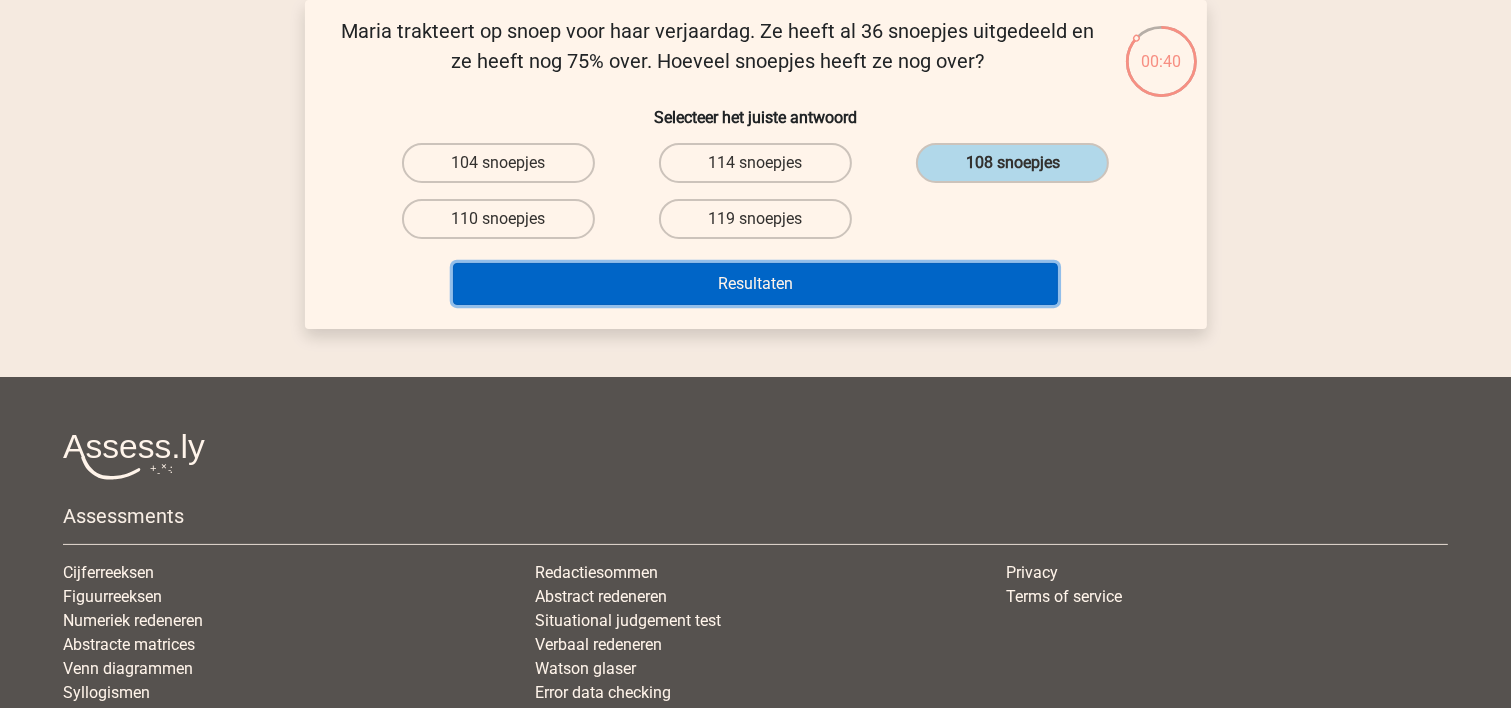 click on "Resultaten" at bounding box center (755, 284) 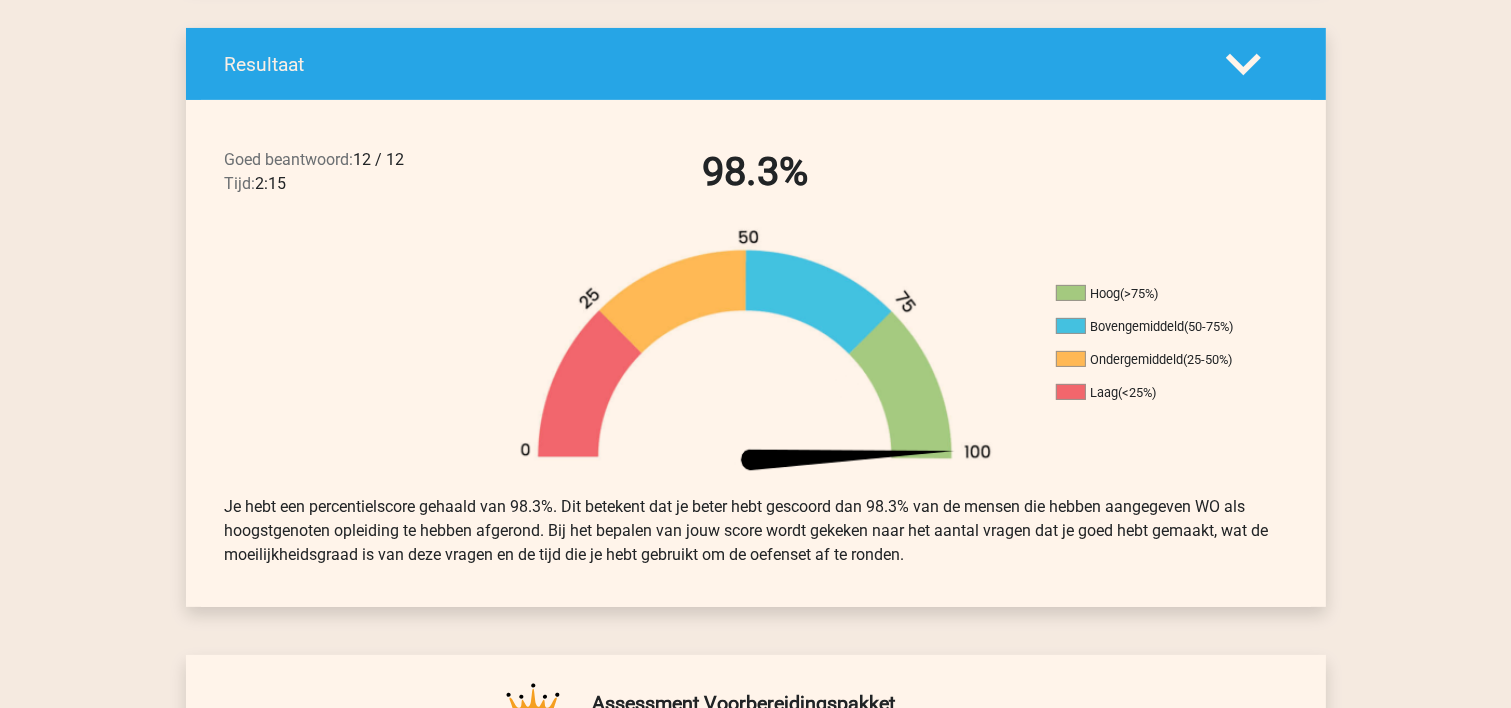 scroll, scrollTop: 0, scrollLeft: 0, axis: both 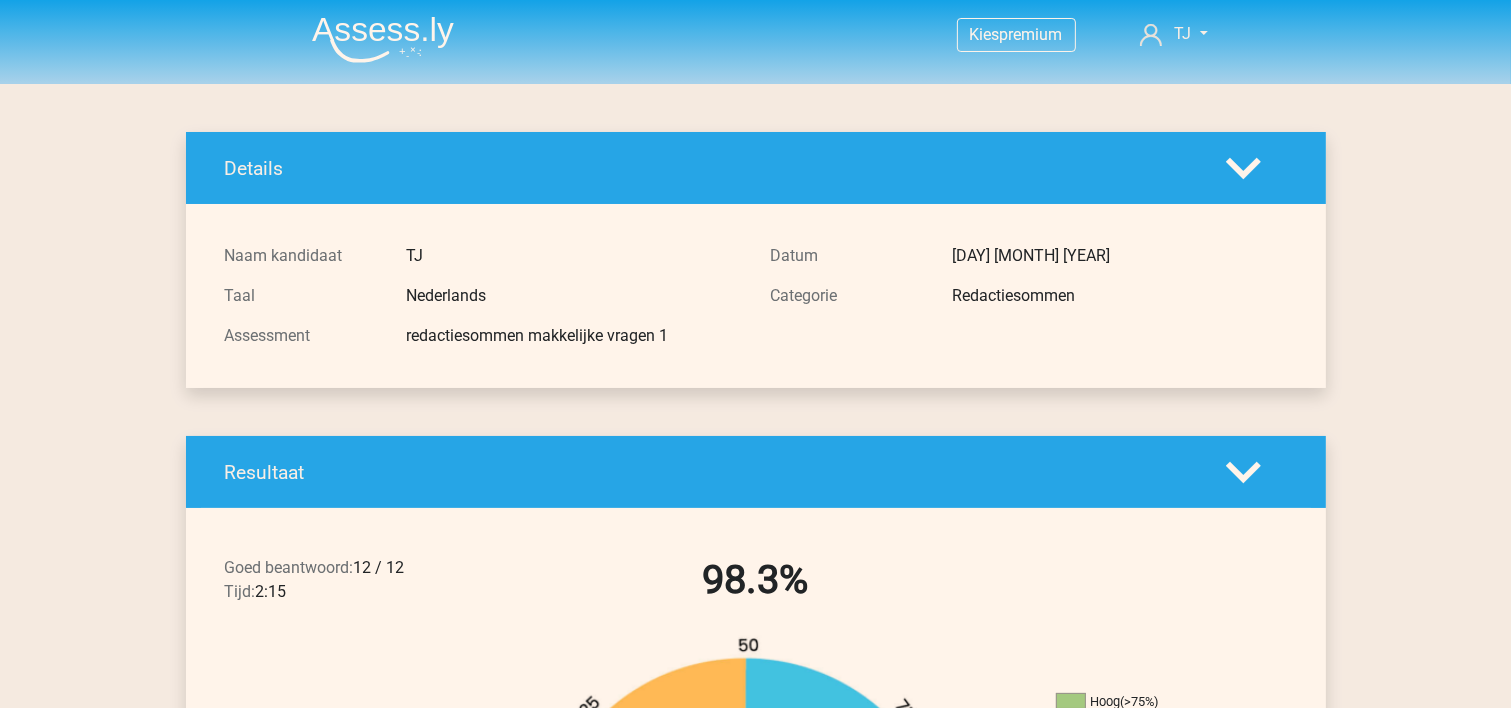 click at bounding box center [383, 39] 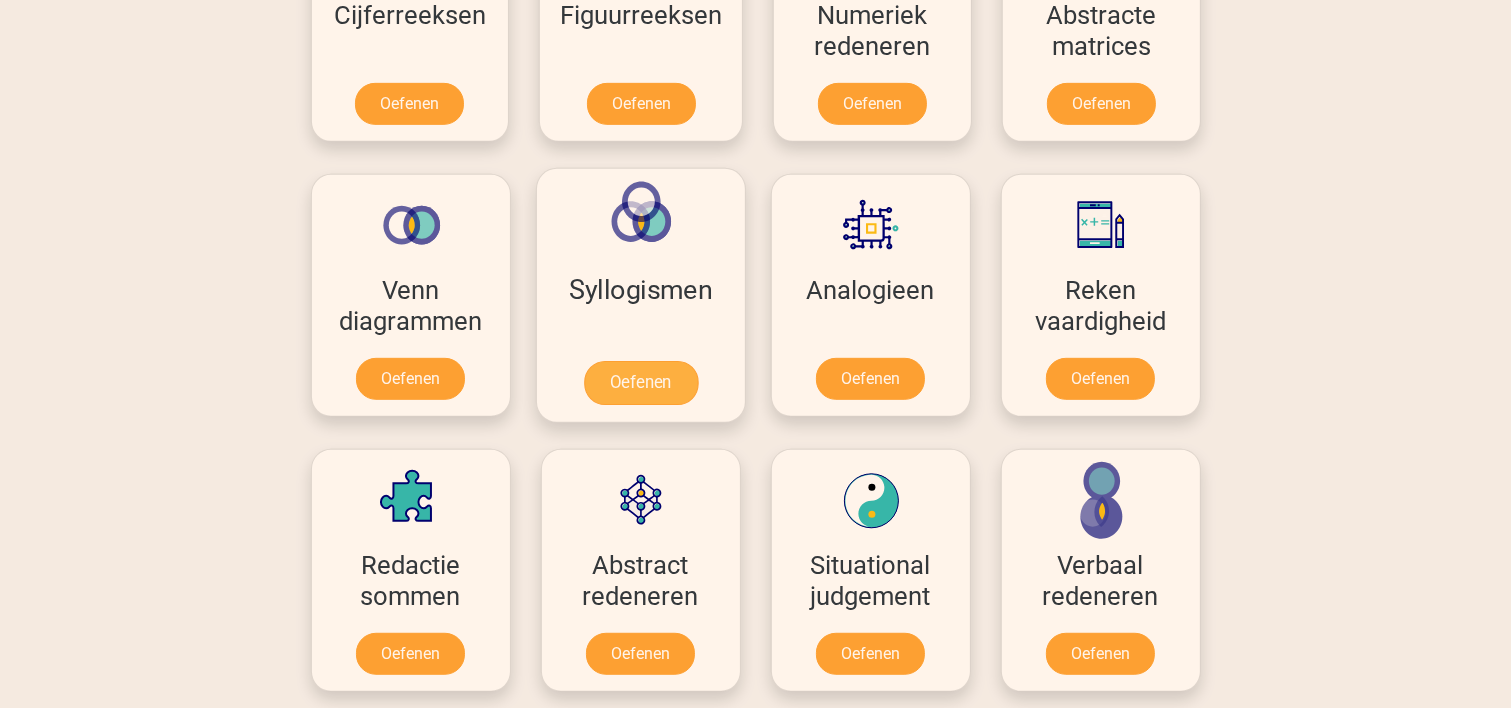 scroll, scrollTop: 1066, scrollLeft: 0, axis: vertical 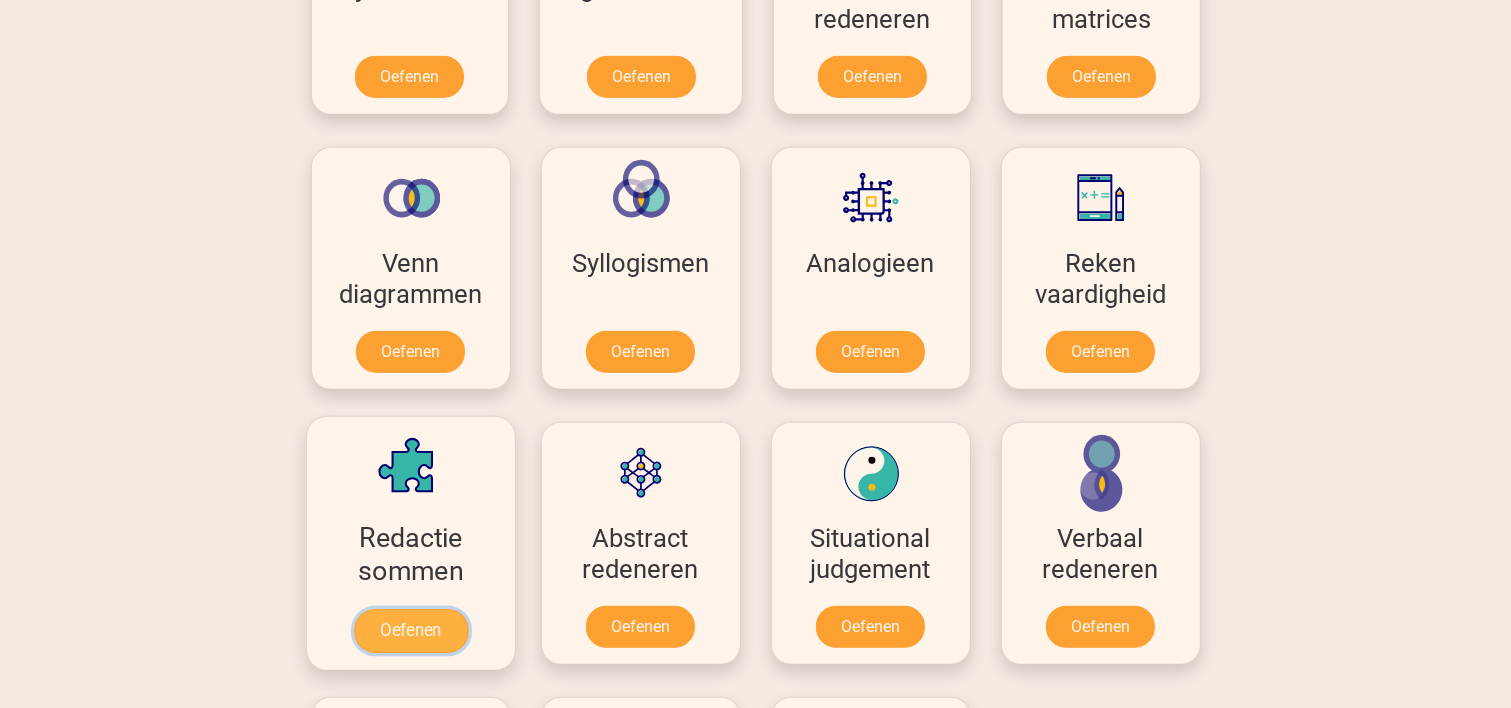 click on "Oefenen" at bounding box center [410, 631] 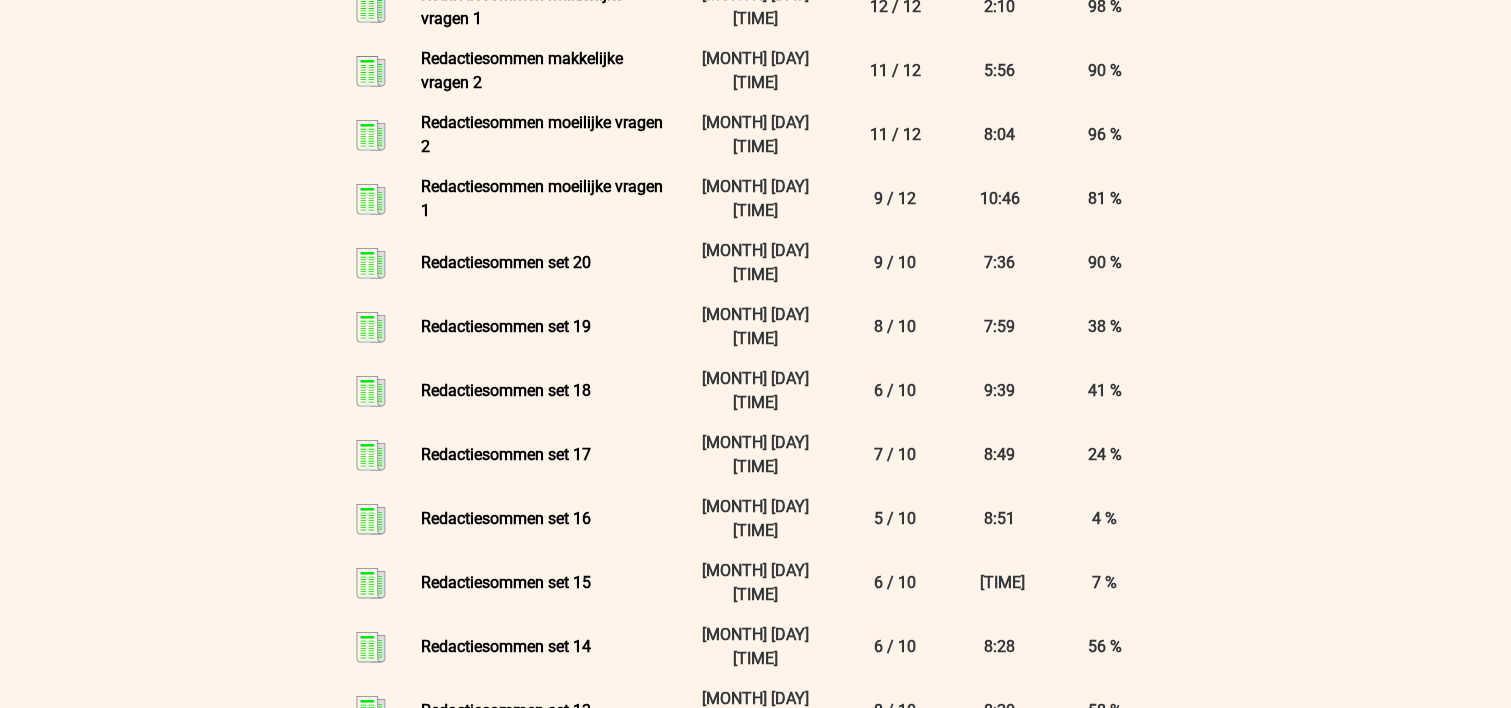 scroll, scrollTop: 1066, scrollLeft: 0, axis: vertical 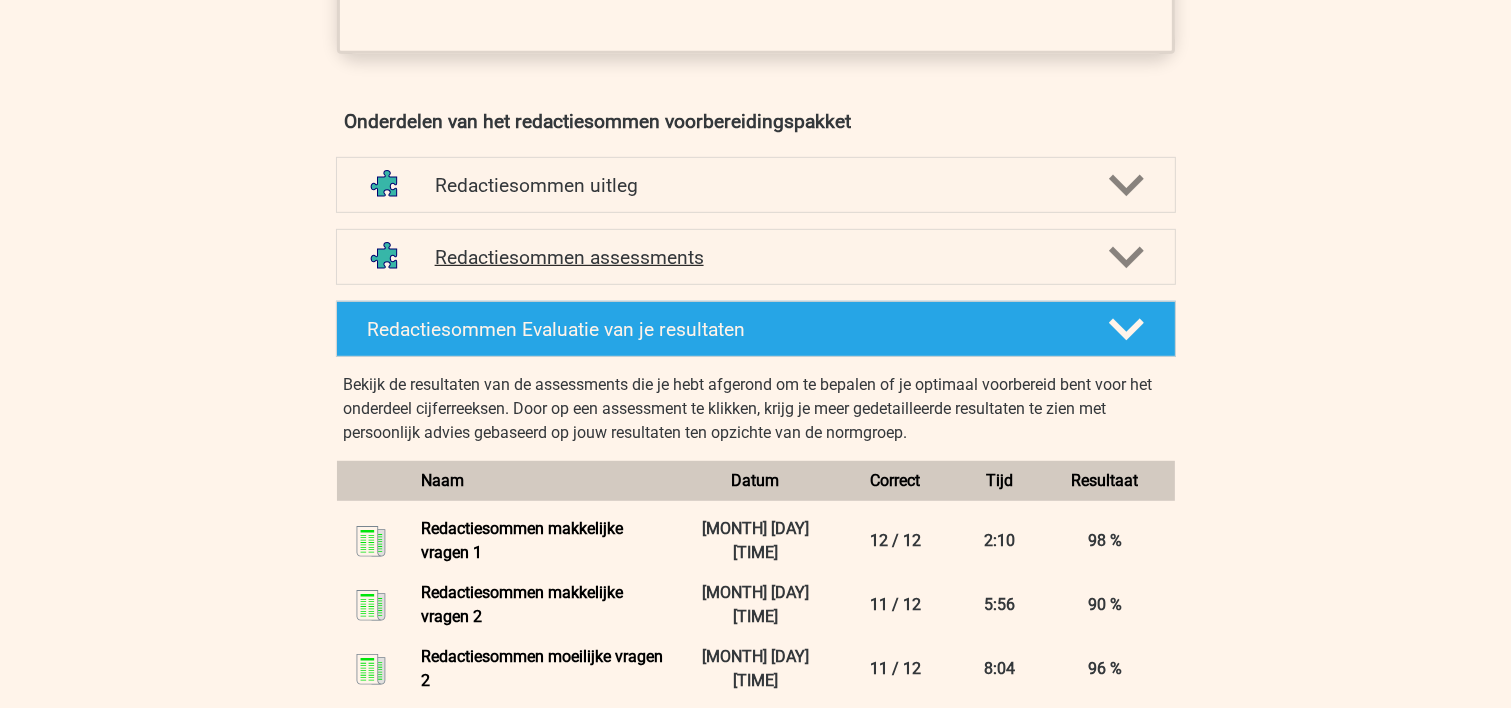 click on "Redactiesommen assessments" at bounding box center [756, 257] 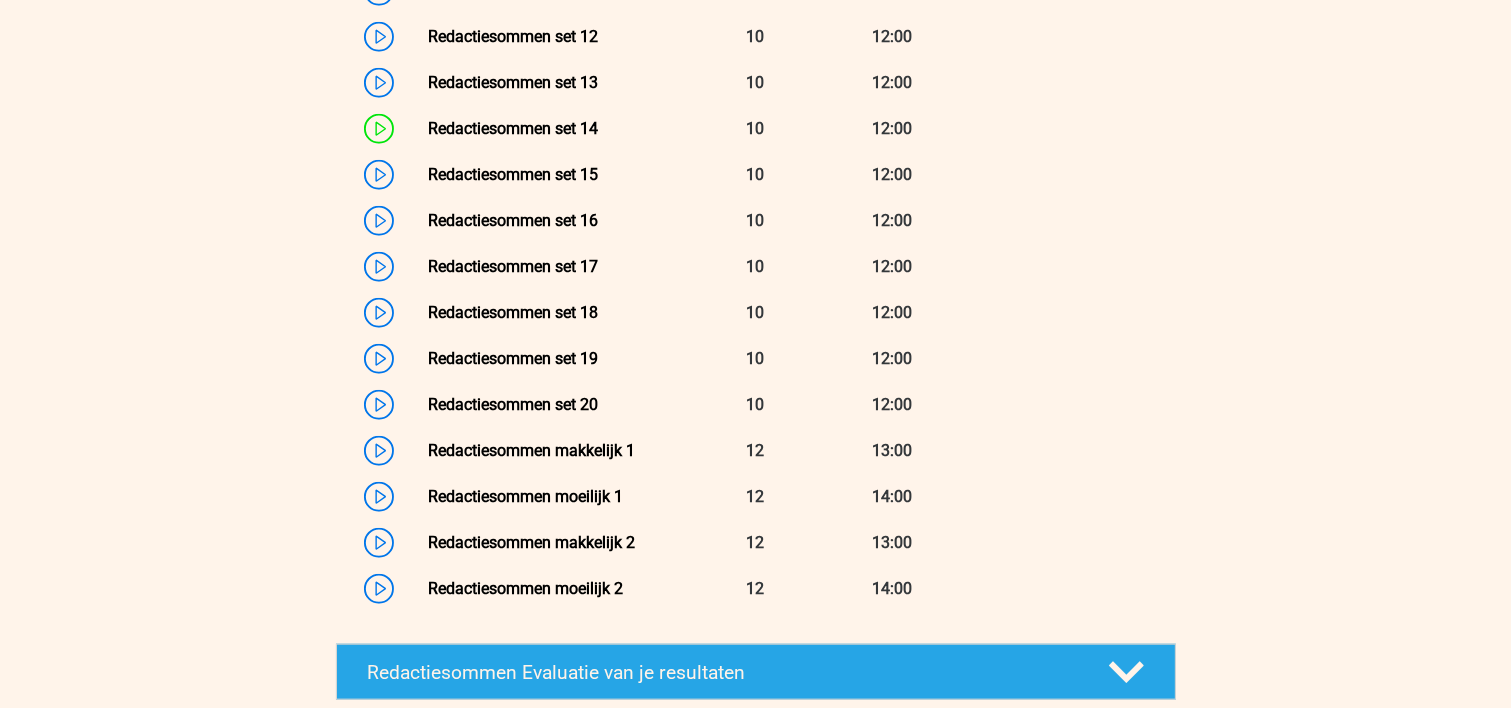 scroll, scrollTop: 2133, scrollLeft: 0, axis: vertical 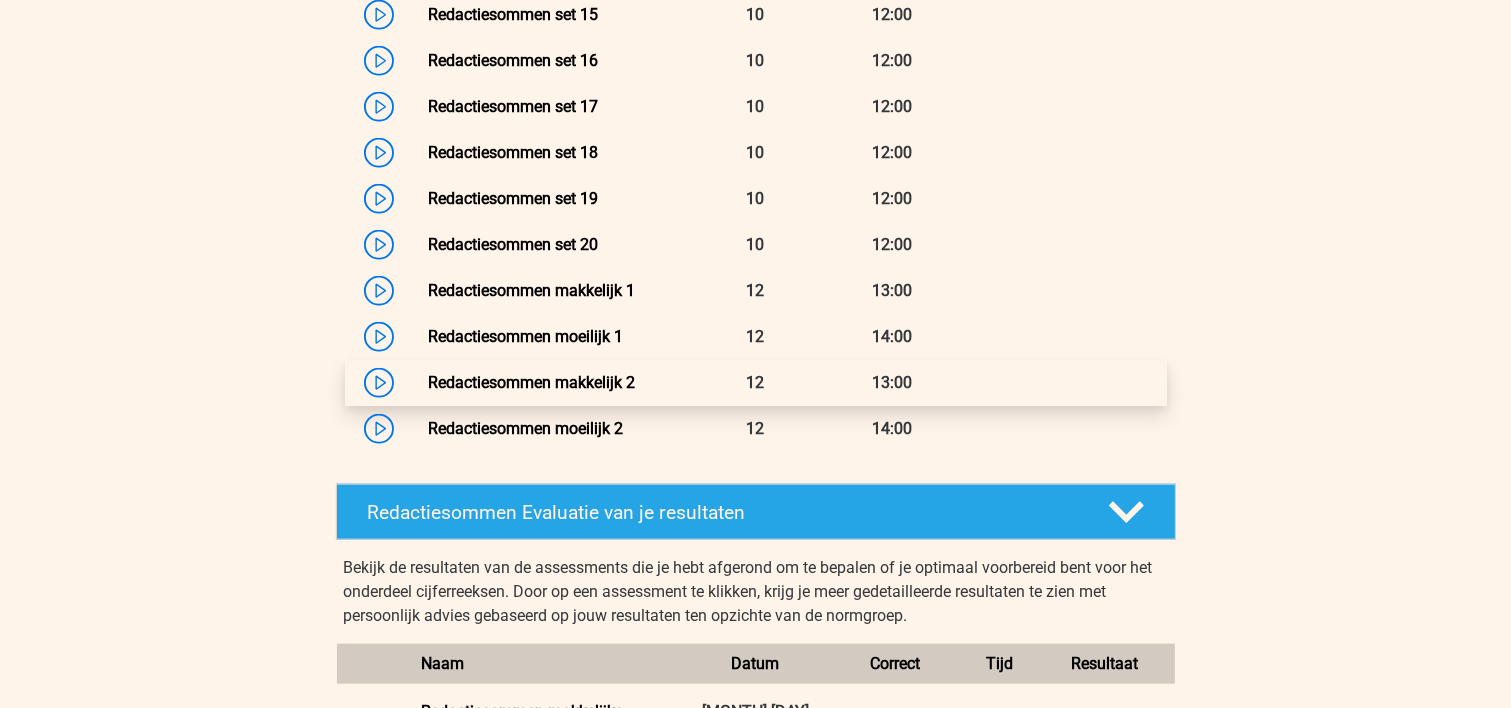 click on "Redactiesommen
makkelijk 2" at bounding box center [531, 382] 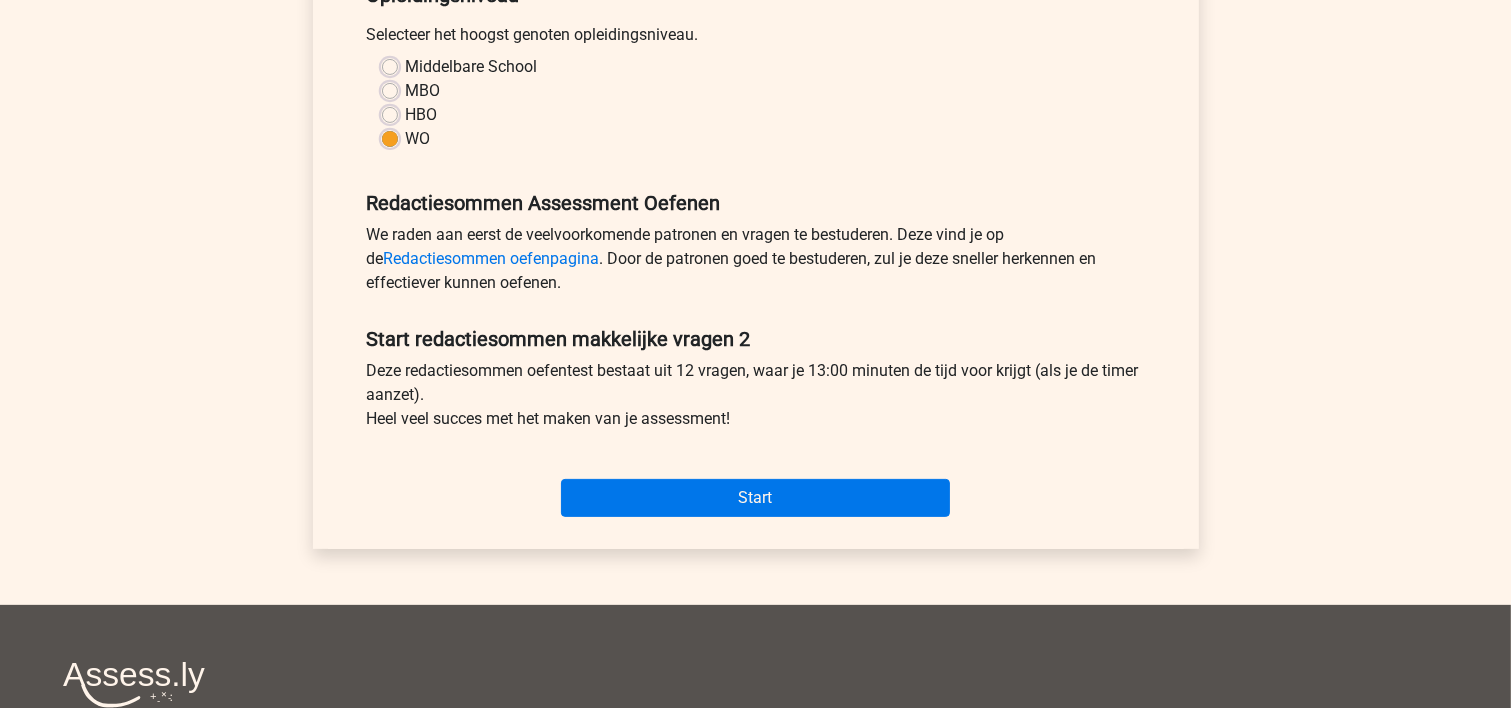 scroll, scrollTop: 533, scrollLeft: 0, axis: vertical 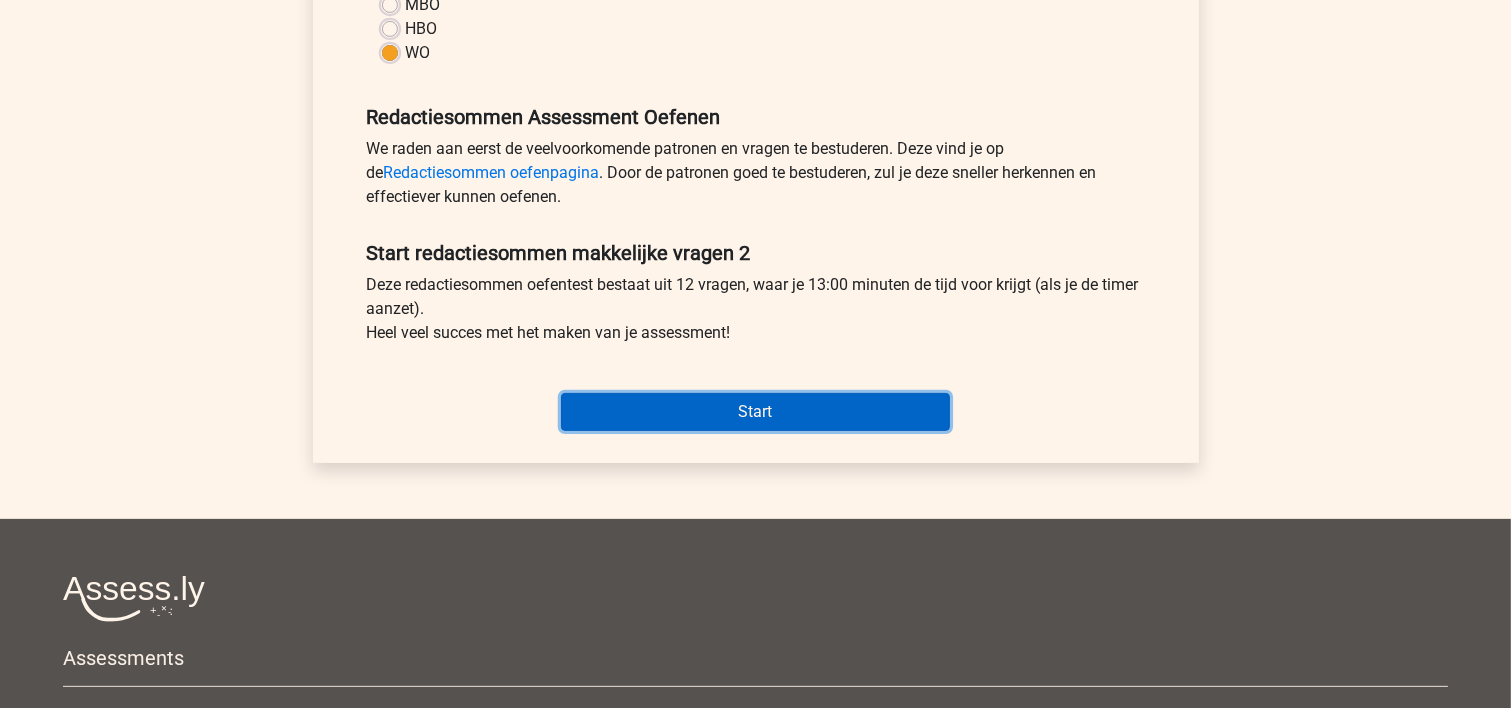 click on "Start" at bounding box center (755, 412) 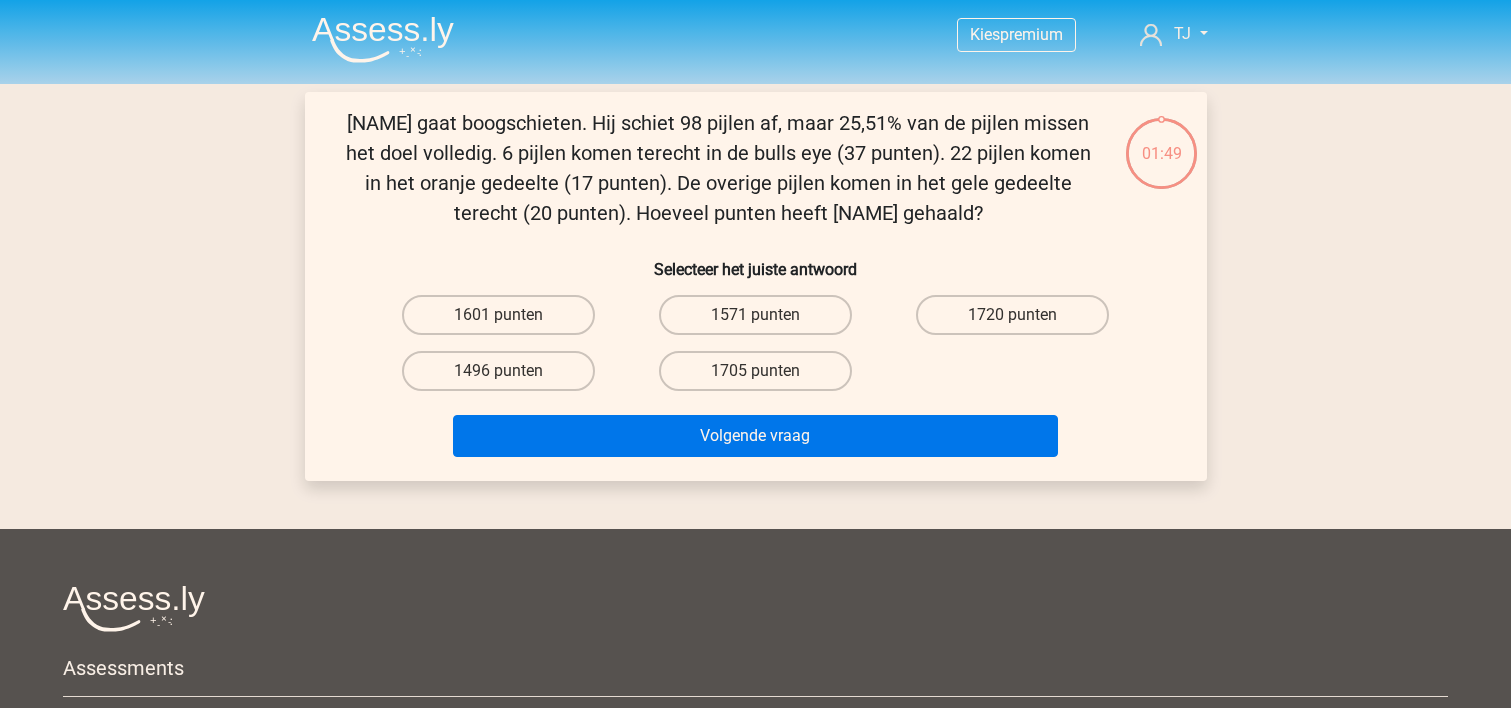 scroll, scrollTop: 0, scrollLeft: 0, axis: both 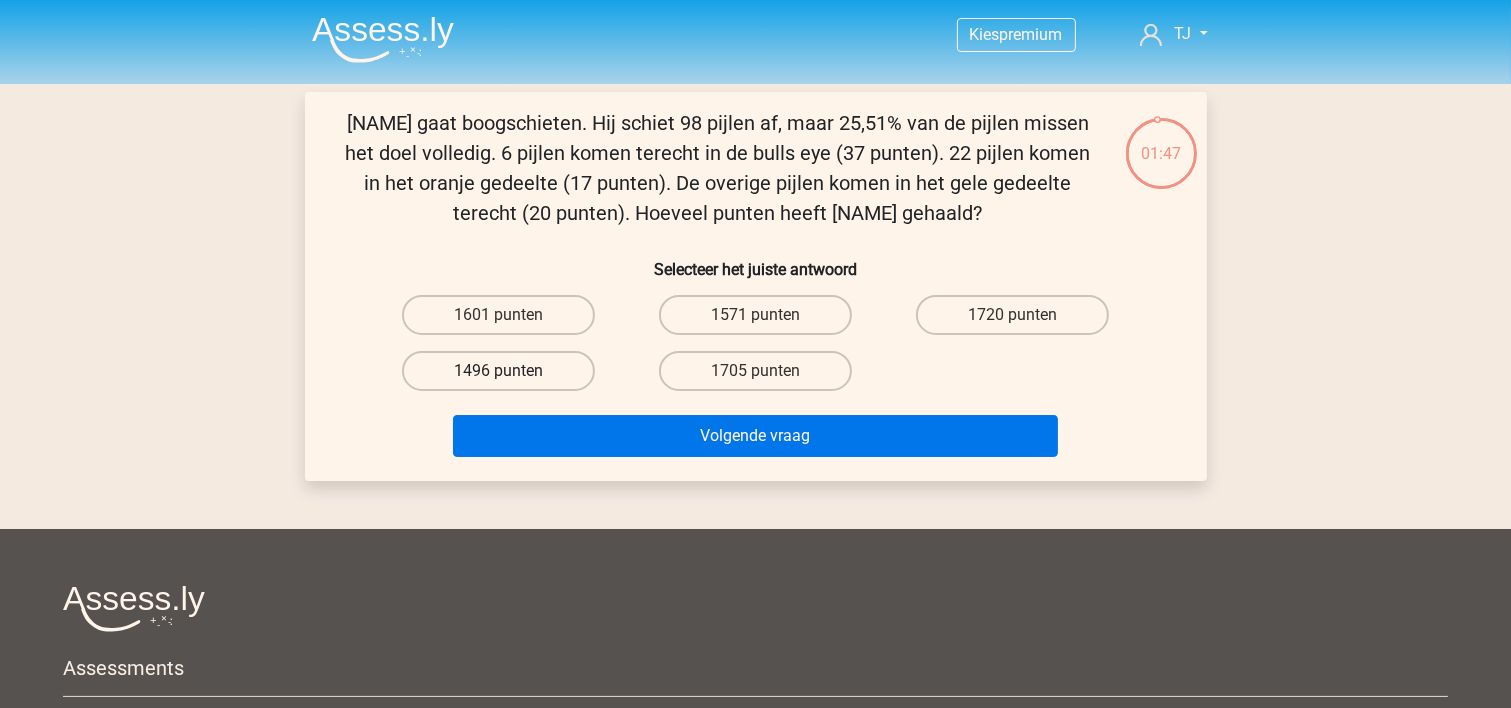 click on "1496 punten" at bounding box center [498, 371] 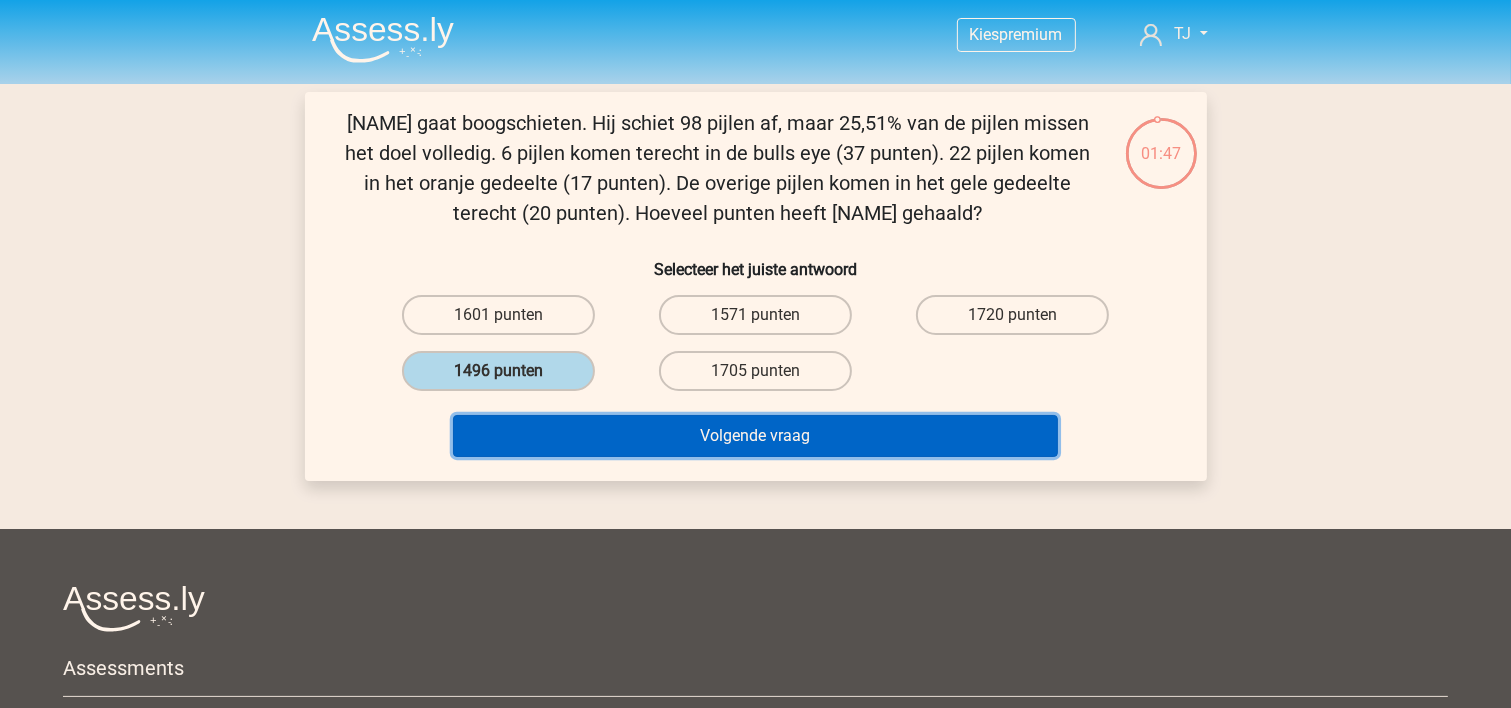 click on "Volgende vraag" at bounding box center [755, 436] 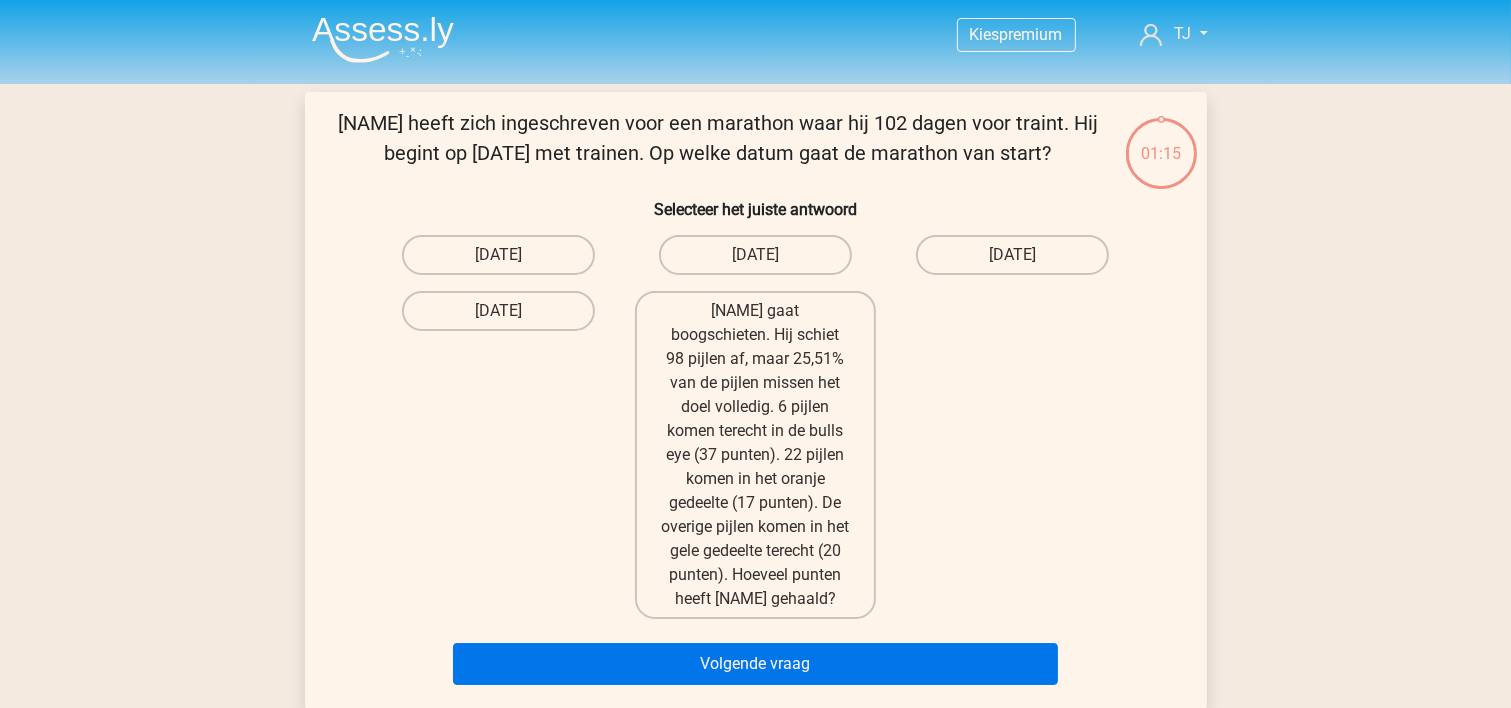scroll, scrollTop: 92, scrollLeft: 0, axis: vertical 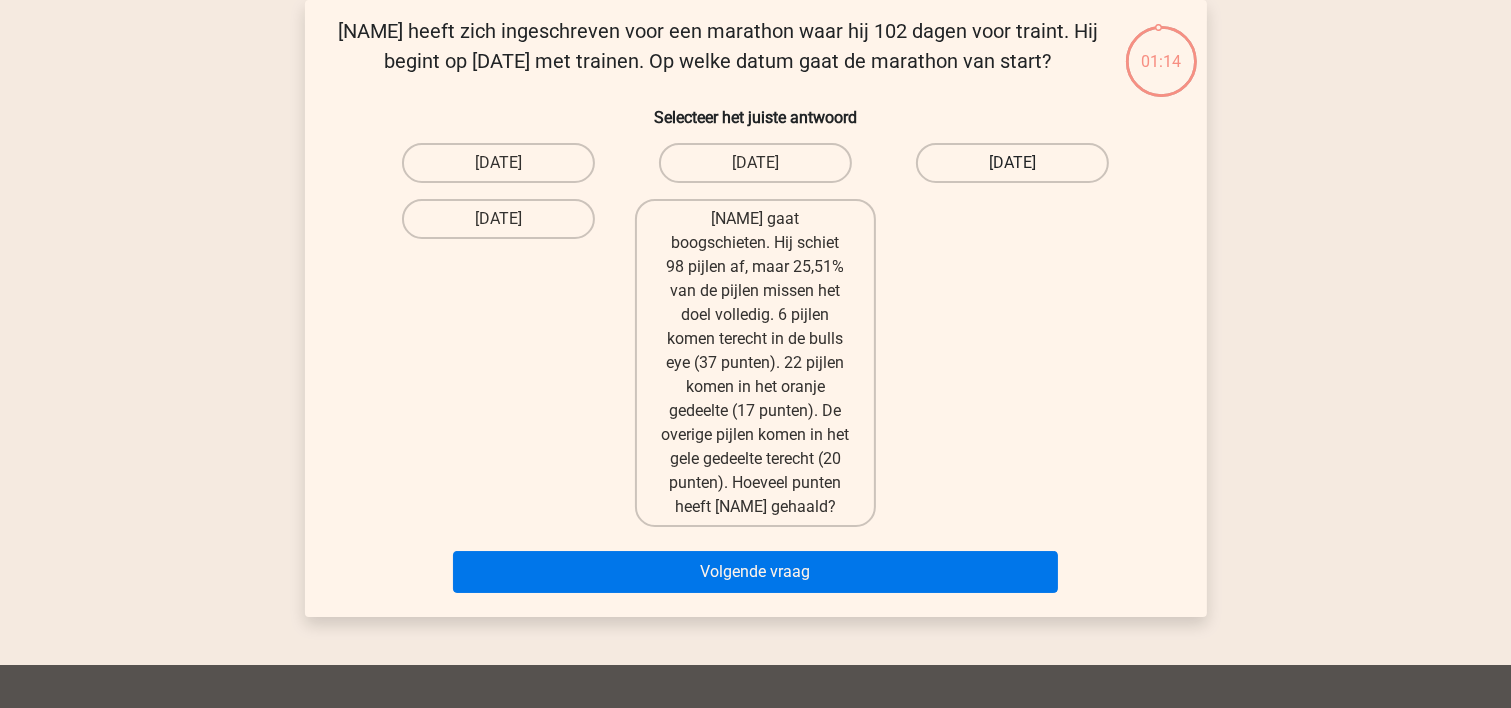 click on "[DATE]" at bounding box center [1012, 163] 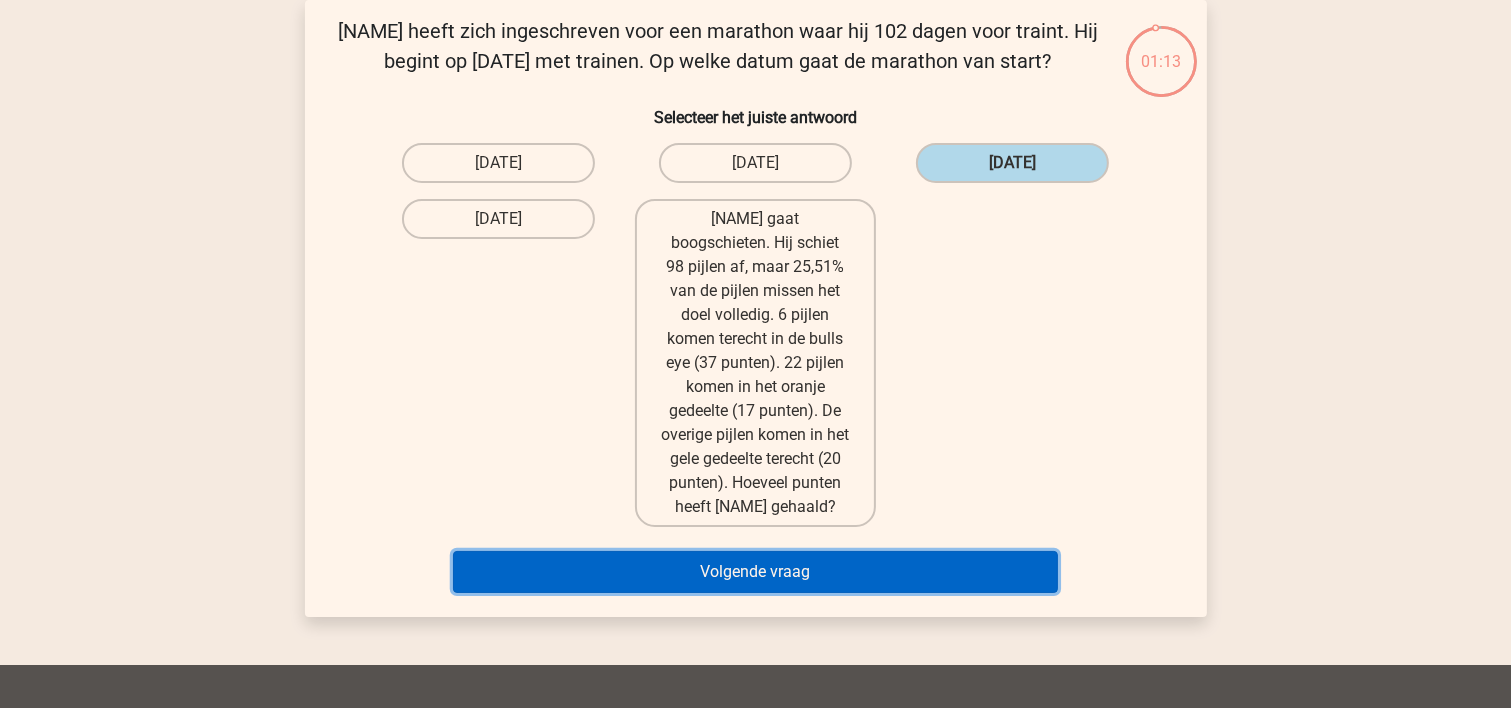 click on "Volgende vraag" at bounding box center [755, 572] 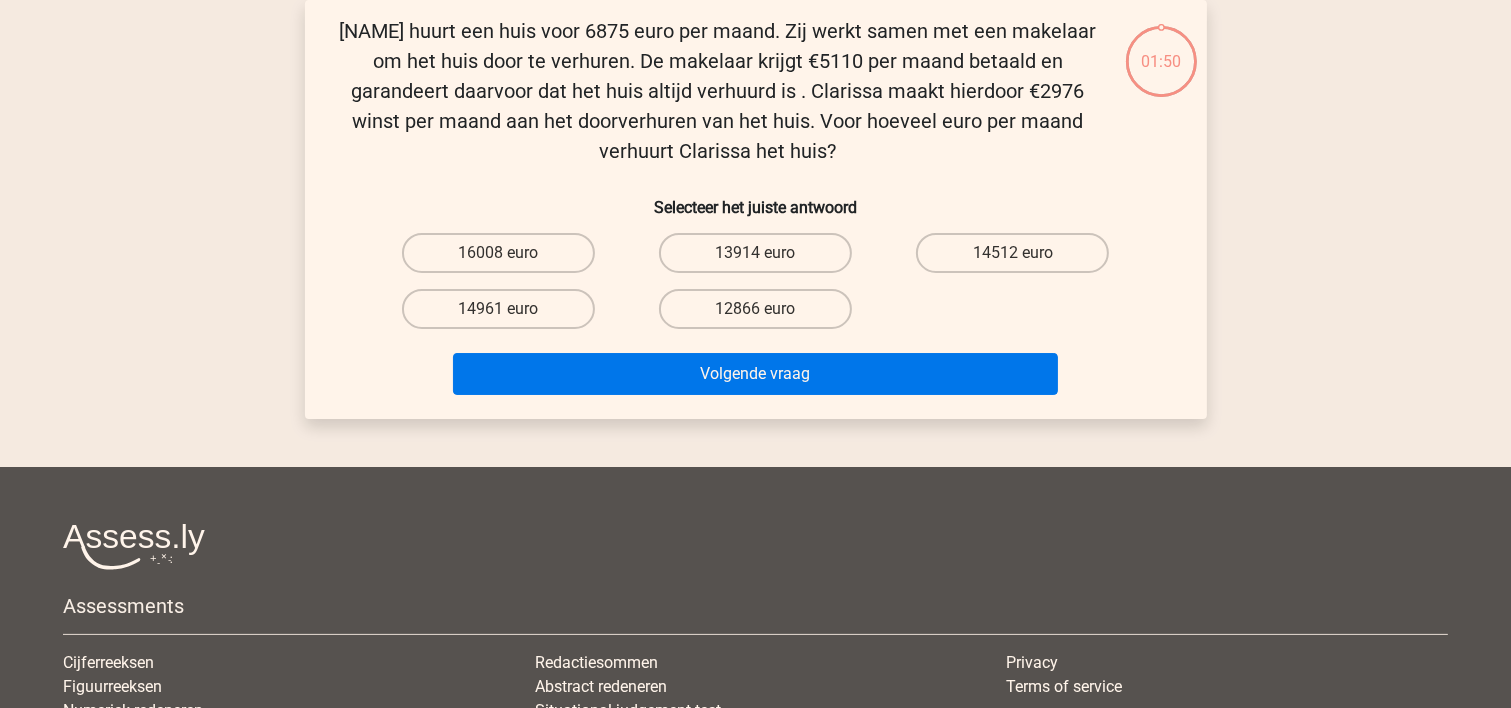 click on "14961 euro" at bounding box center (504, 315) 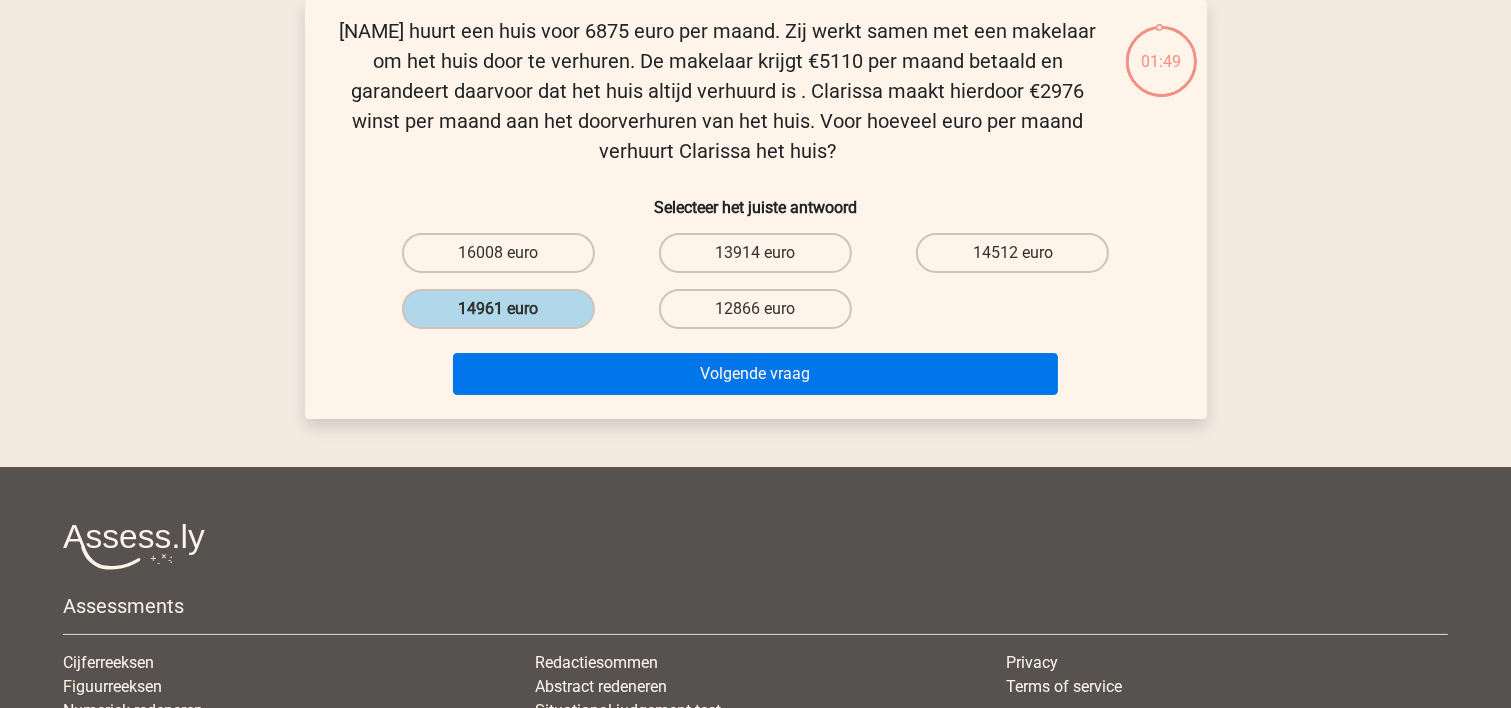 click on "Volgende vraag" at bounding box center [756, 370] 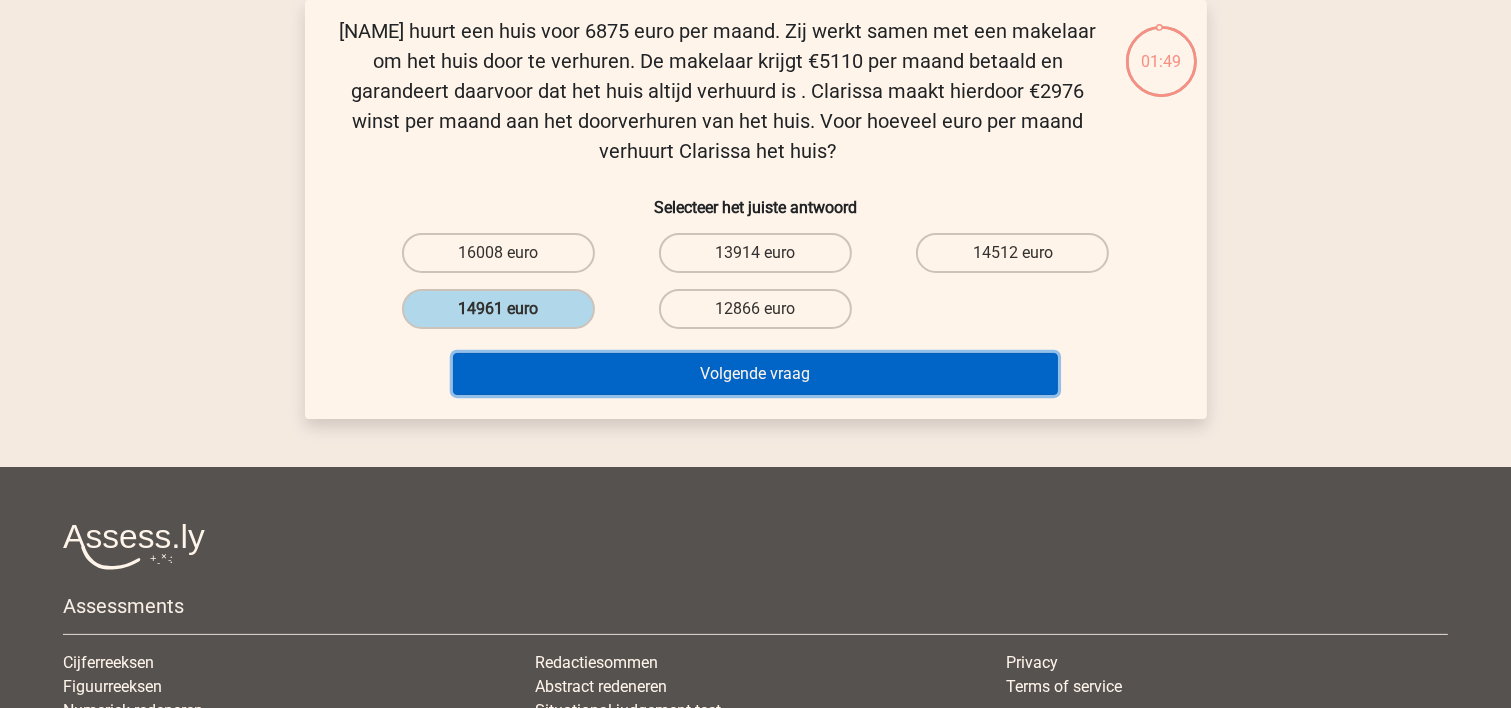 click on "Volgende vraag" at bounding box center [755, 374] 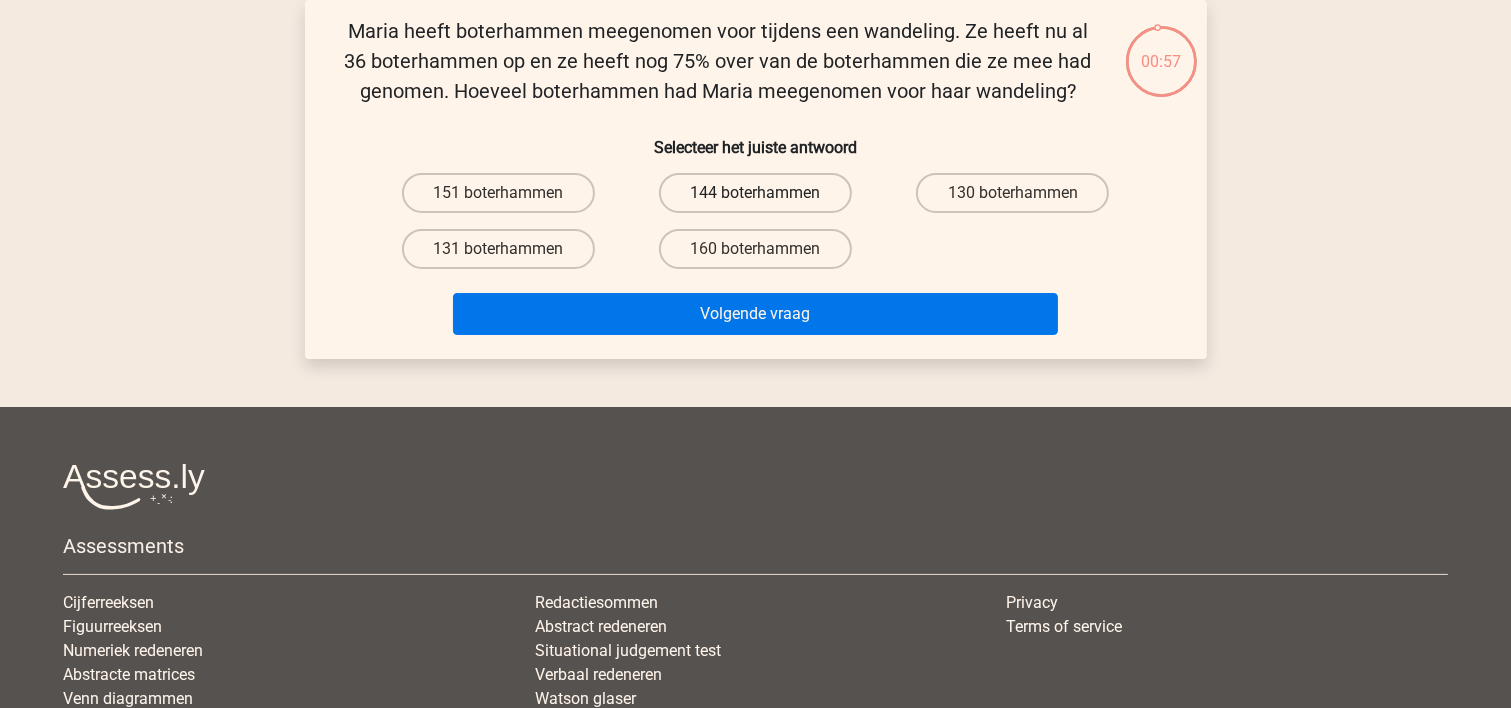 click on "144 boterhammen" at bounding box center [755, 193] 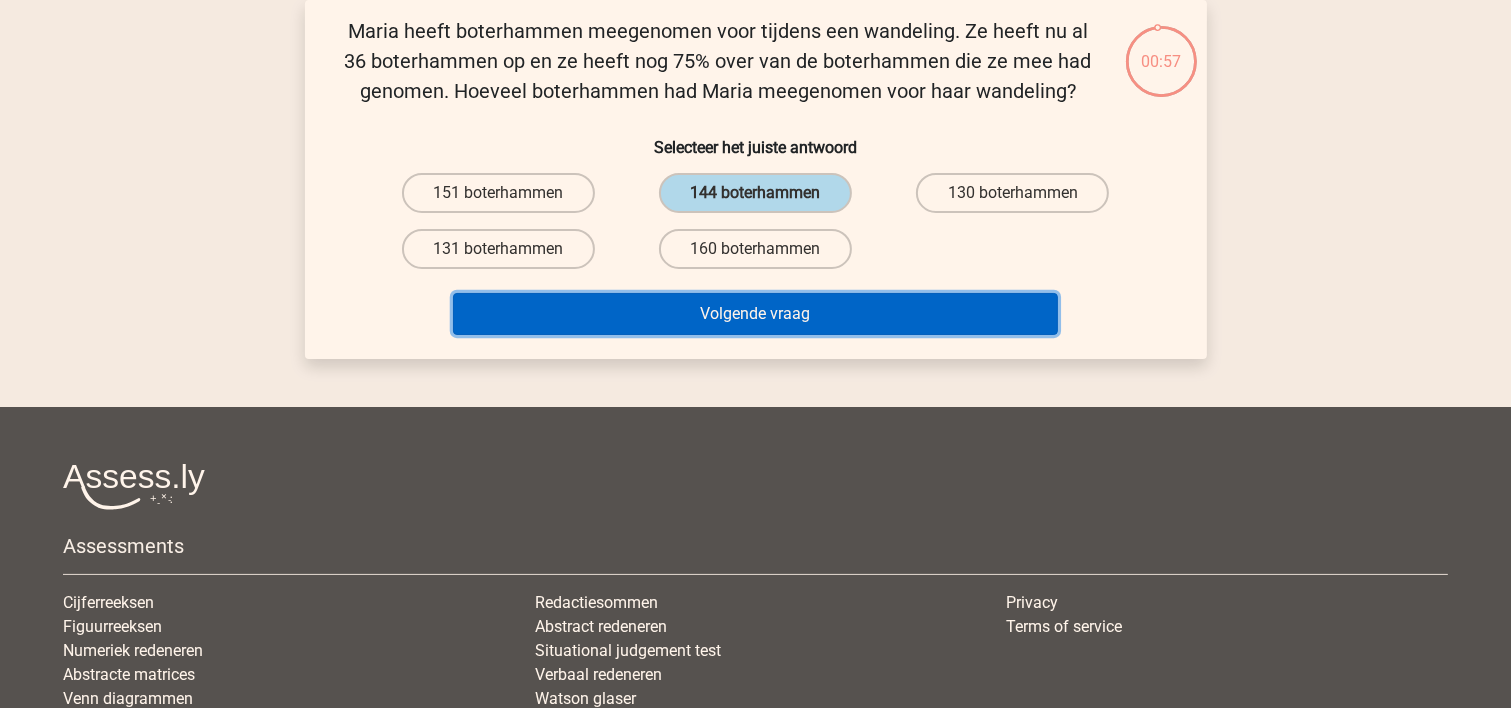 click on "Volgende vraag" at bounding box center (755, 314) 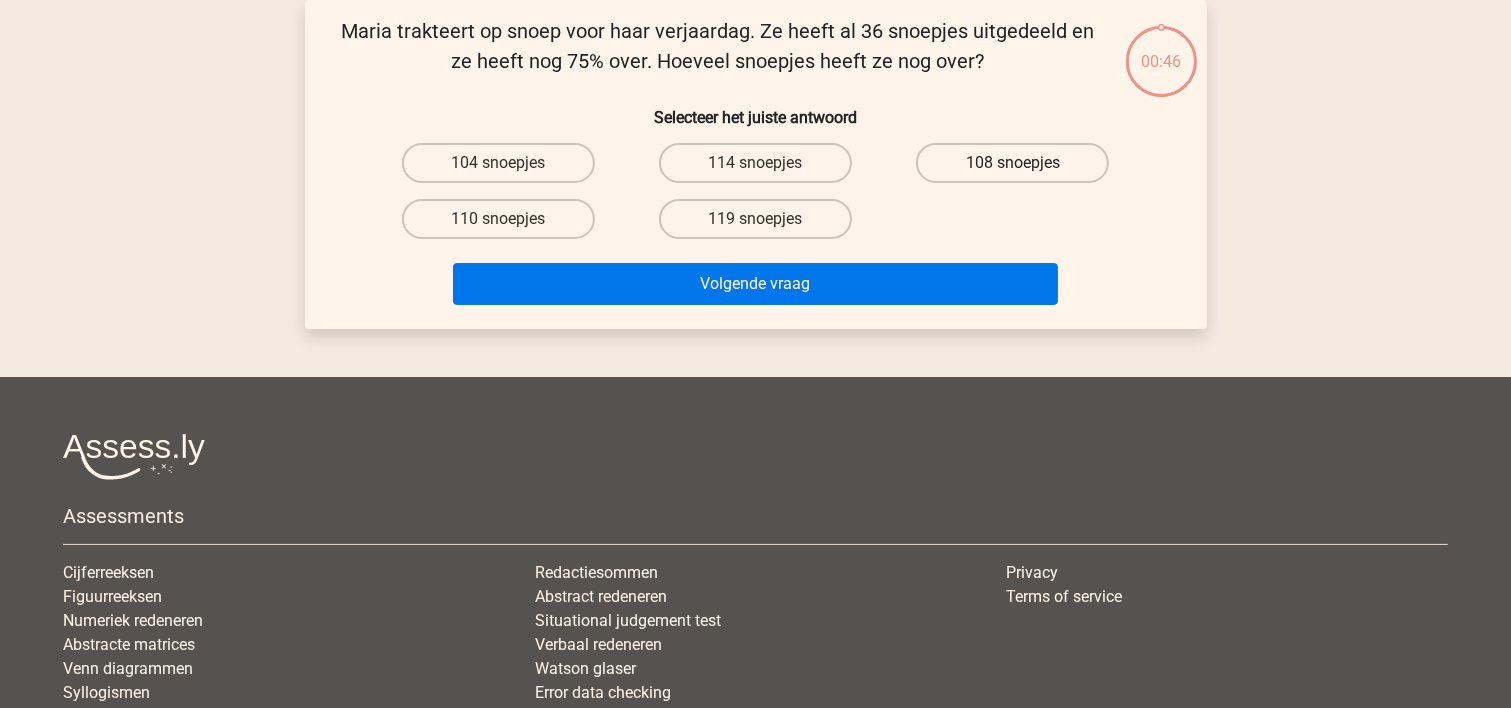 click on "108 snoepjes" at bounding box center [1012, 163] 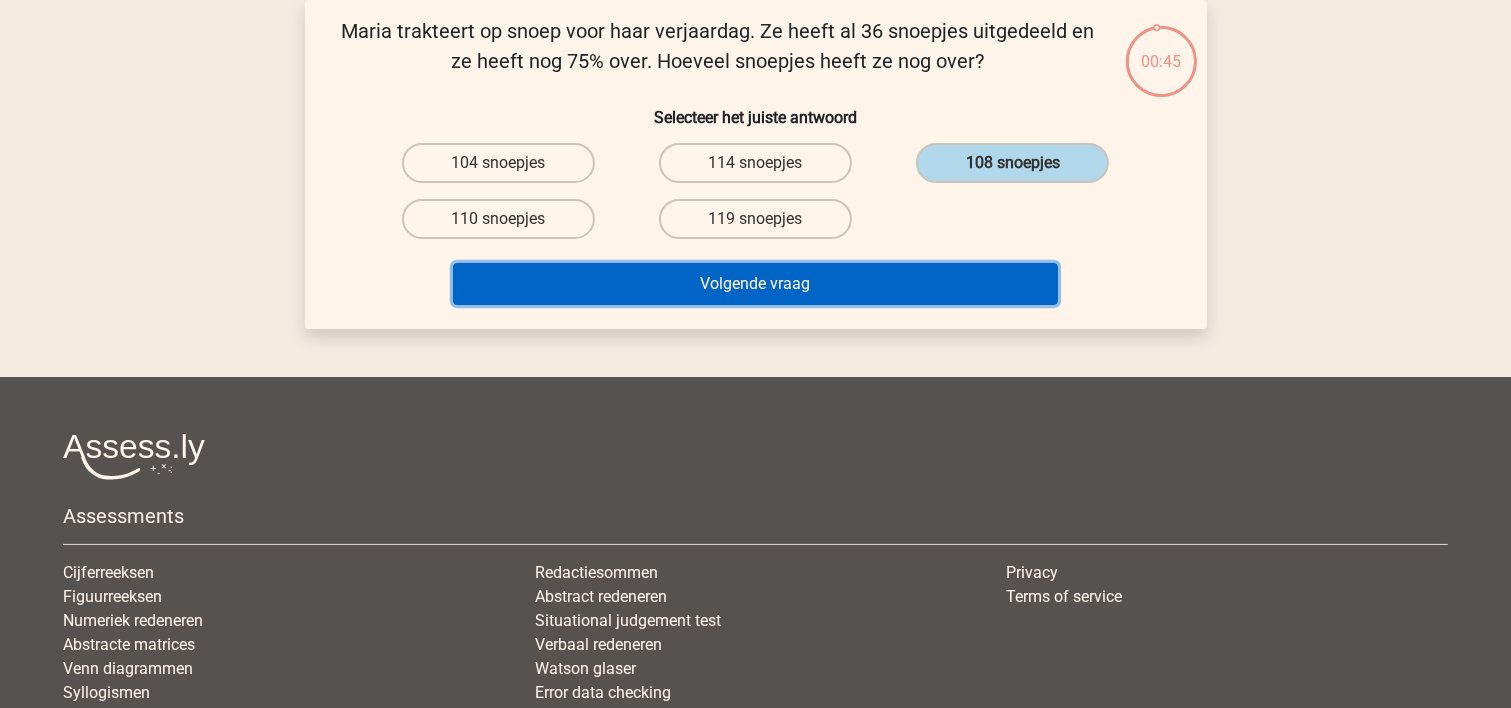 click on "Volgende vraag" at bounding box center [755, 284] 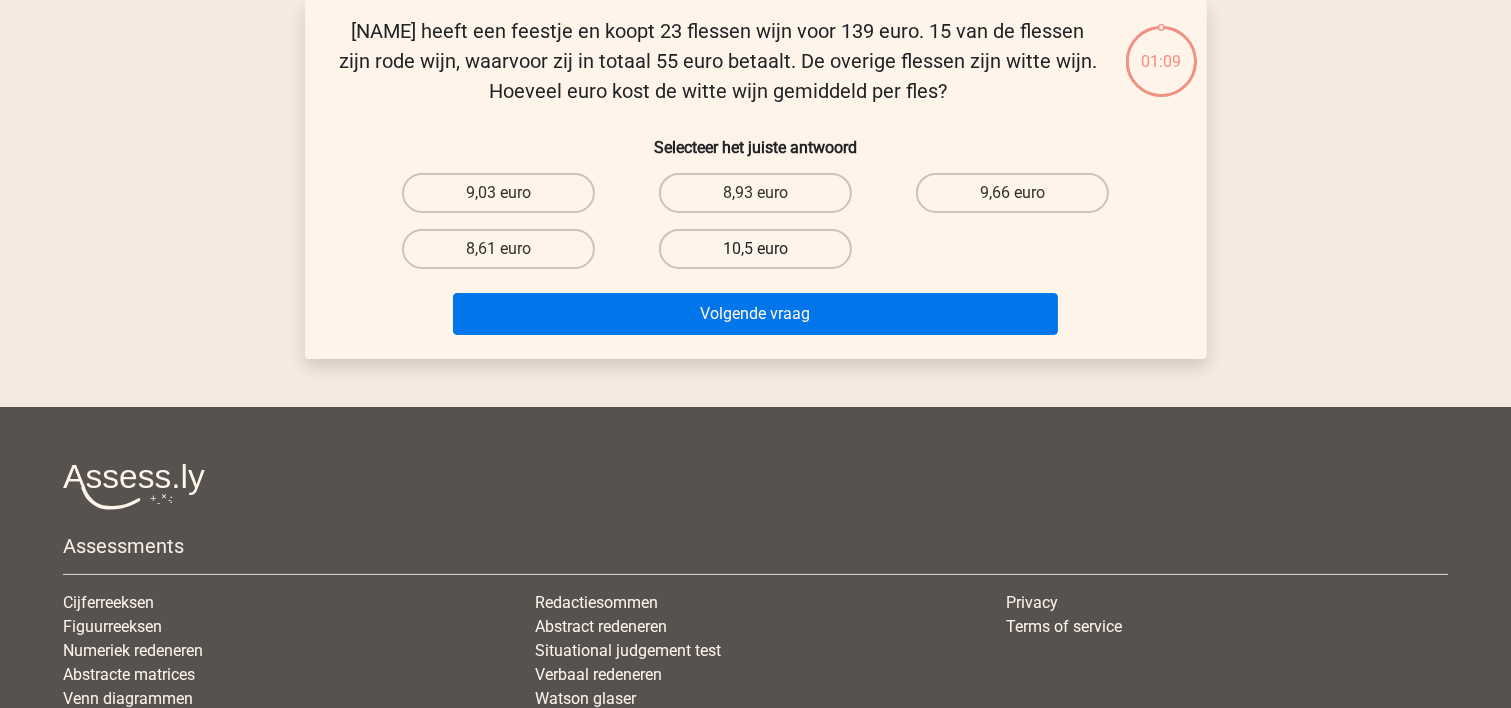 click on "10,5 euro" at bounding box center [755, 249] 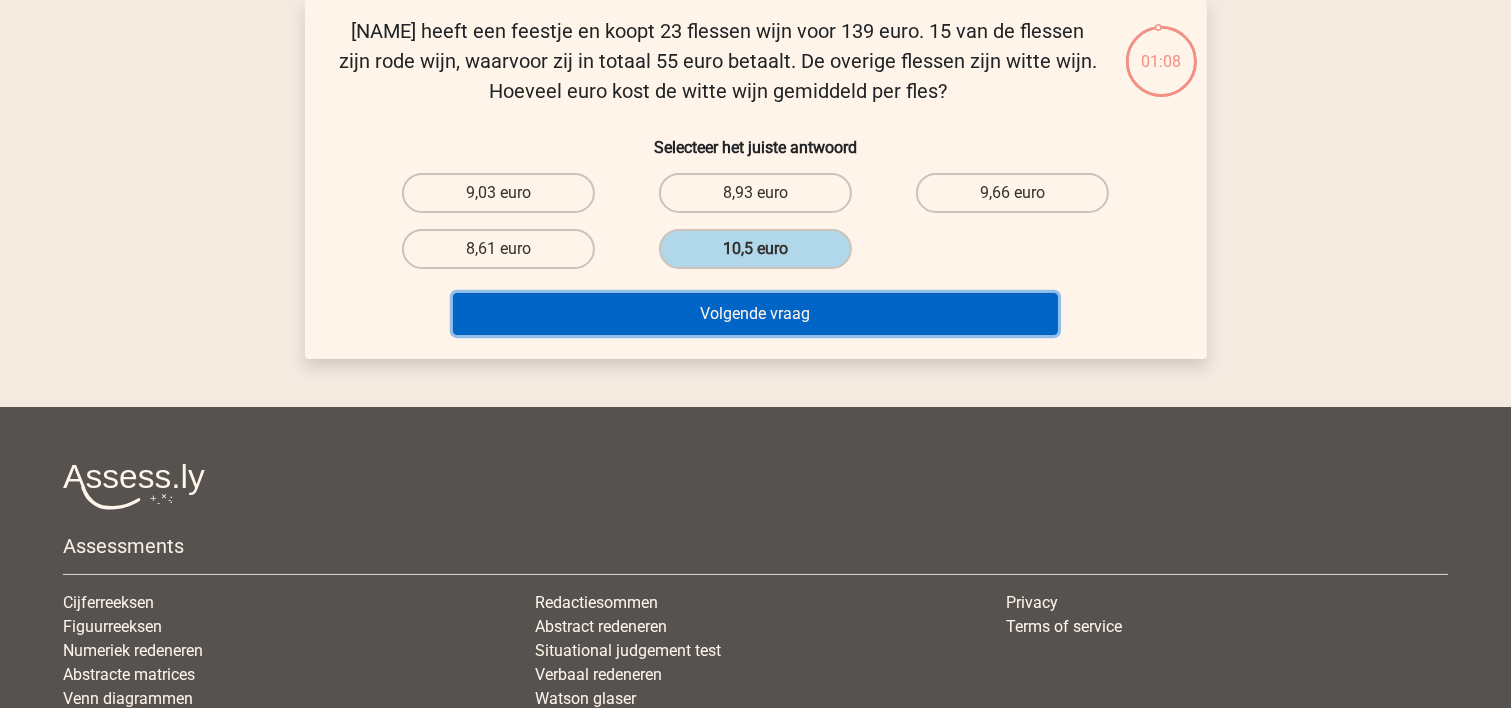 click on "Volgende vraag" at bounding box center [755, 314] 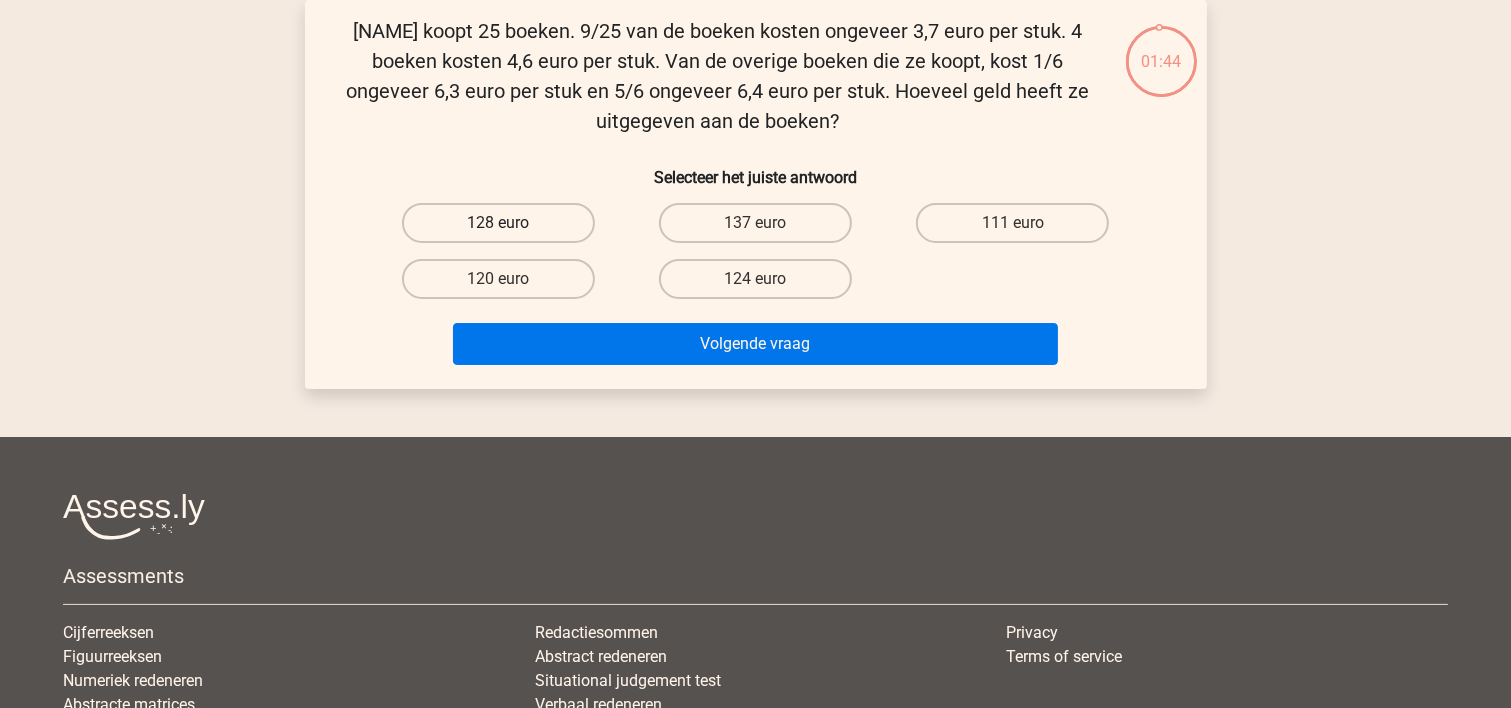 click on "128 euro" at bounding box center (498, 223) 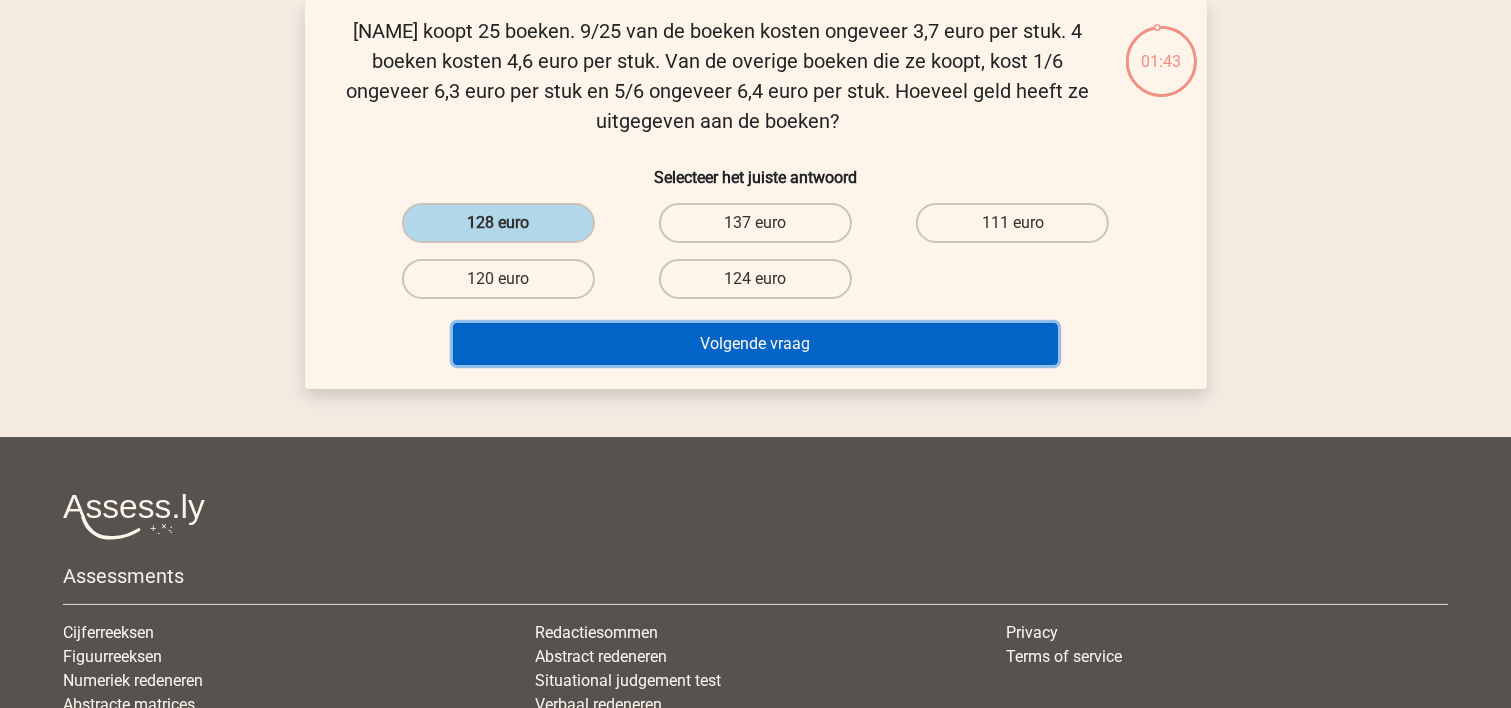 click on "Volgende vraag" at bounding box center [755, 344] 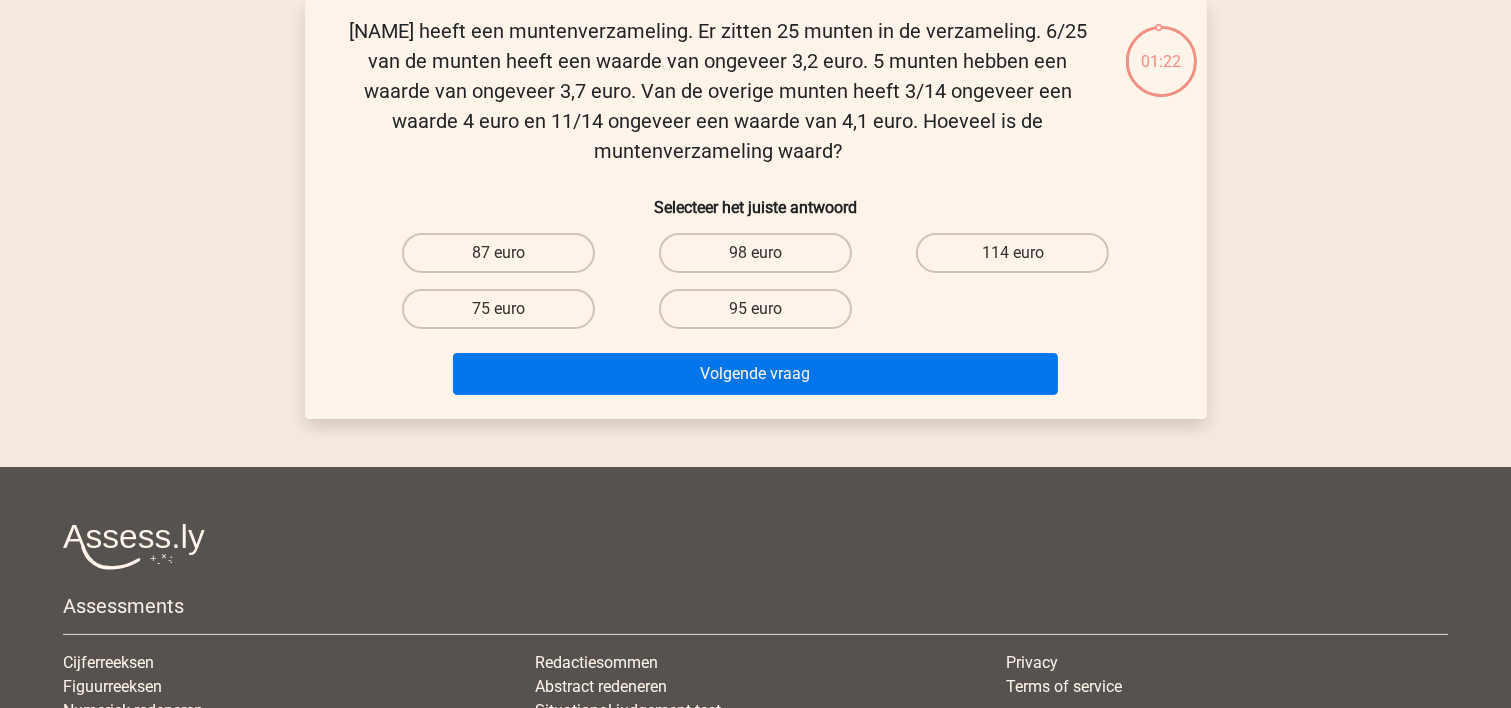 drag, startPoint x: 760, startPoint y: 307, endPoint x: 776, endPoint y: 342, distance: 38.483765 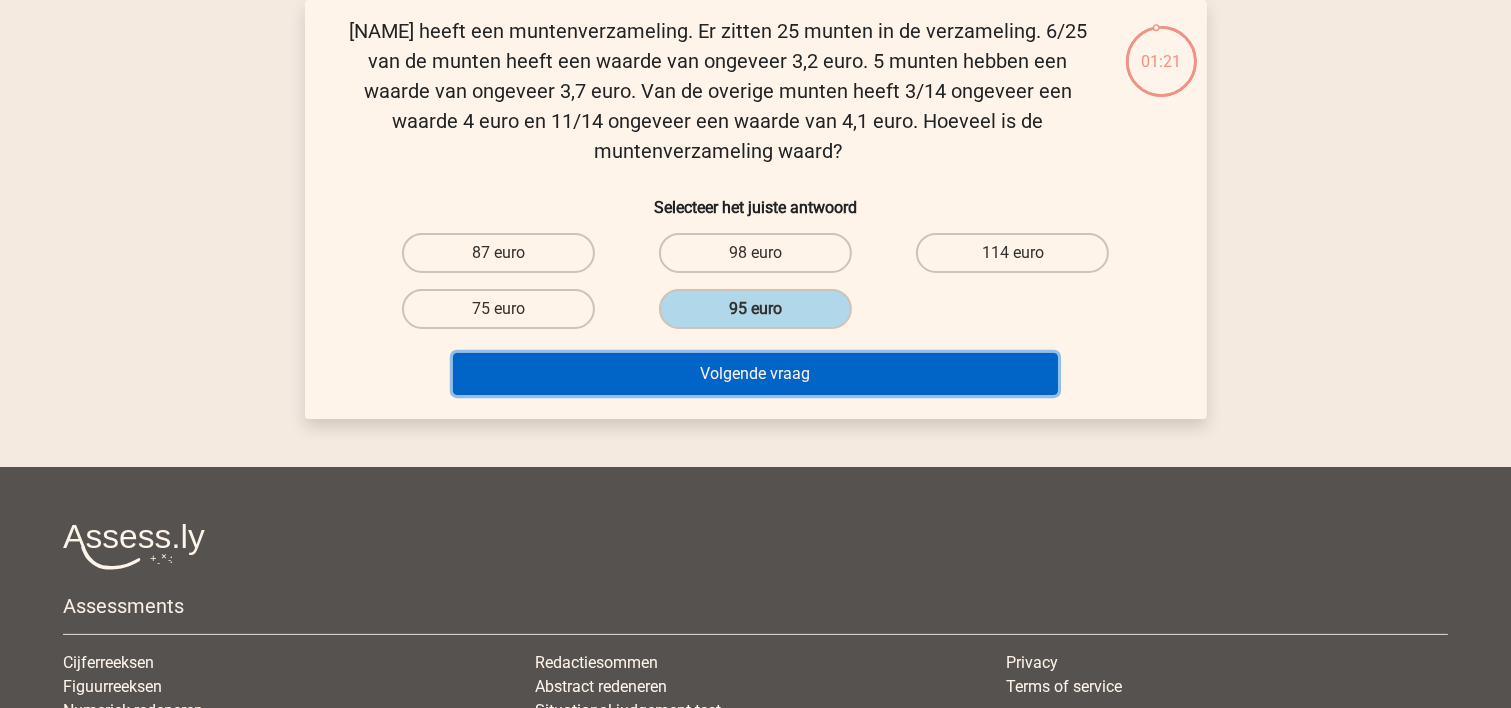 click on "Volgende vraag" at bounding box center (755, 374) 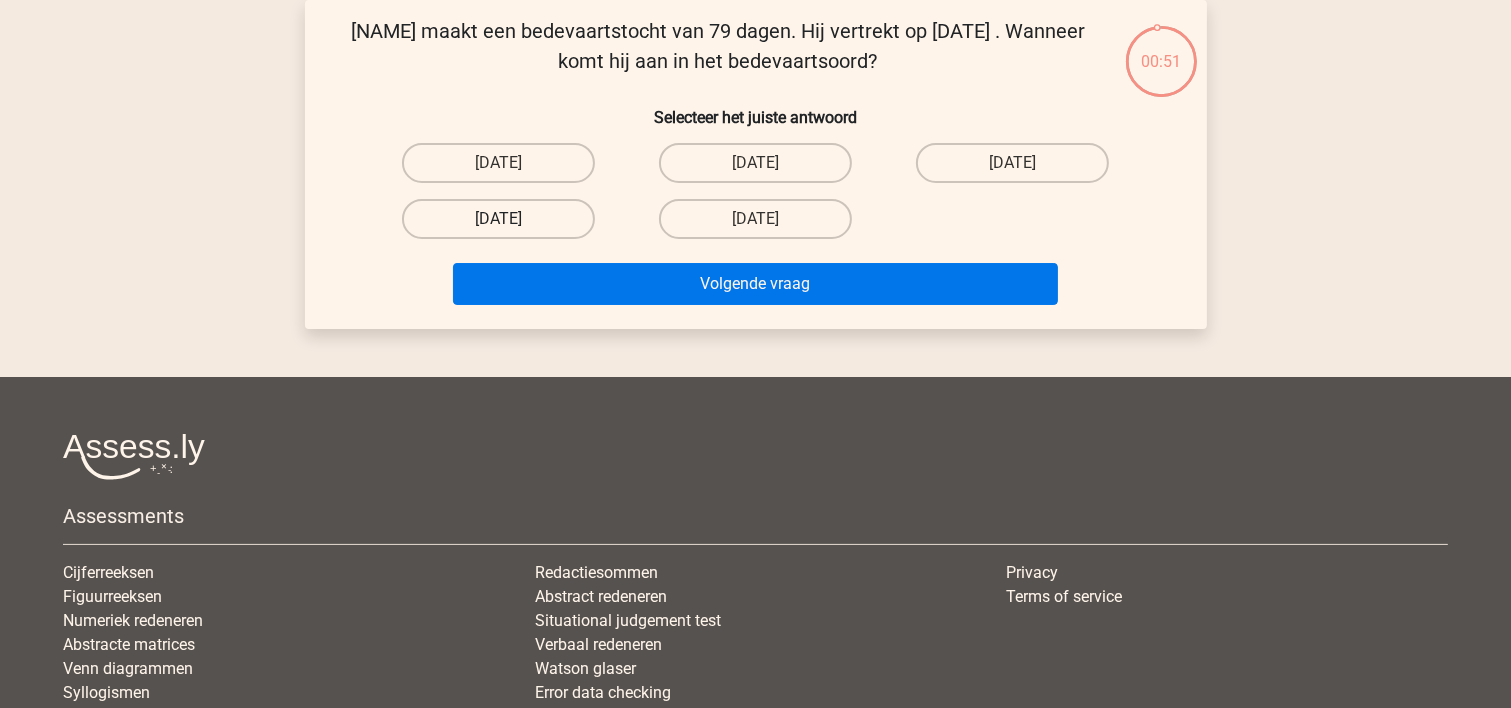 click on "4 oktober" at bounding box center (498, 219) 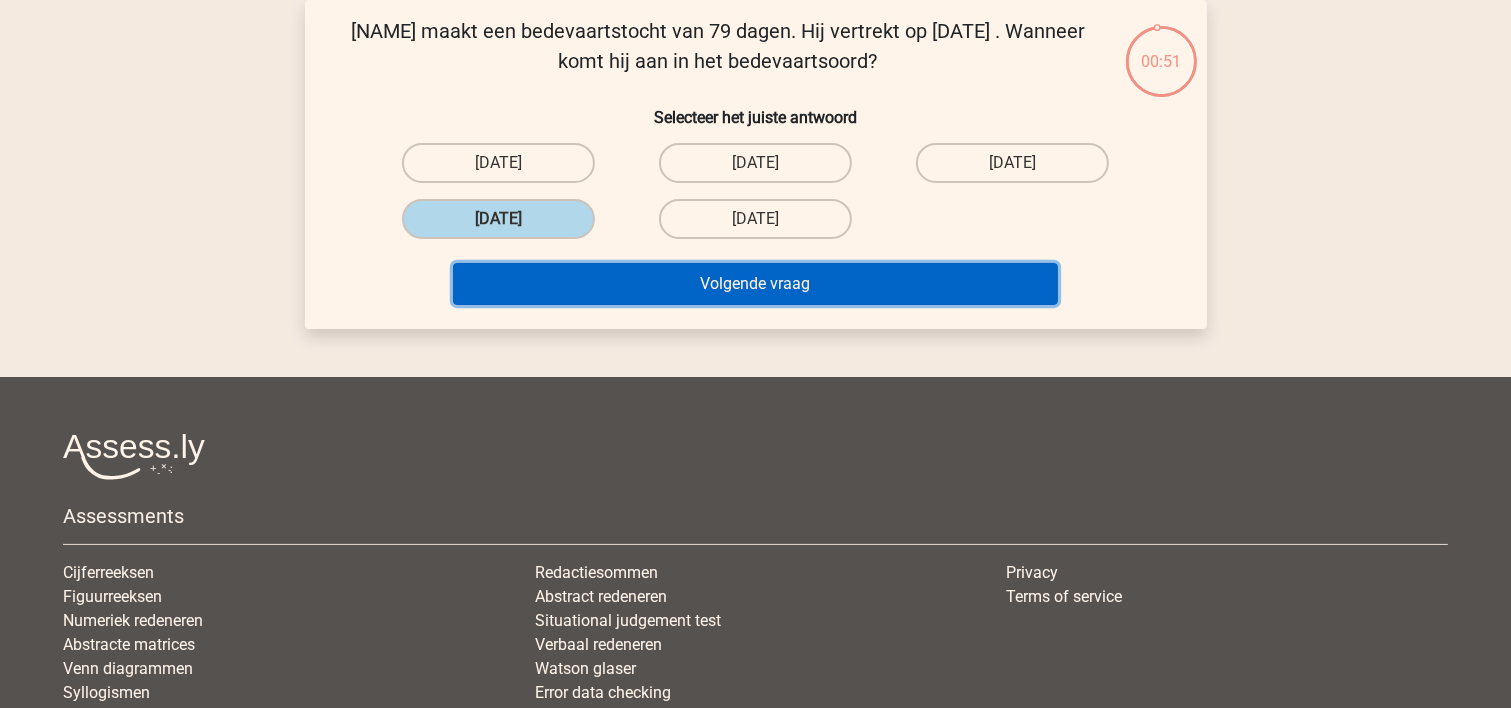 click on "Volgende vraag" at bounding box center (755, 284) 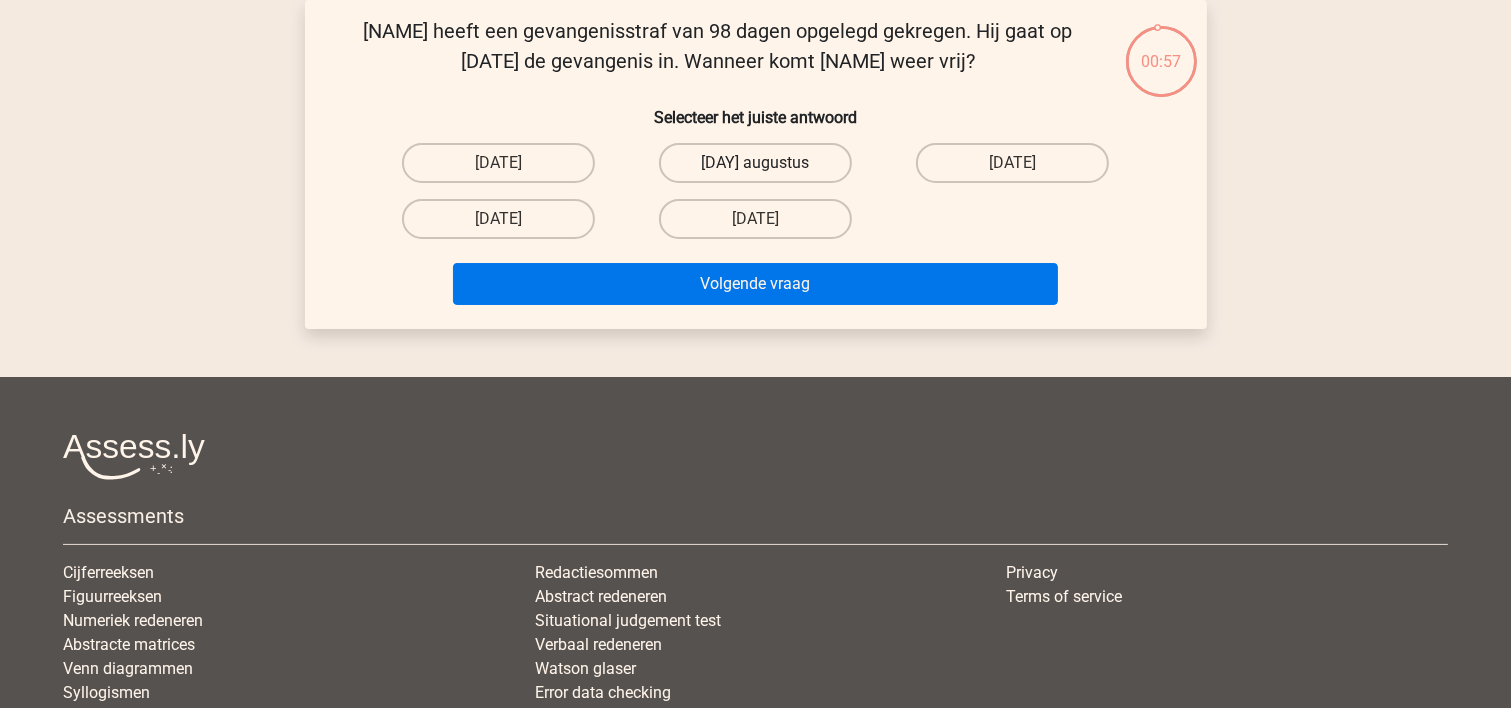 click on "22 augustus" at bounding box center (755, 163) 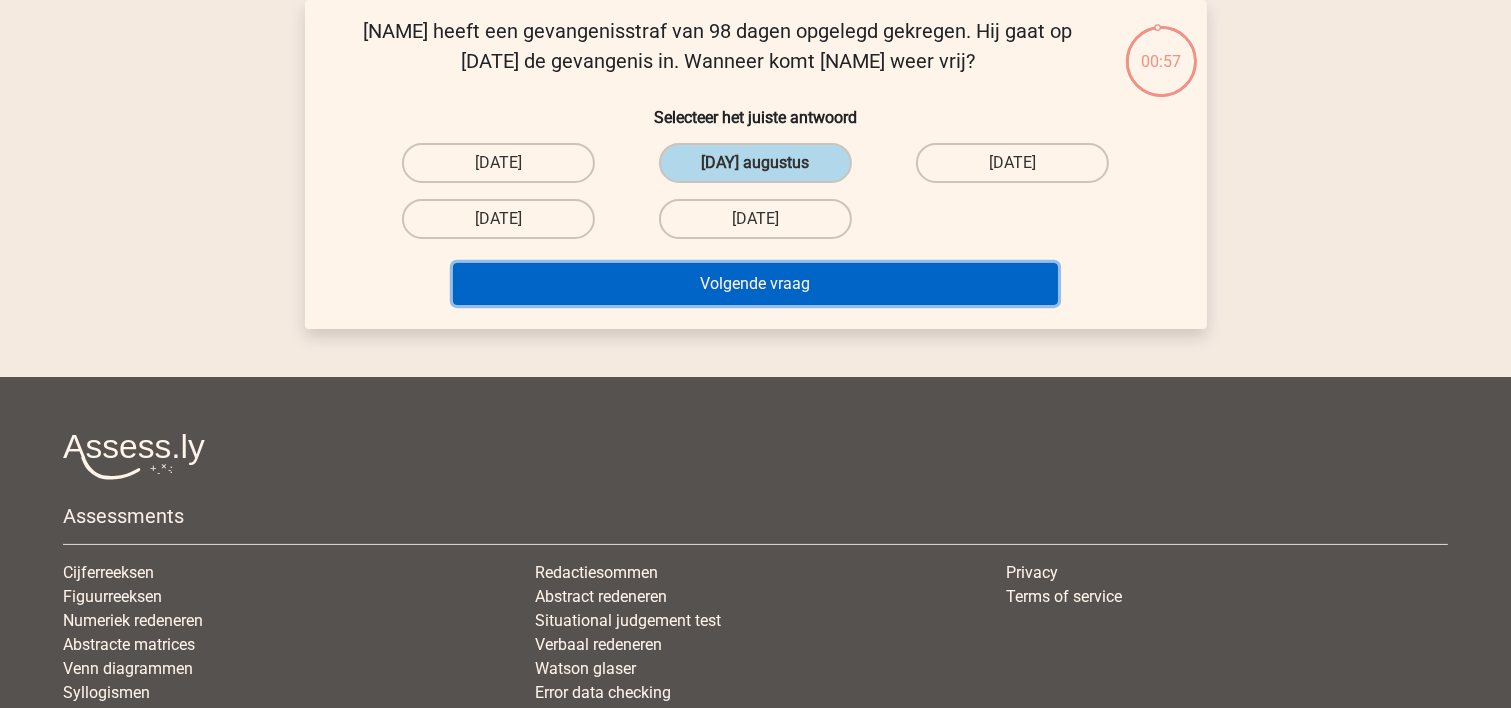 click on "Volgende vraag" at bounding box center [755, 284] 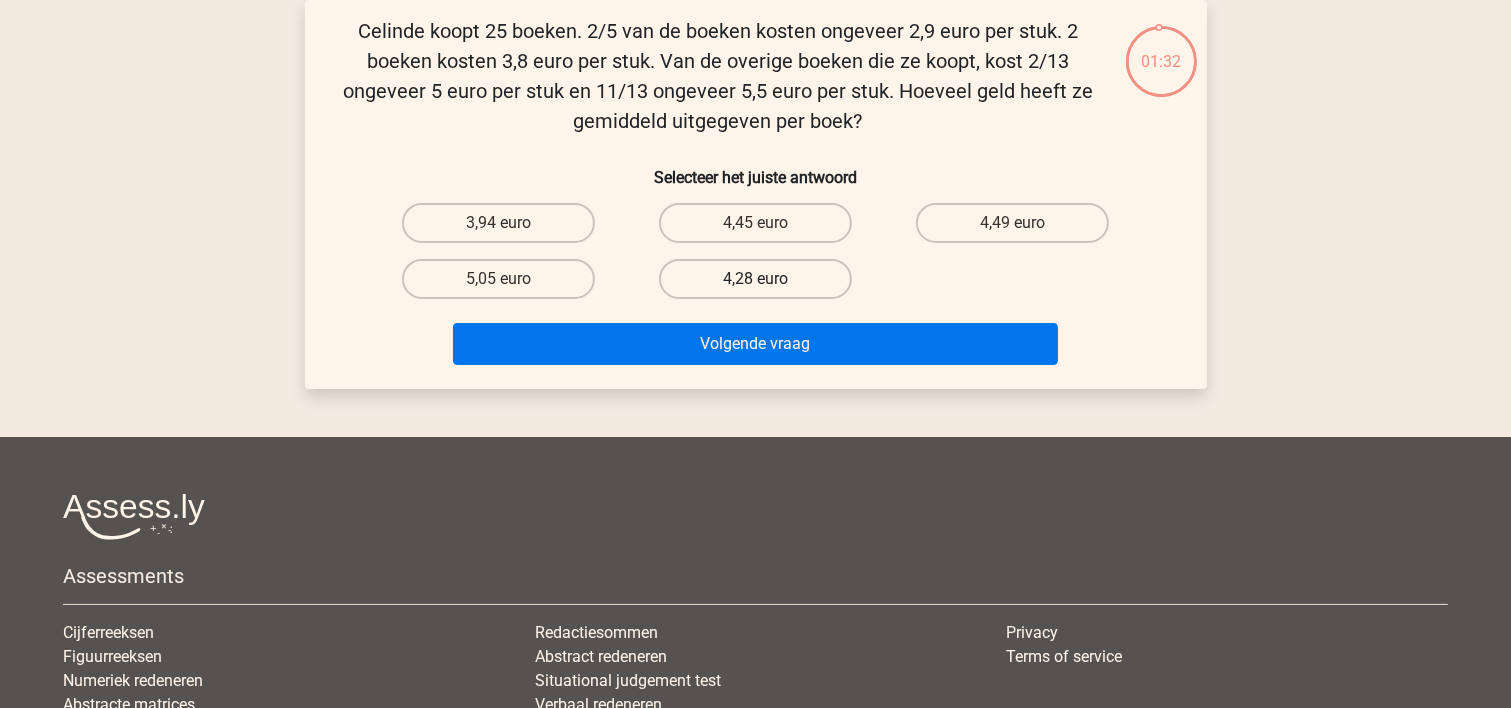 click on "4,28 euro" at bounding box center (755, 279) 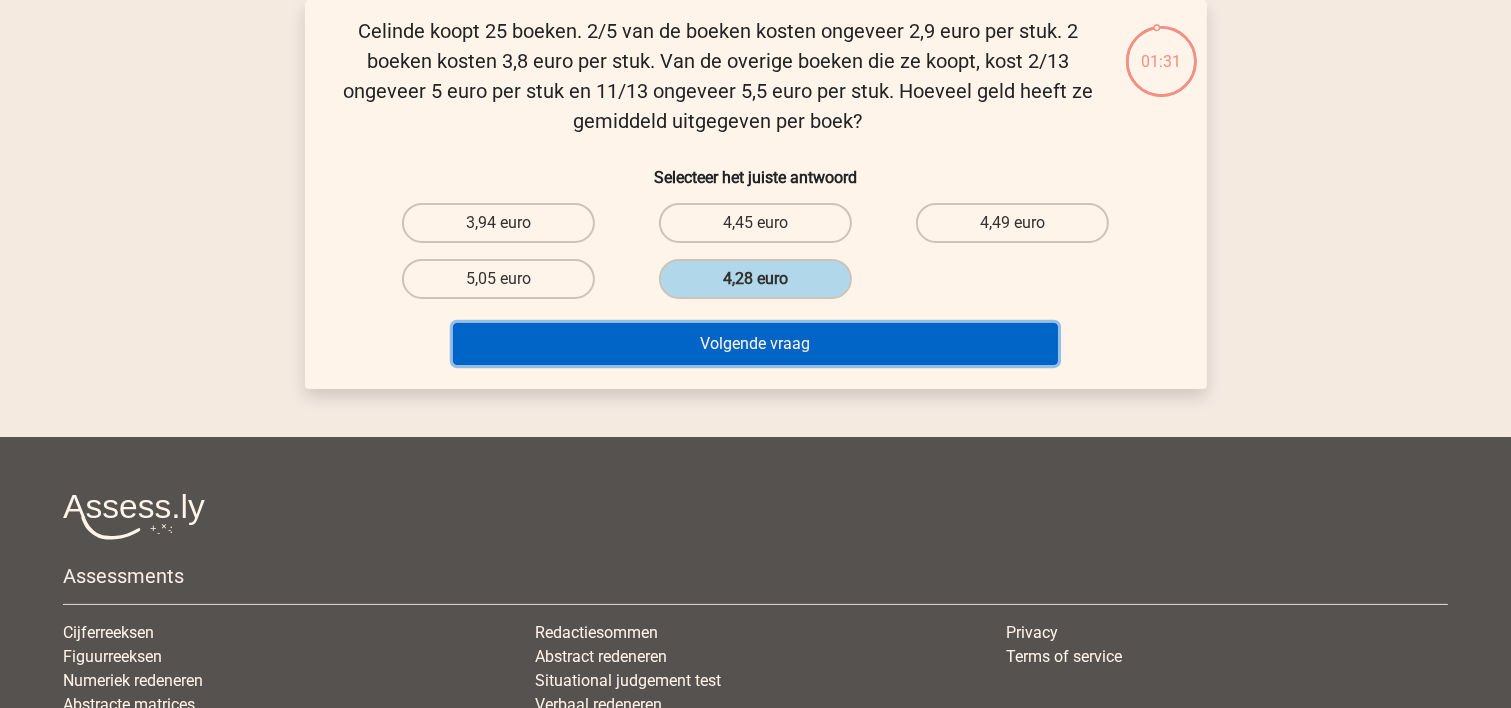 click on "Volgende vraag" at bounding box center [755, 344] 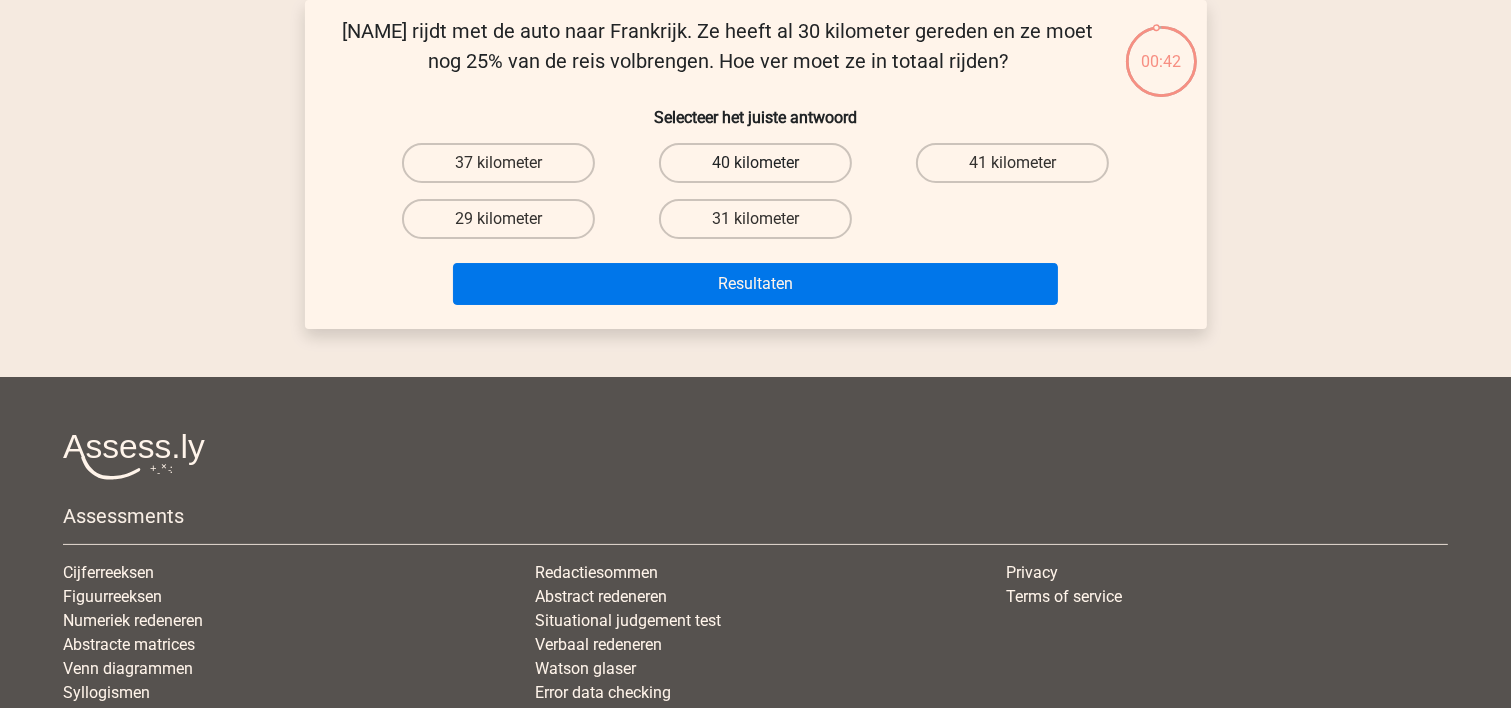 click on "40 kilometer" at bounding box center [755, 163] 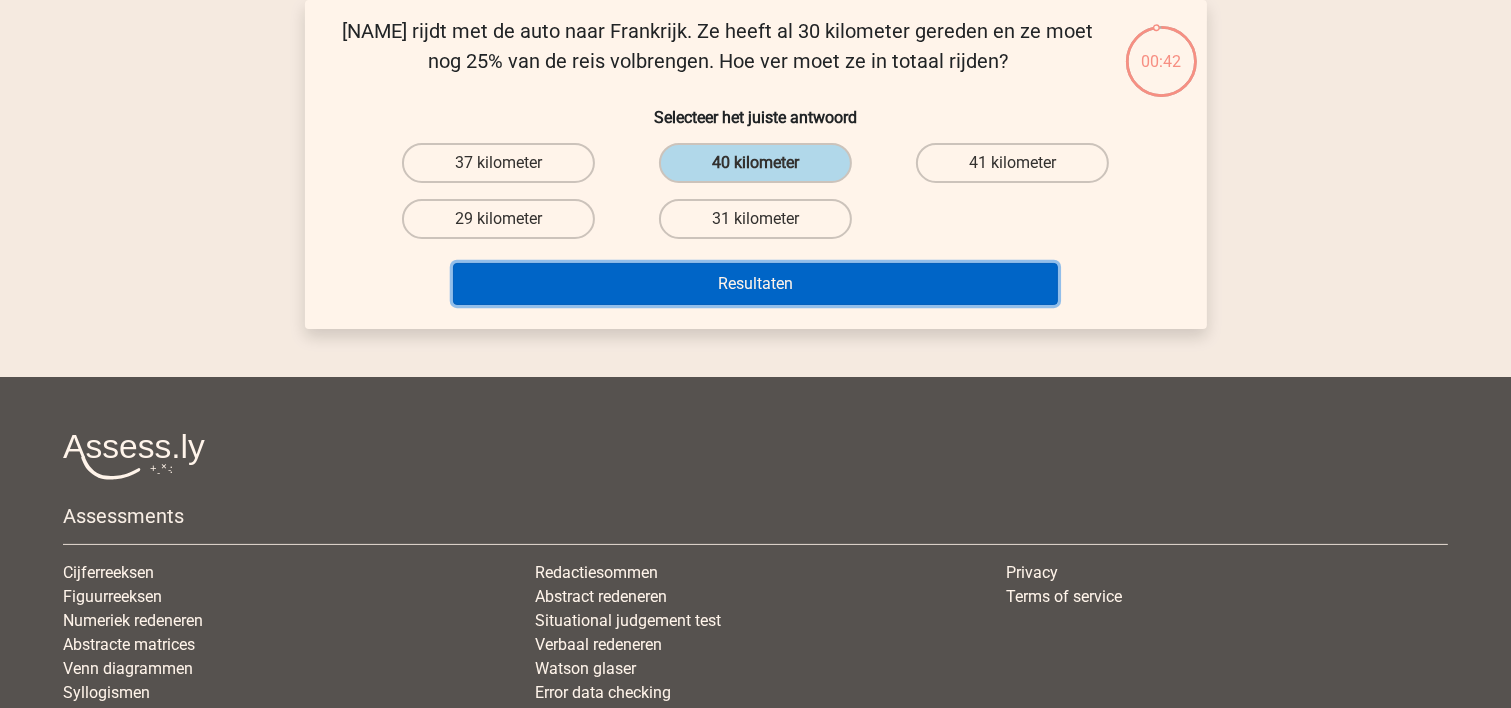 click on "Resultaten" at bounding box center (755, 284) 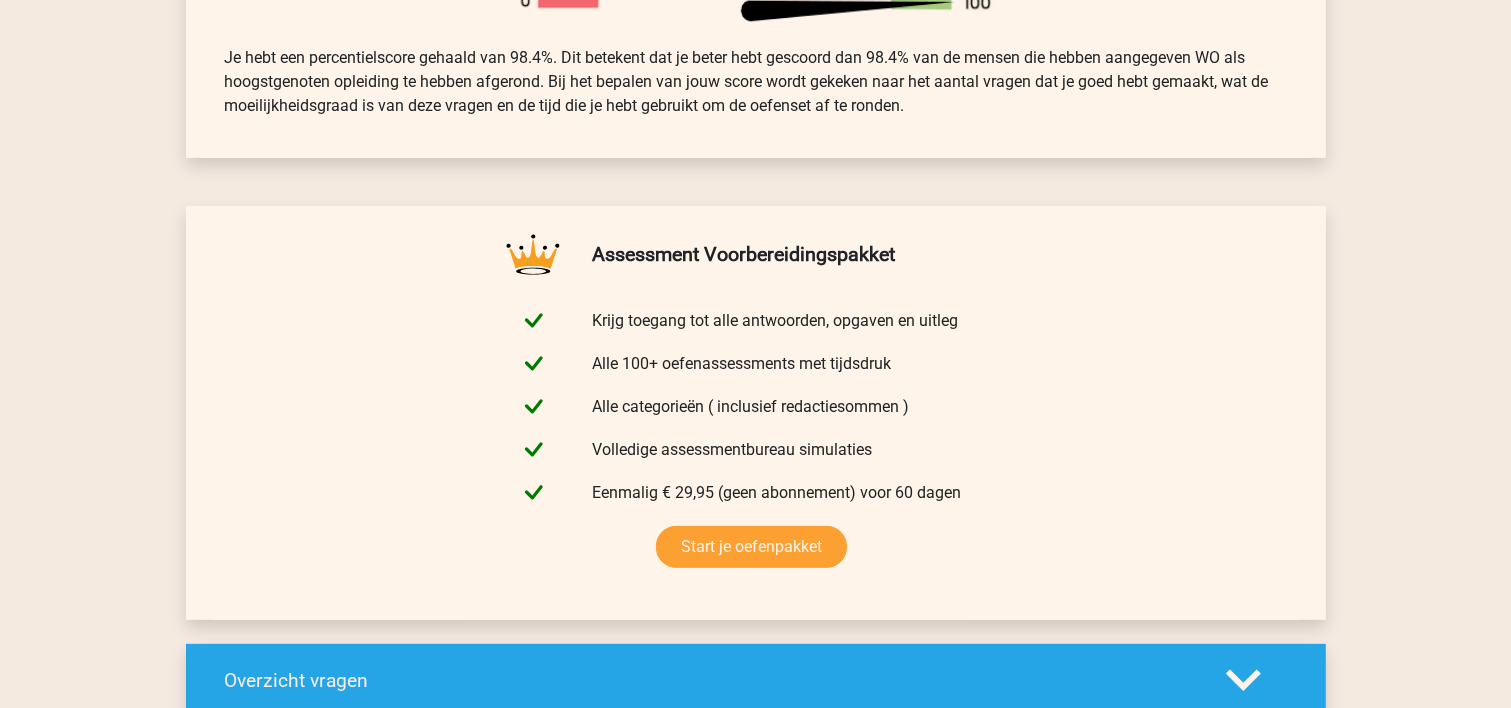 scroll, scrollTop: 0, scrollLeft: 0, axis: both 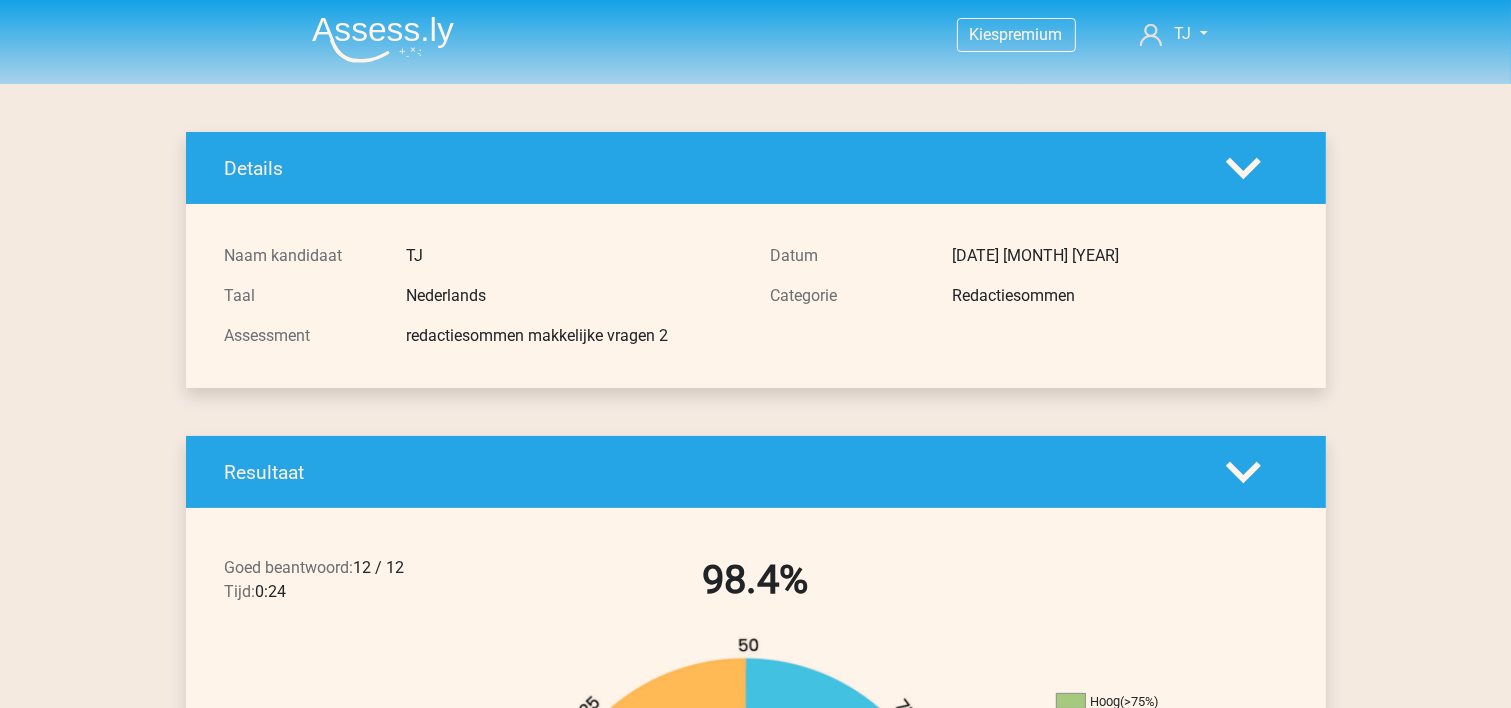 click on "Kies  premium
TJ
[EMAIL]" at bounding box center [755, 42] 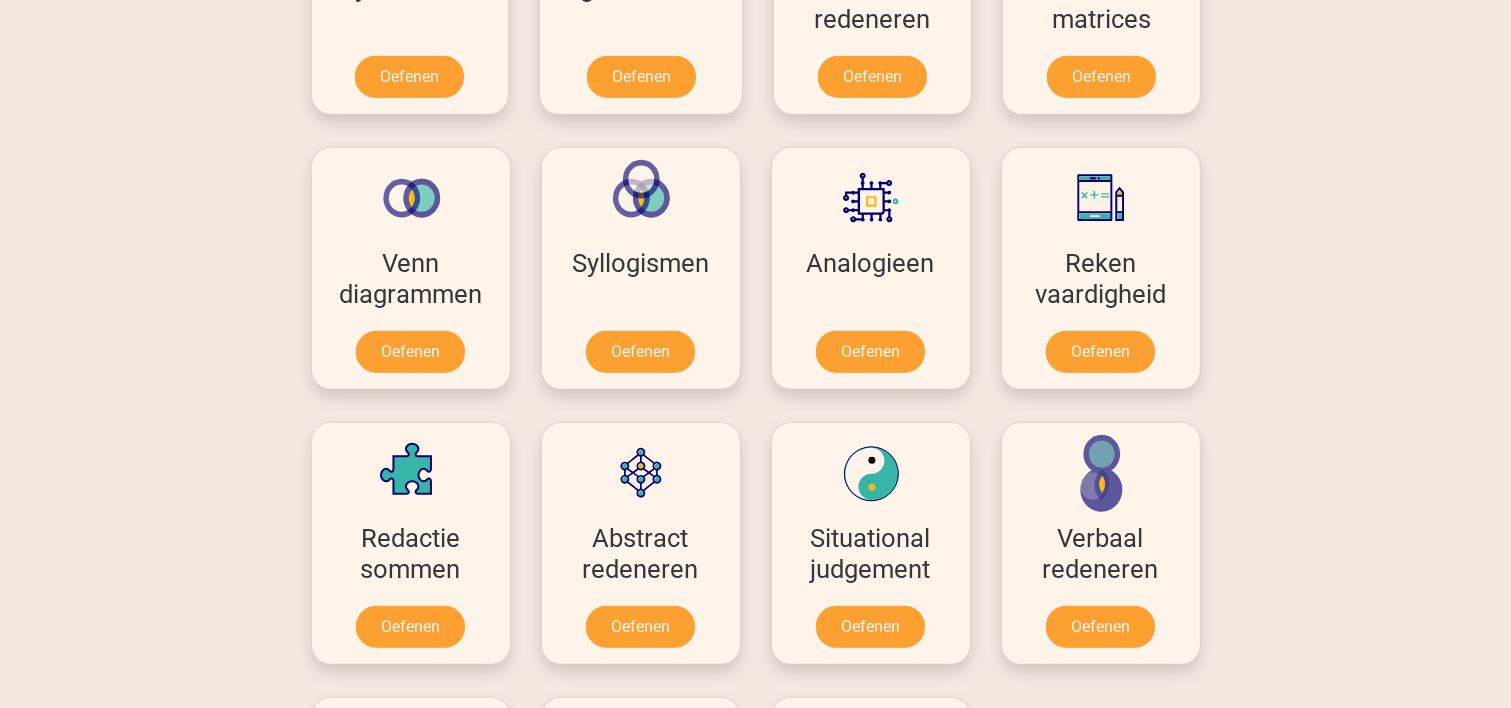 scroll, scrollTop: 533, scrollLeft: 0, axis: vertical 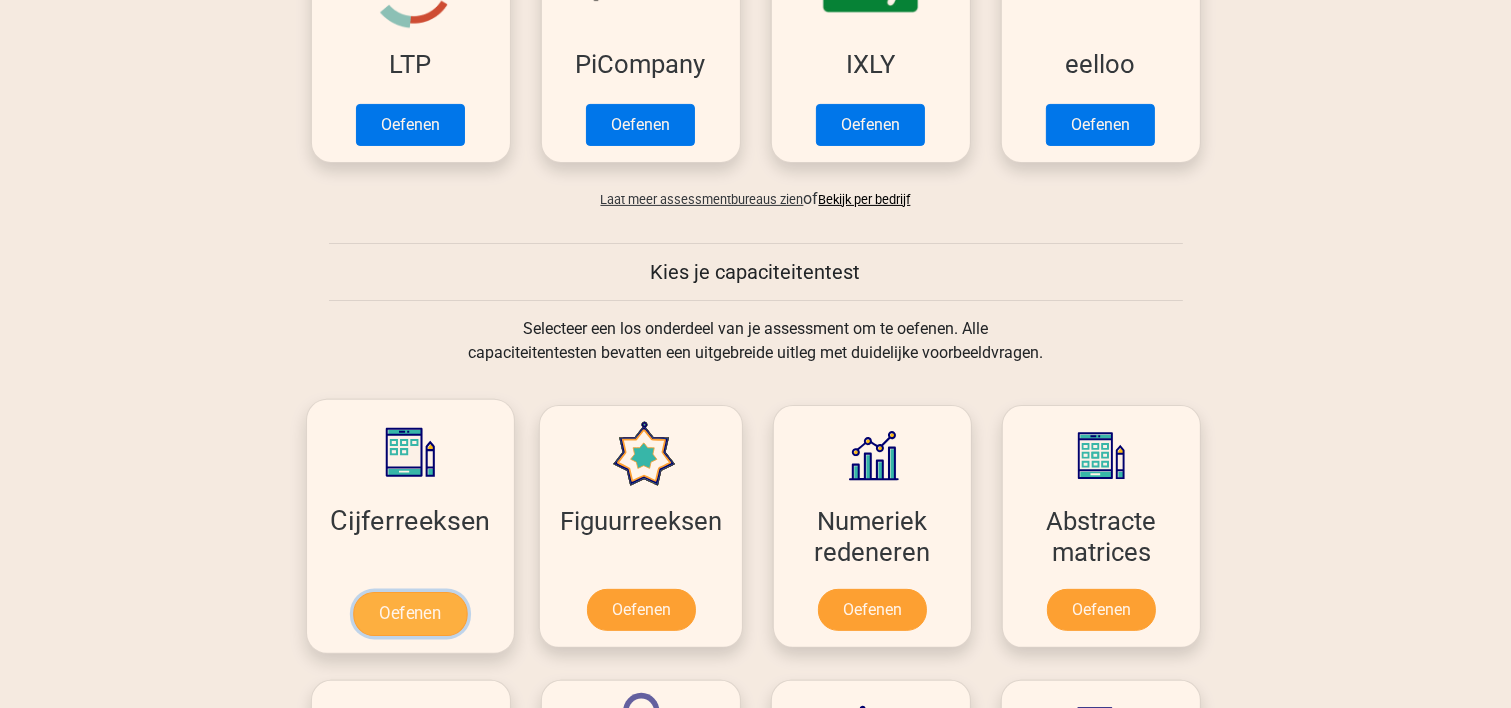 click on "Oefenen" at bounding box center (410, 614) 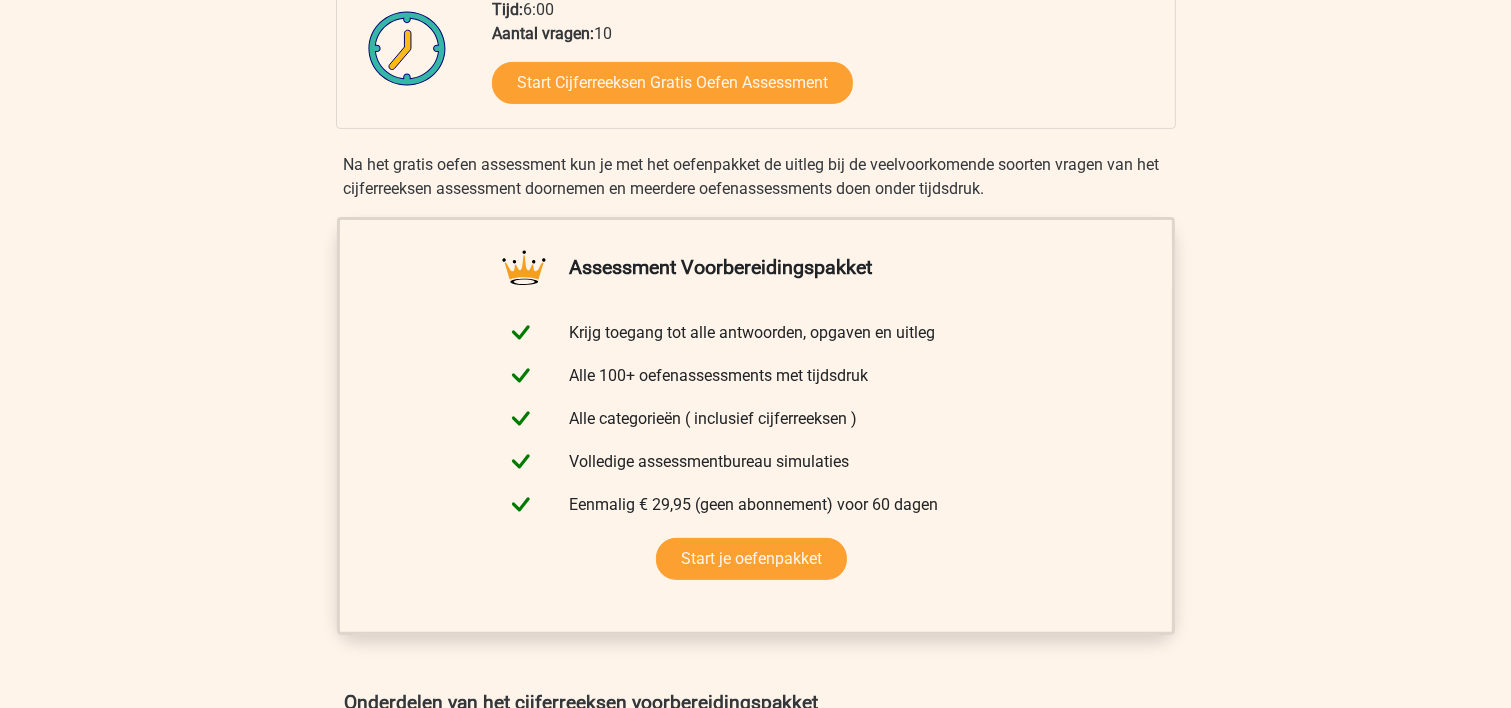 scroll, scrollTop: 1066, scrollLeft: 0, axis: vertical 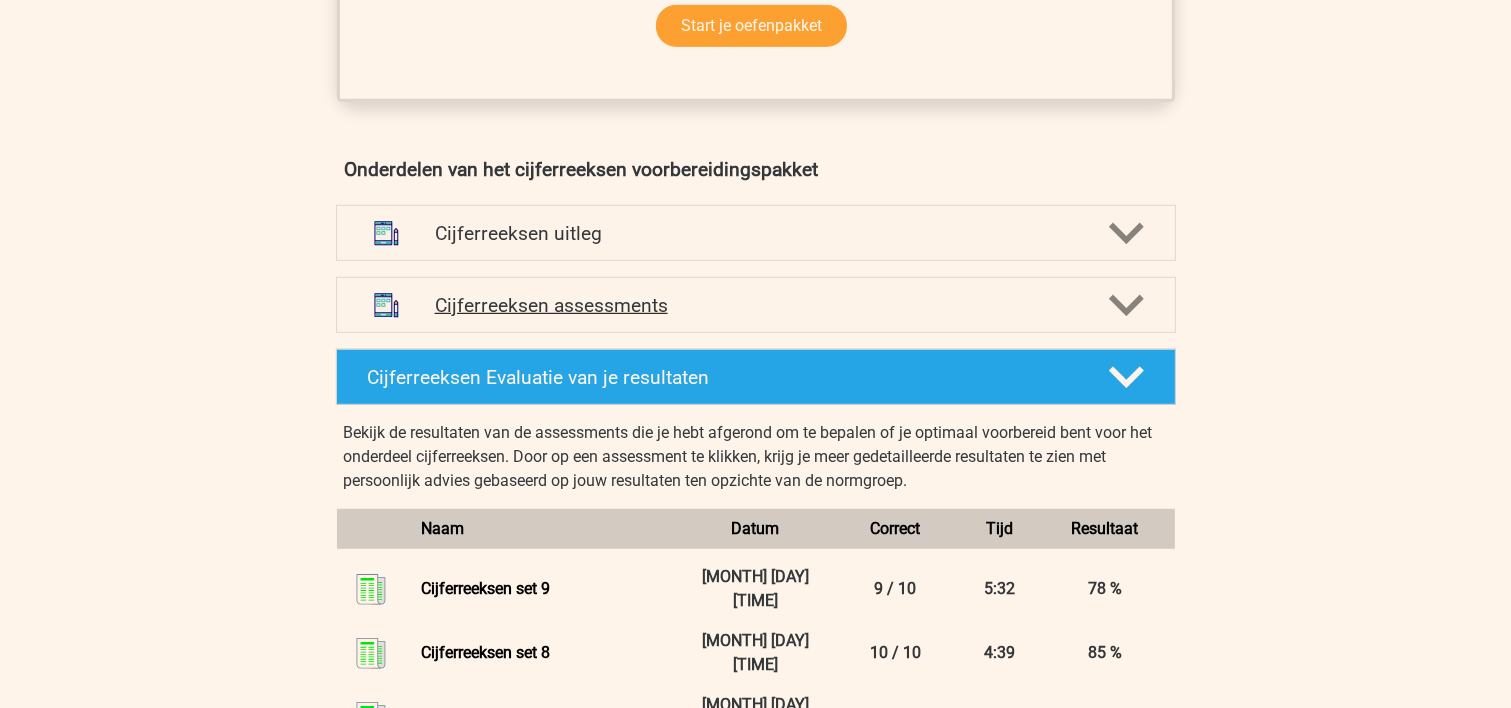 click on "Cijferreeksen assessments" at bounding box center [756, 305] 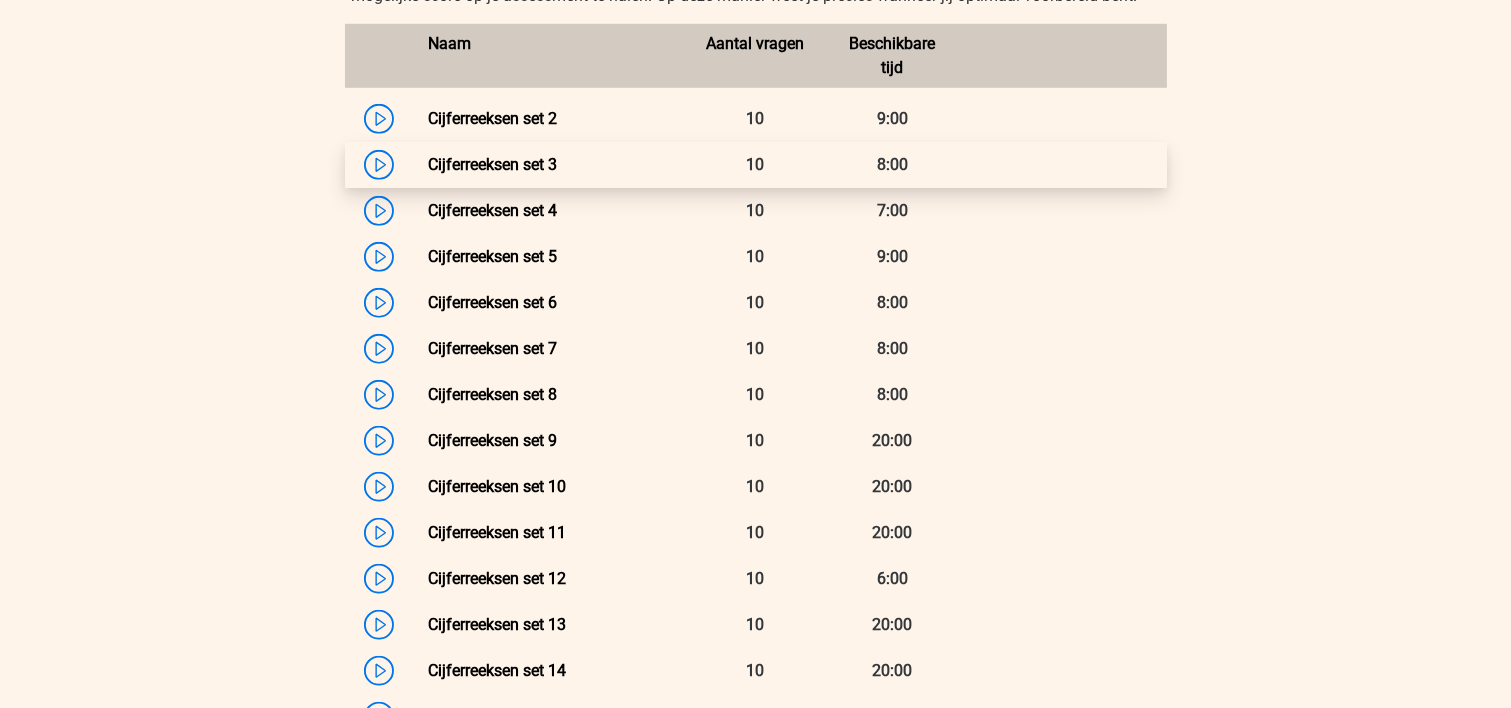 scroll, scrollTop: 1600, scrollLeft: 0, axis: vertical 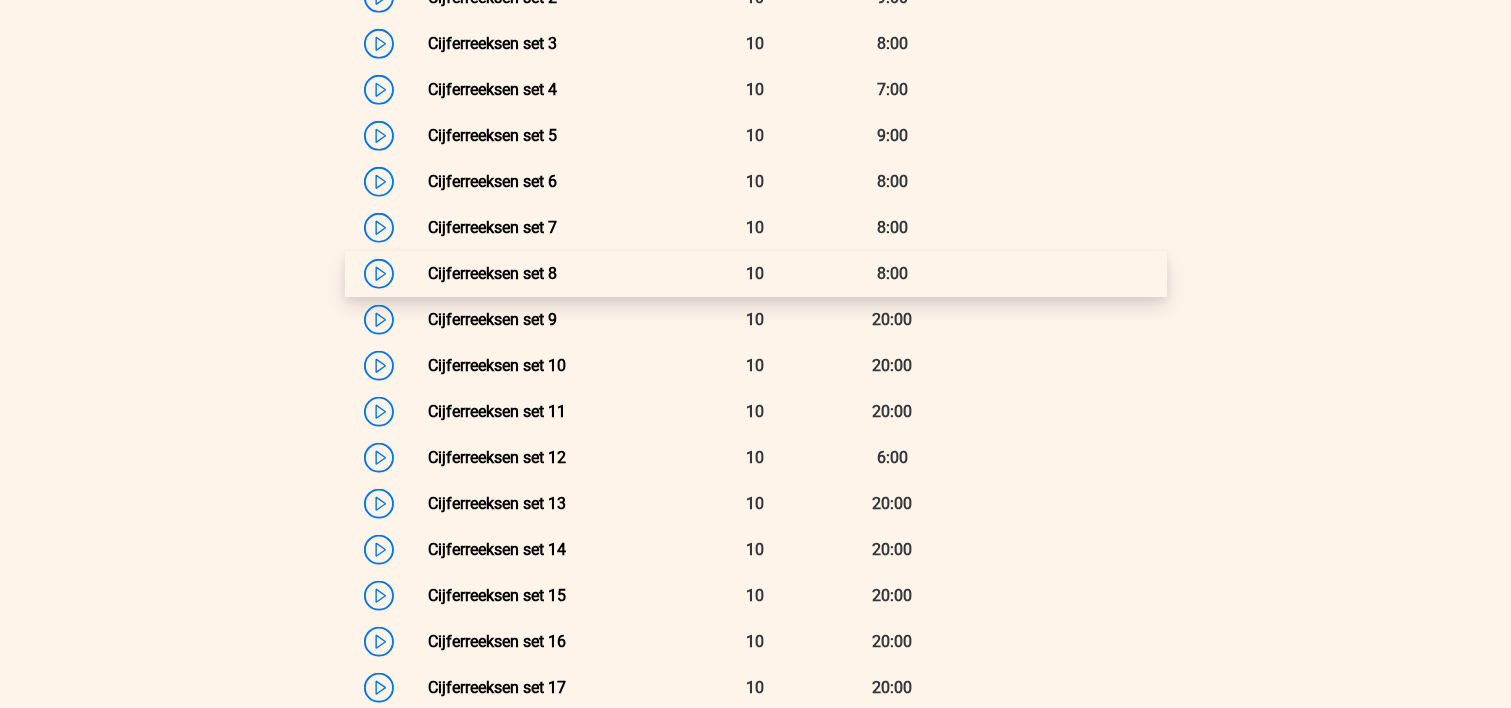 click on "Cijferreeksen
set 8" at bounding box center (492, 273) 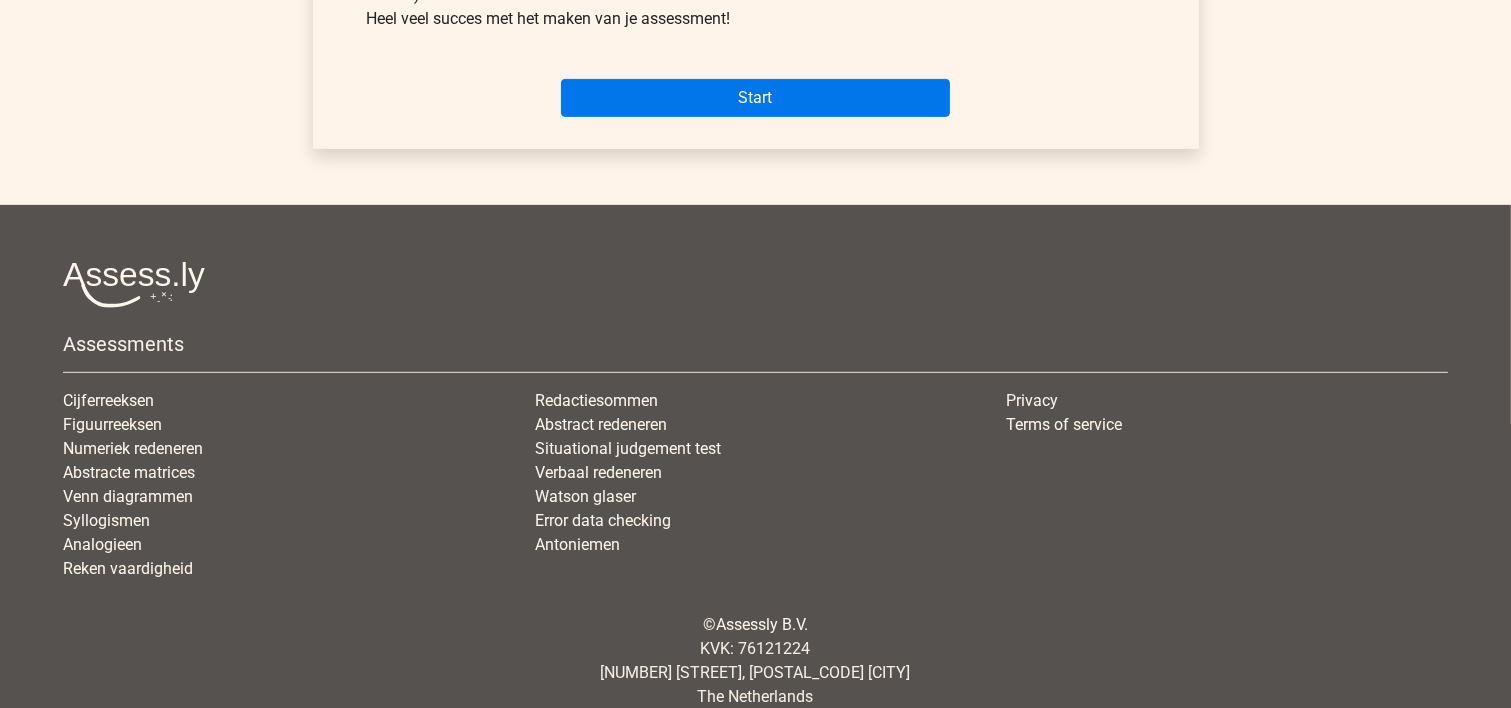 scroll, scrollTop: 871, scrollLeft: 0, axis: vertical 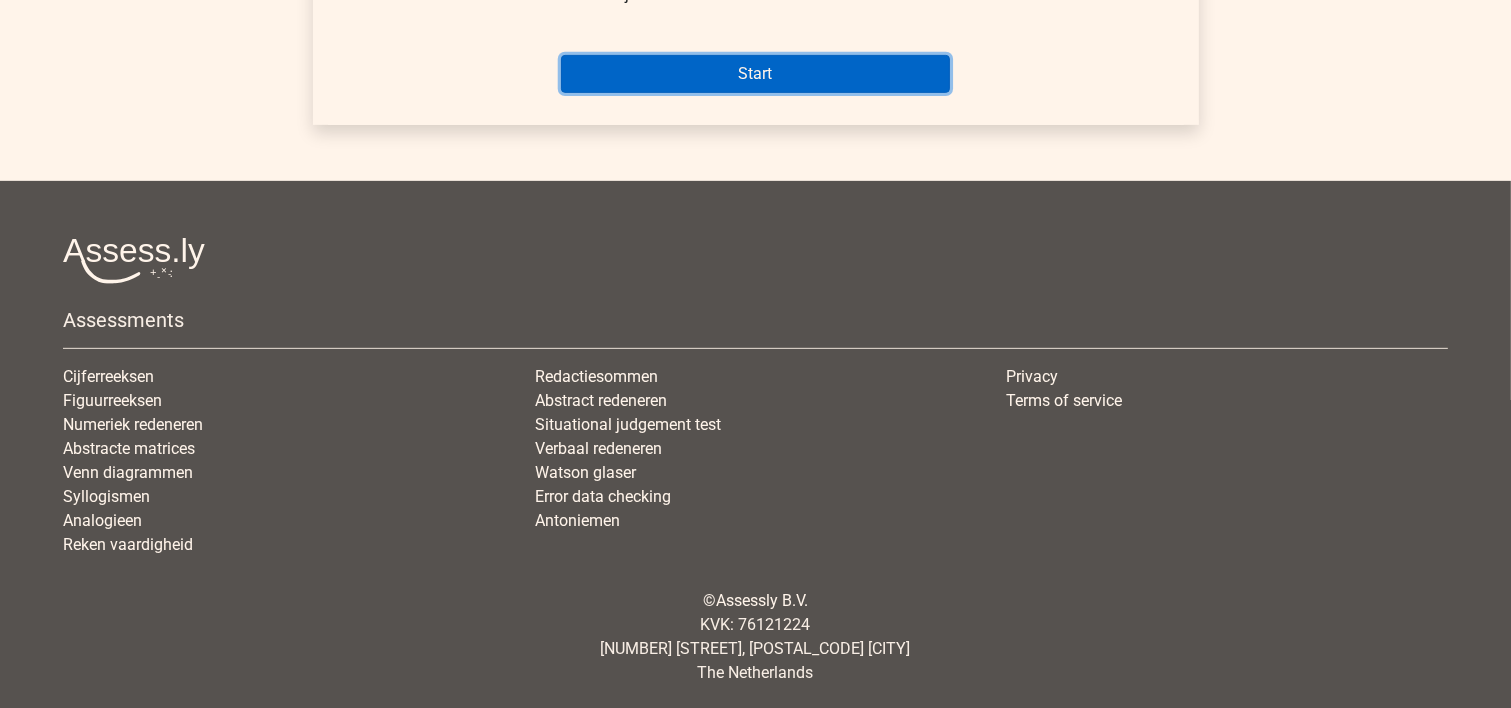 click on "Start" at bounding box center [755, 74] 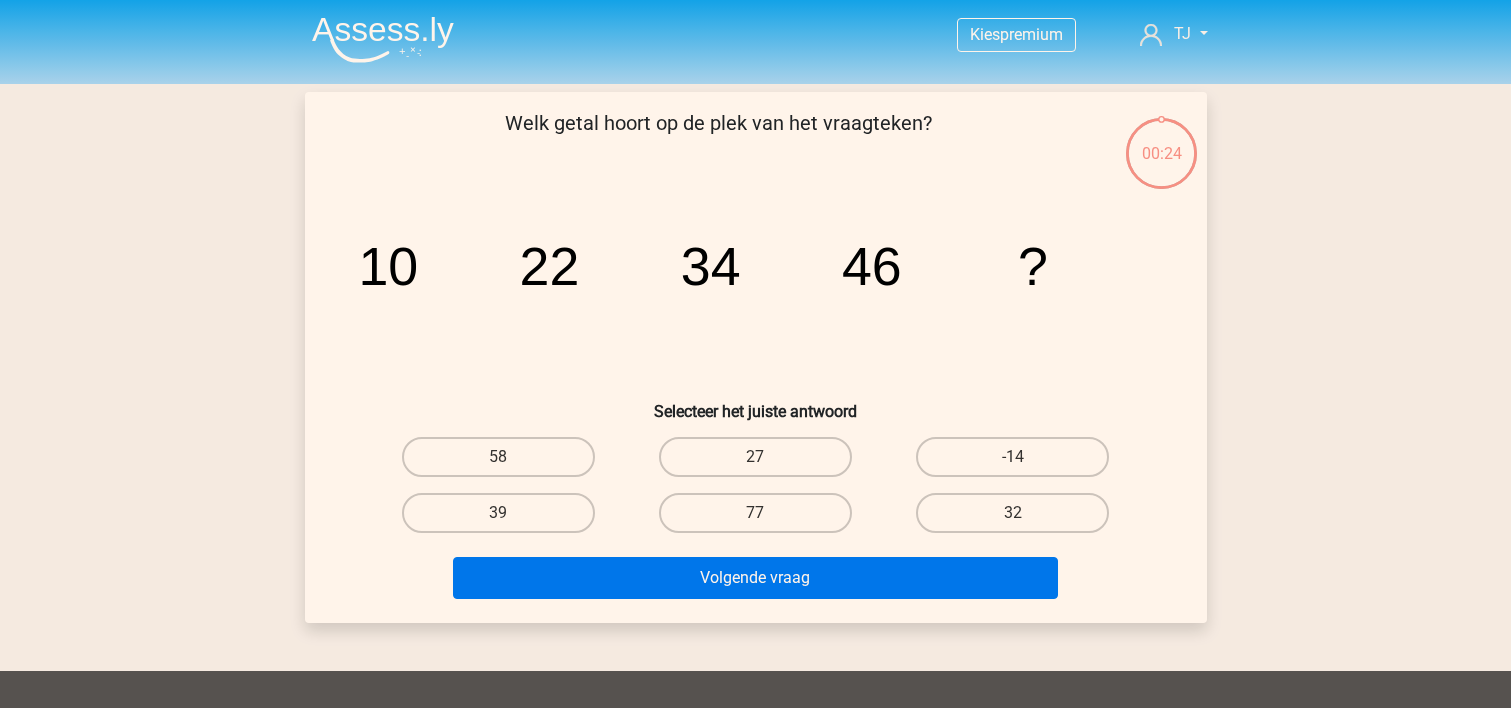 scroll, scrollTop: 0, scrollLeft: 0, axis: both 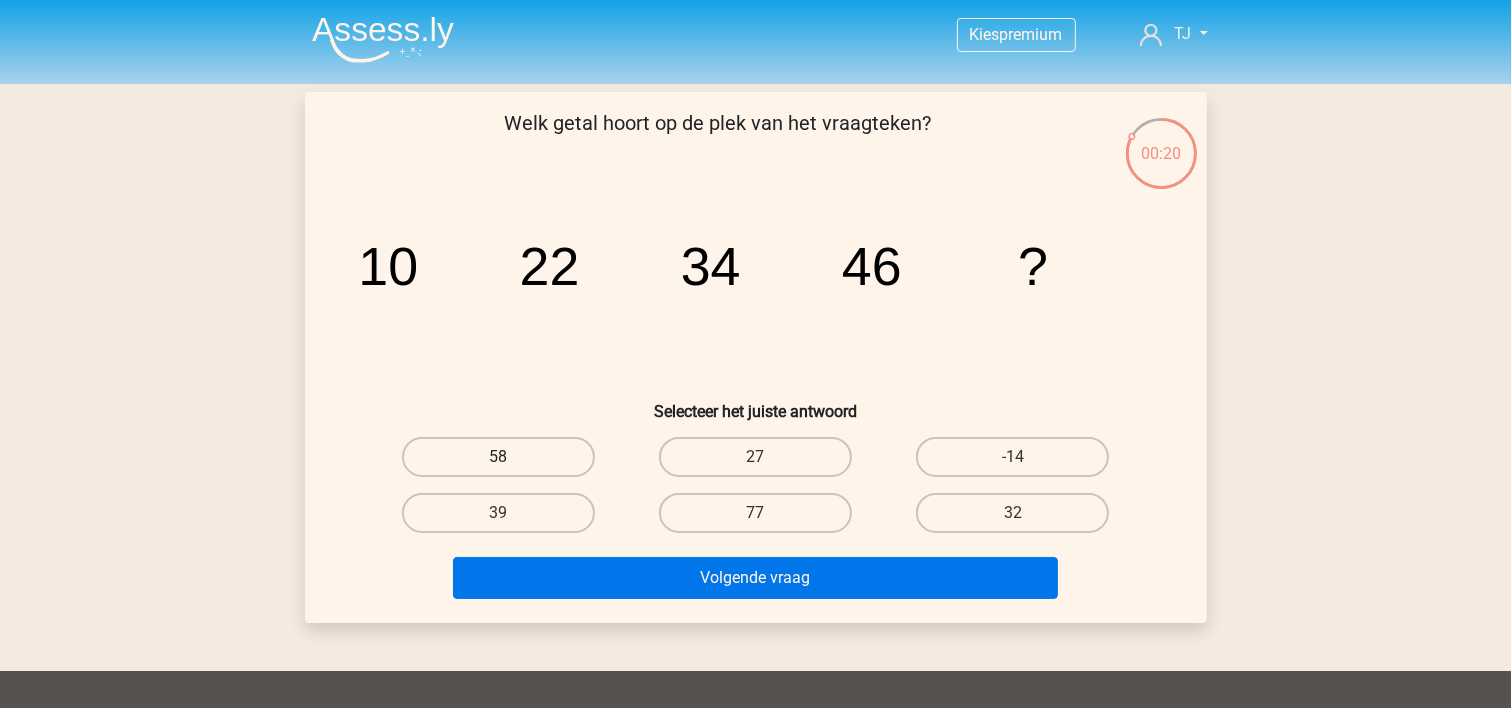 click on "58" at bounding box center (498, 457) 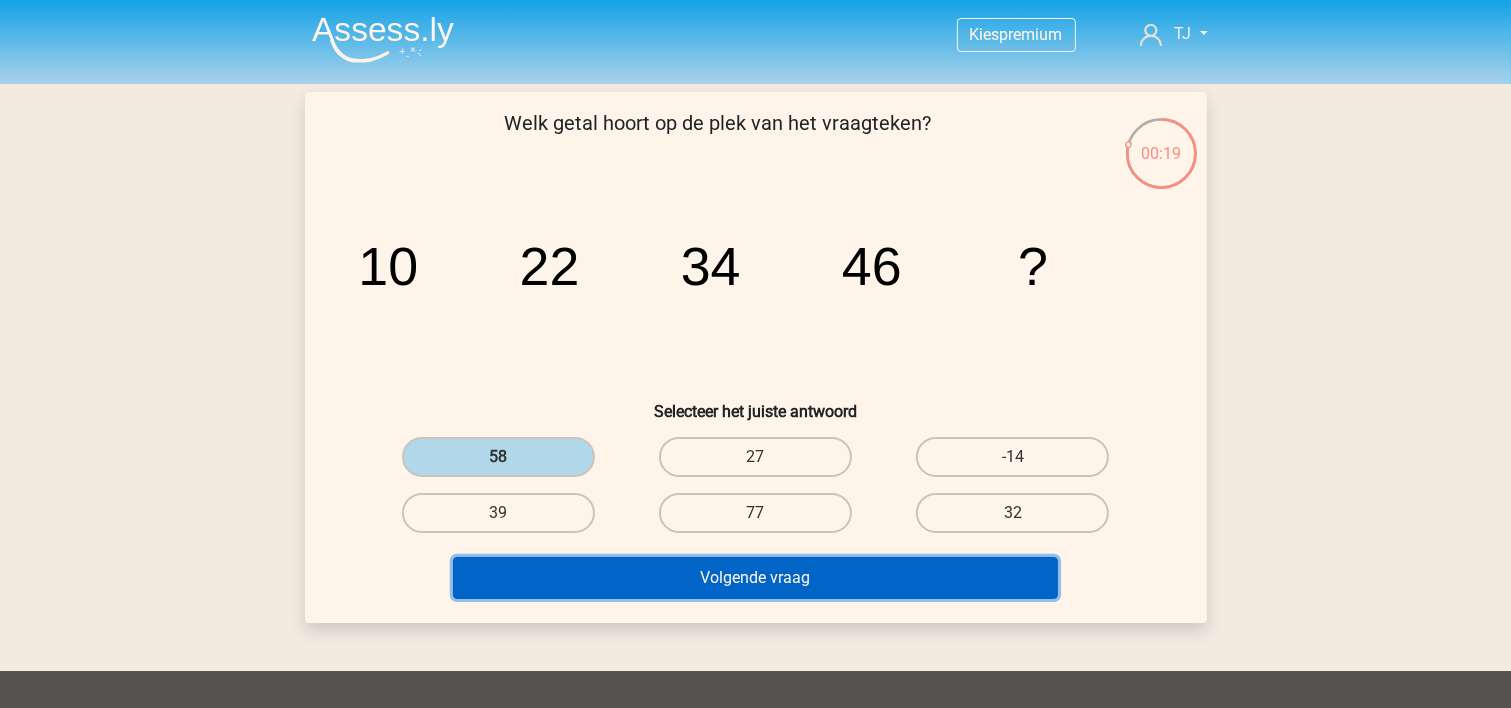 click on "Volgende vraag" at bounding box center [755, 578] 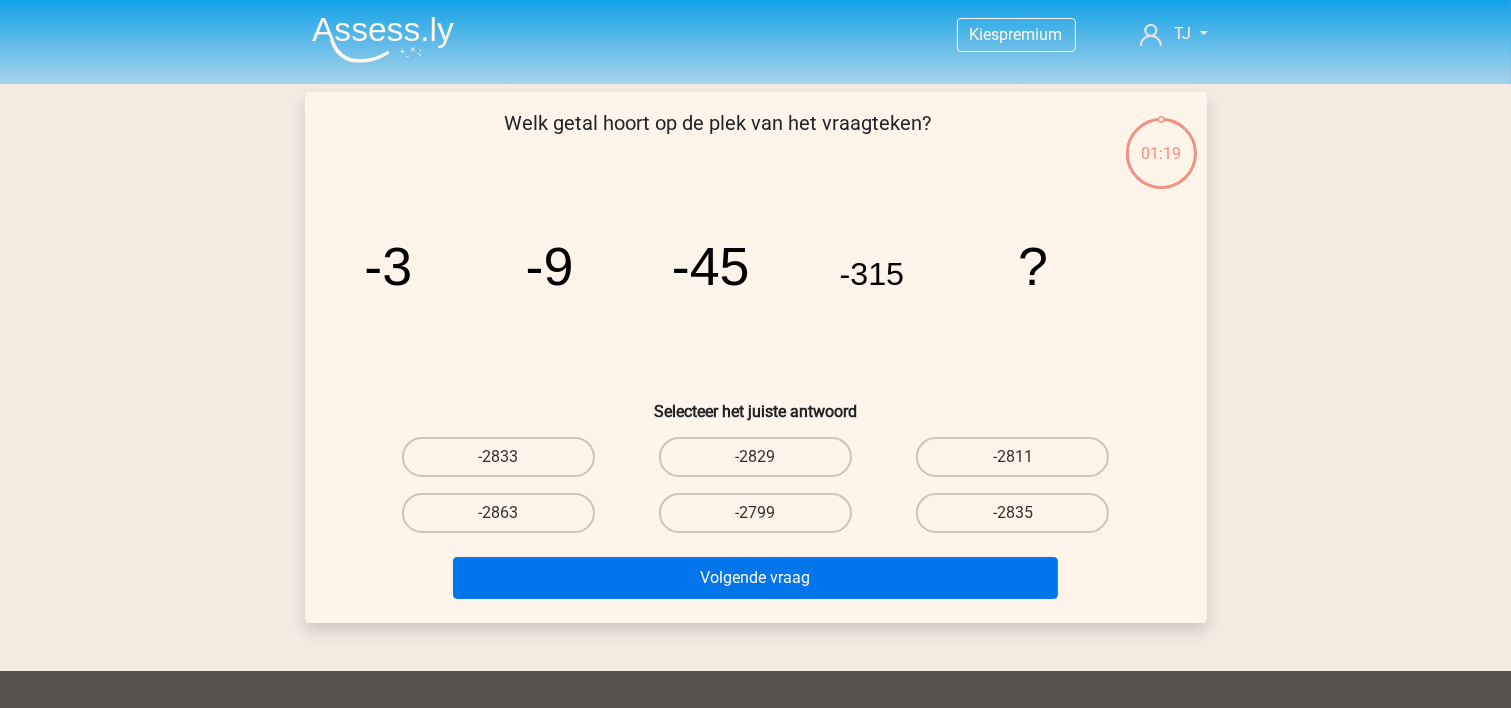 scroll, scrollTop: 92, scrollLeft: 0, axis: vertical 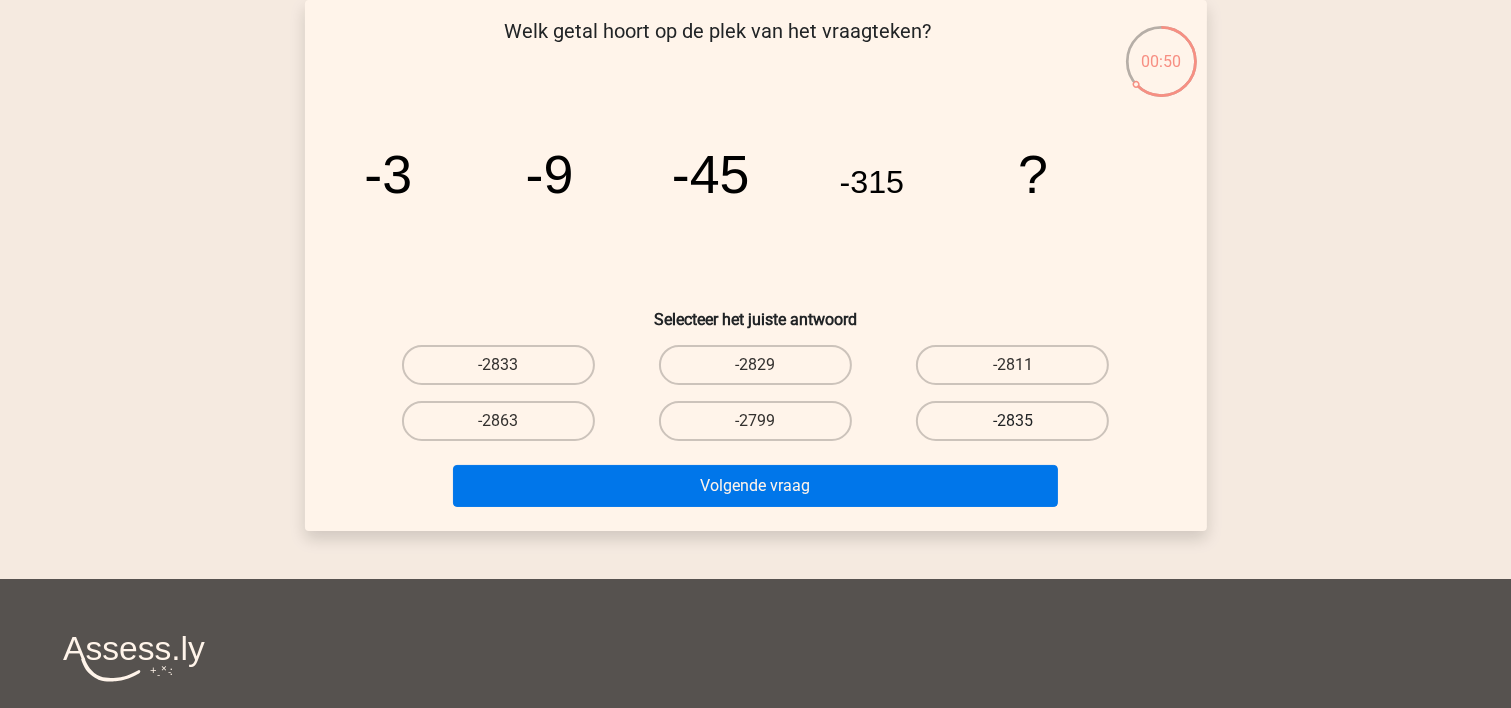 click on "-2835" at bounding box center [1012, 421] 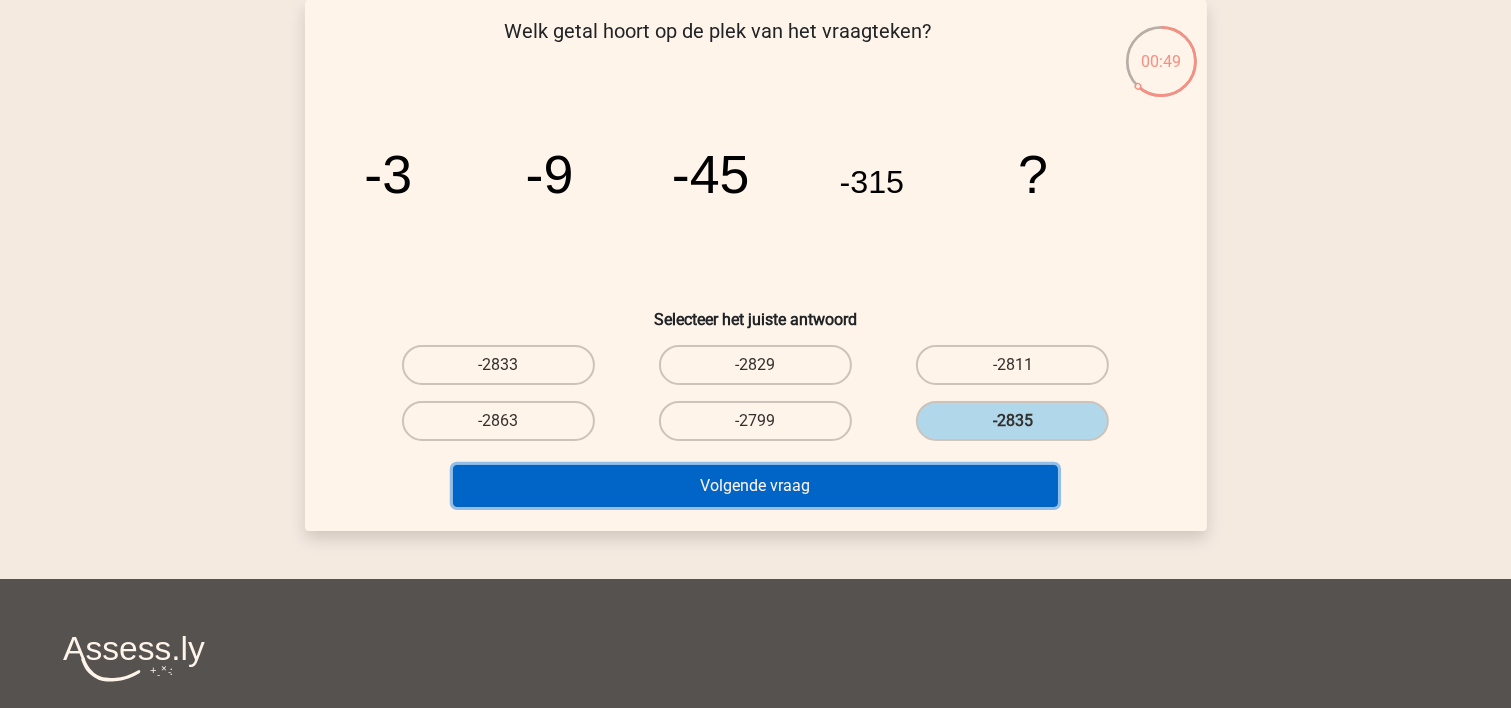 click on "Volgende vraag" at bounding box center [755, 486] 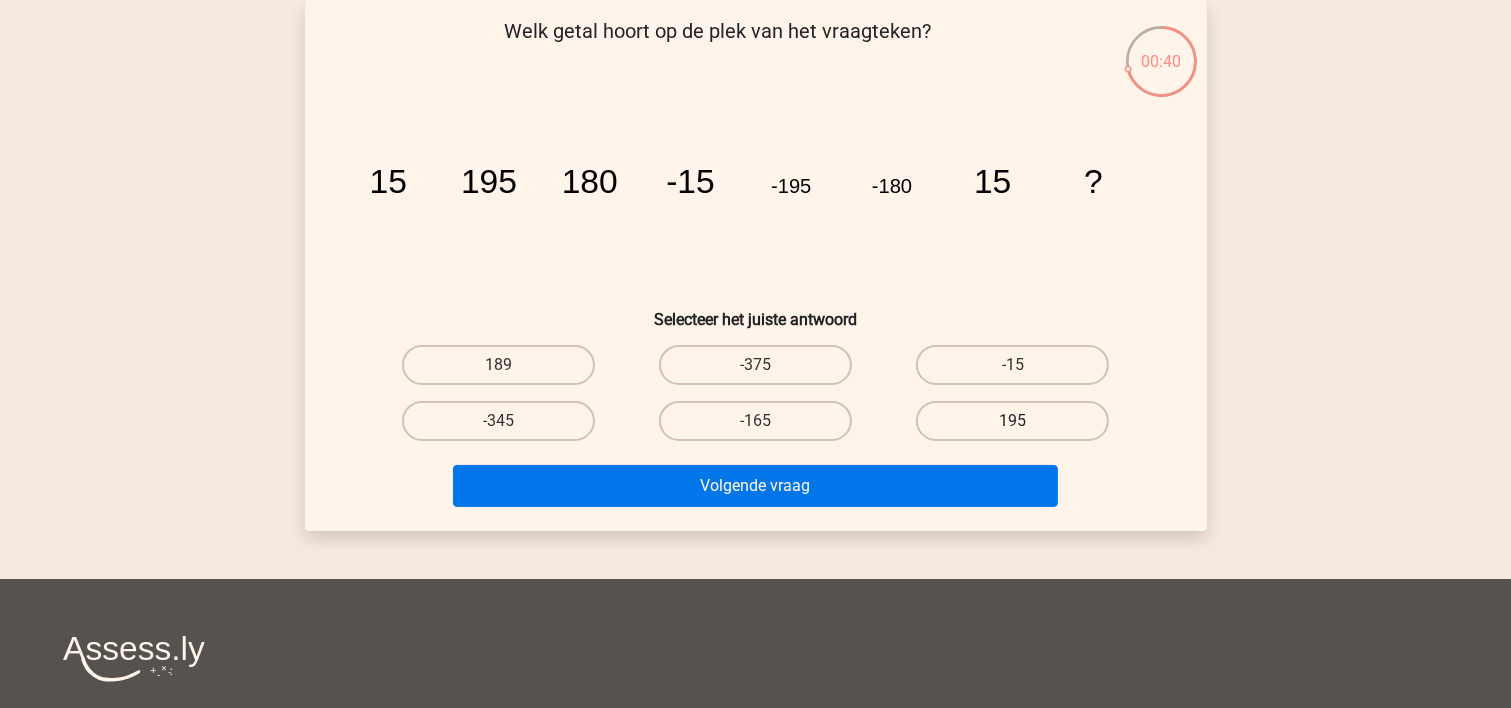 click on "195" at bounding box center [1012, 421] 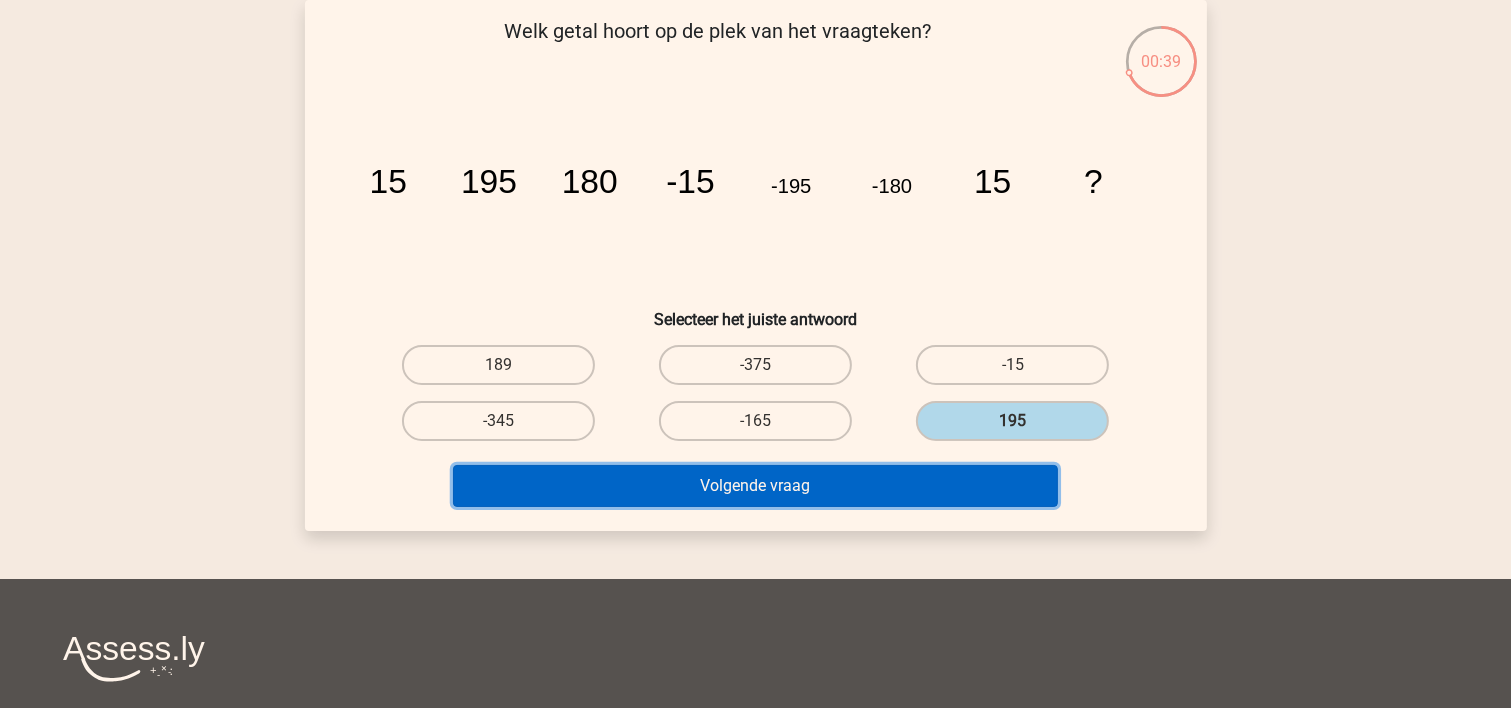 click on "Volgende vraag" at bounding box center [755, 486] 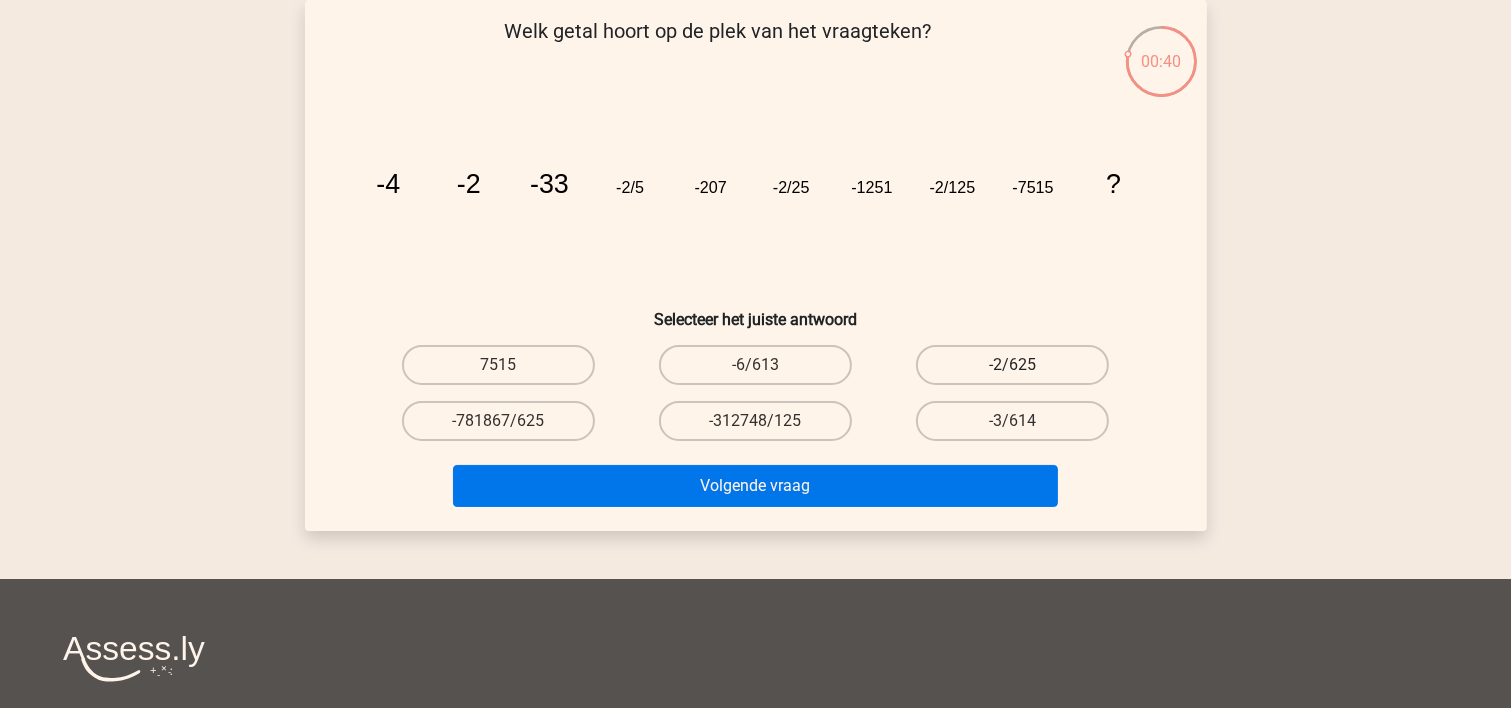 click on "-2/625" at bounding box center (1012, 365) 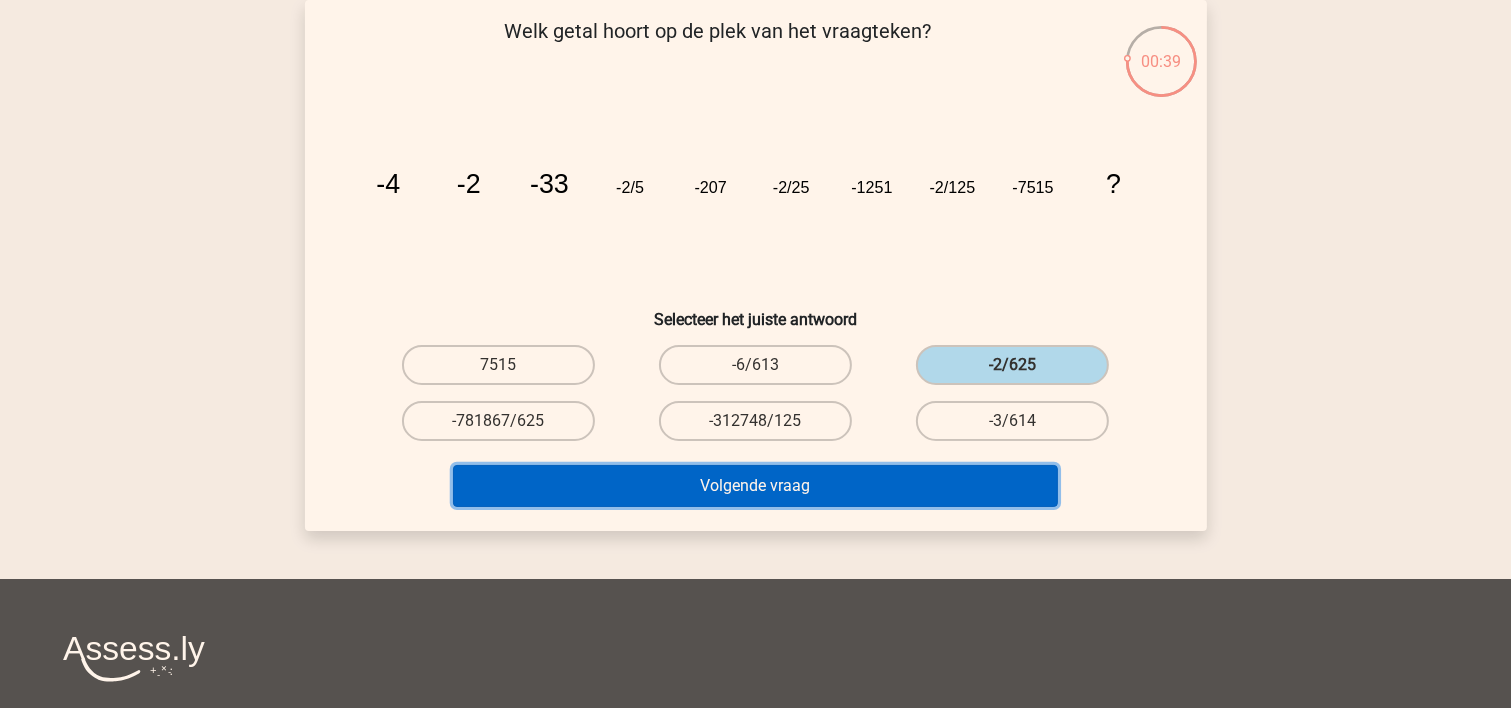 click on "Volgende vraag" at bounding box center (755, 486) 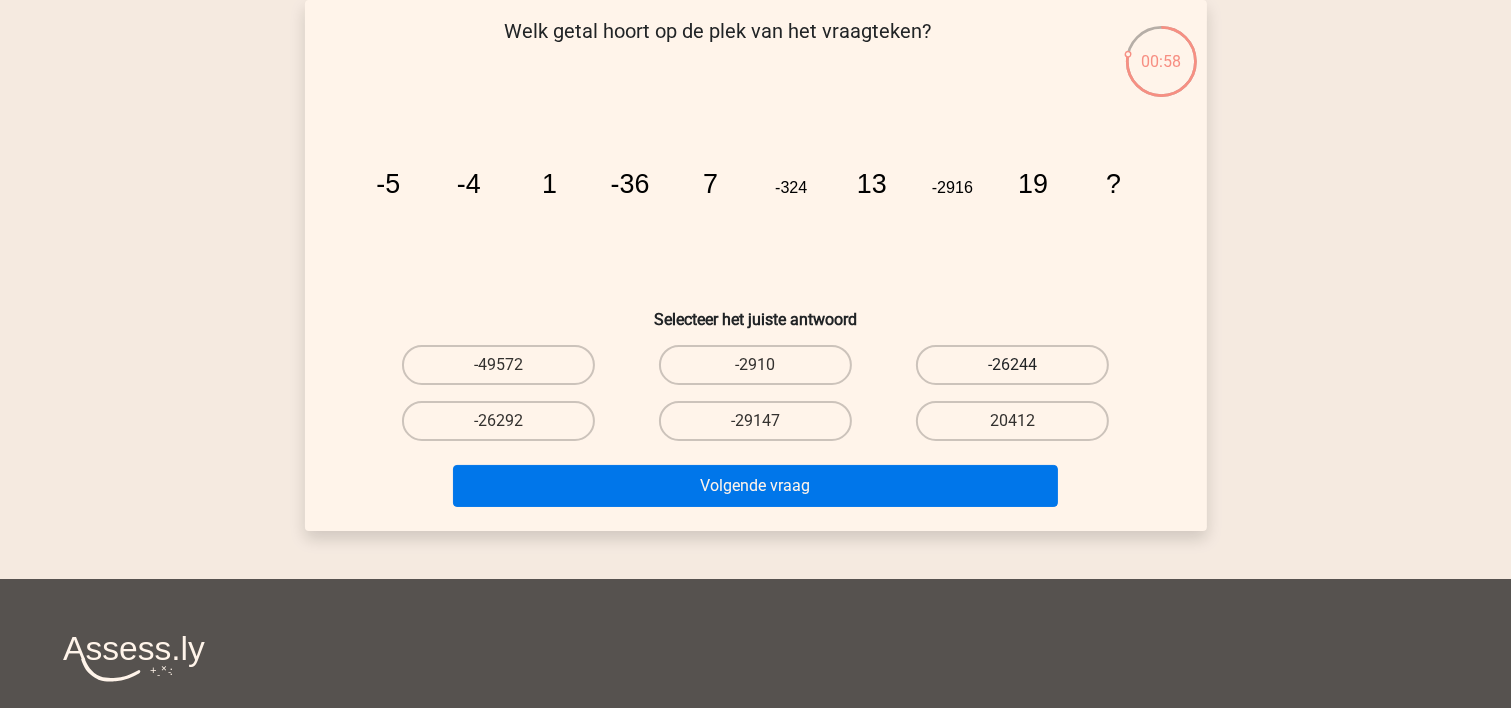 click on "-26244" at bounding box center [1012, 365] 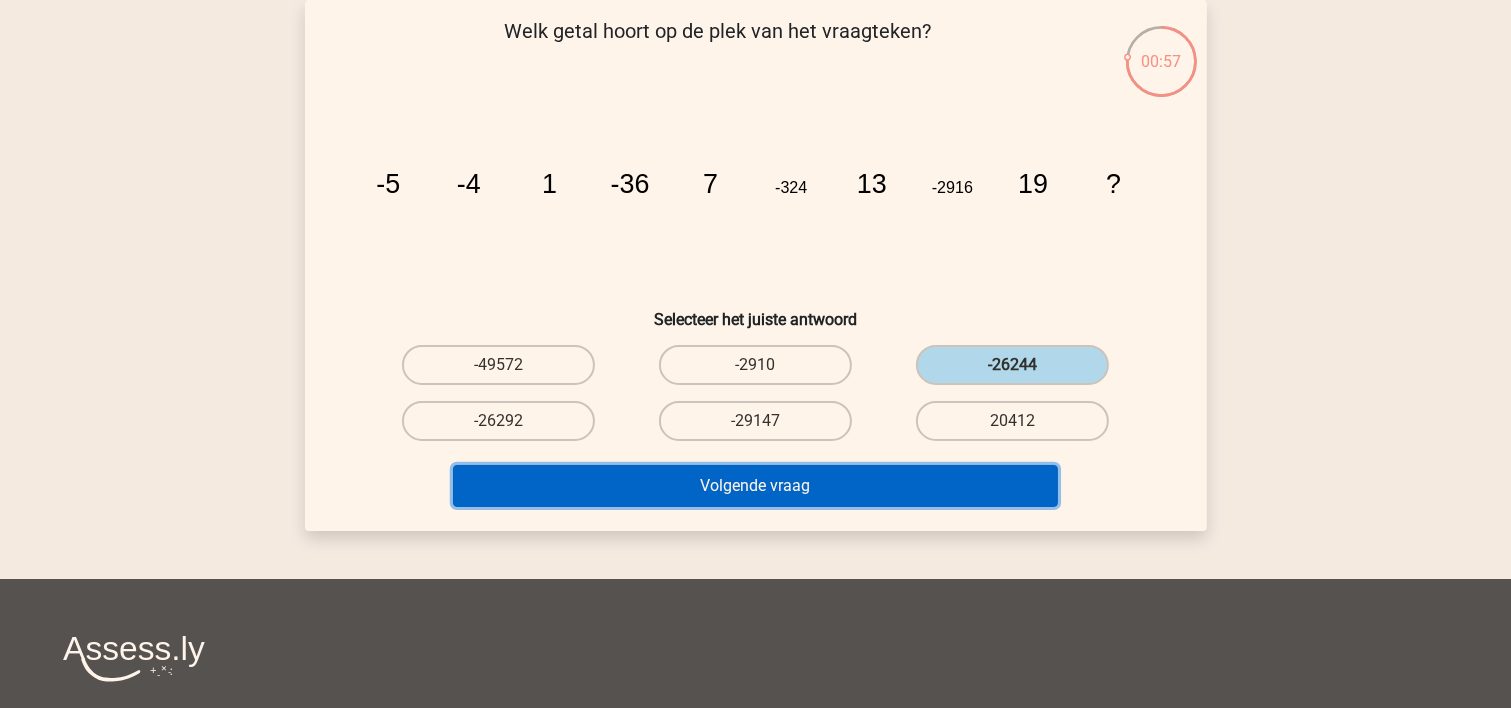 click on "Volgende vraag" at bounding box center [755, 486] 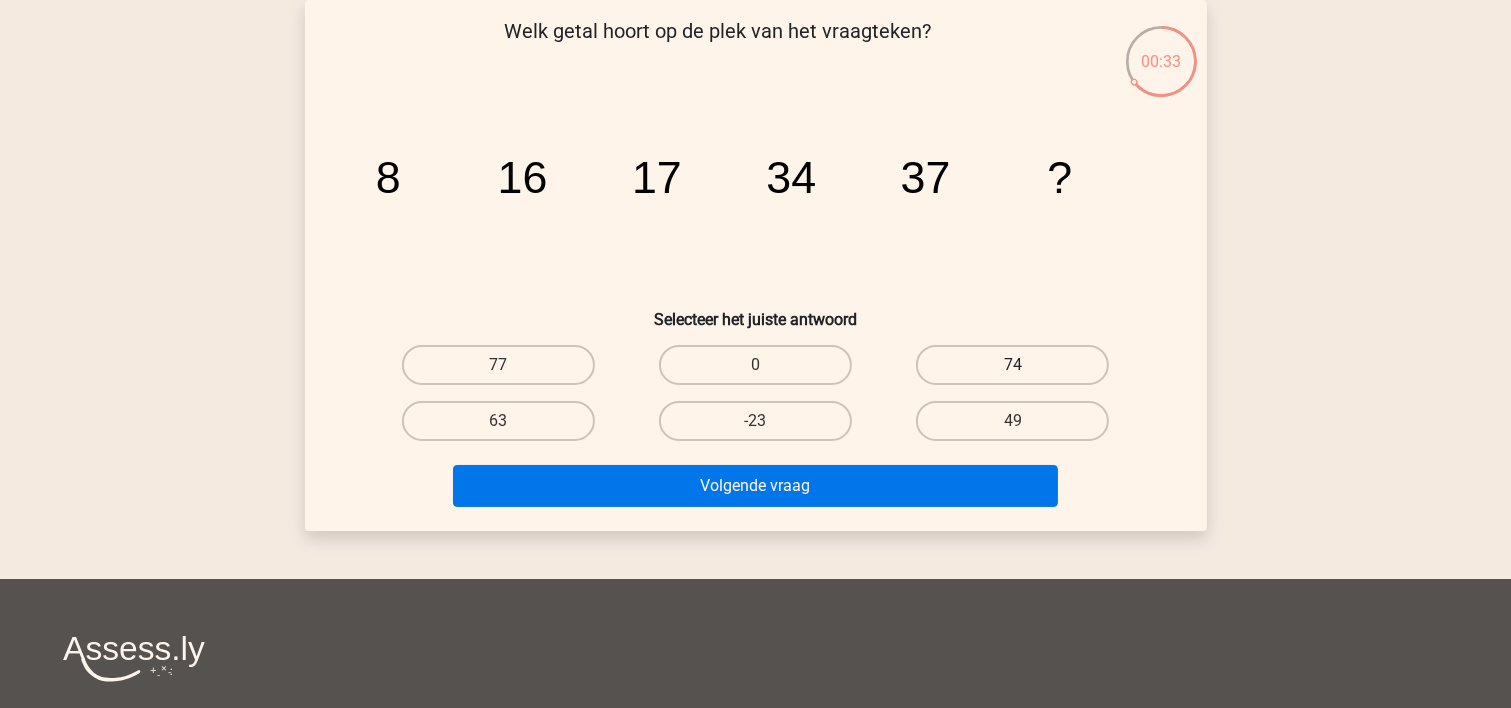 click on "74" at bounding box center [1012, 365] 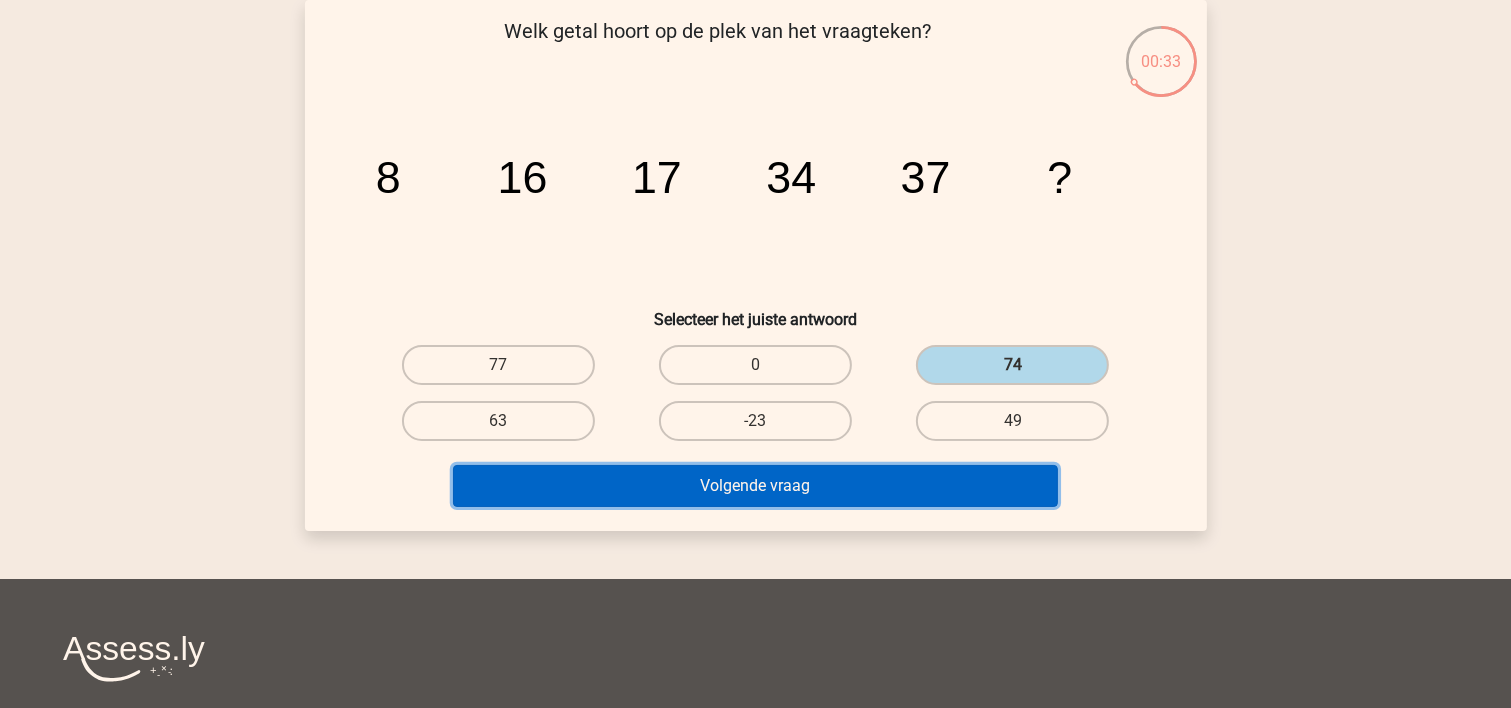 click on "Volgende vraag" at bounding box center (755, 486) 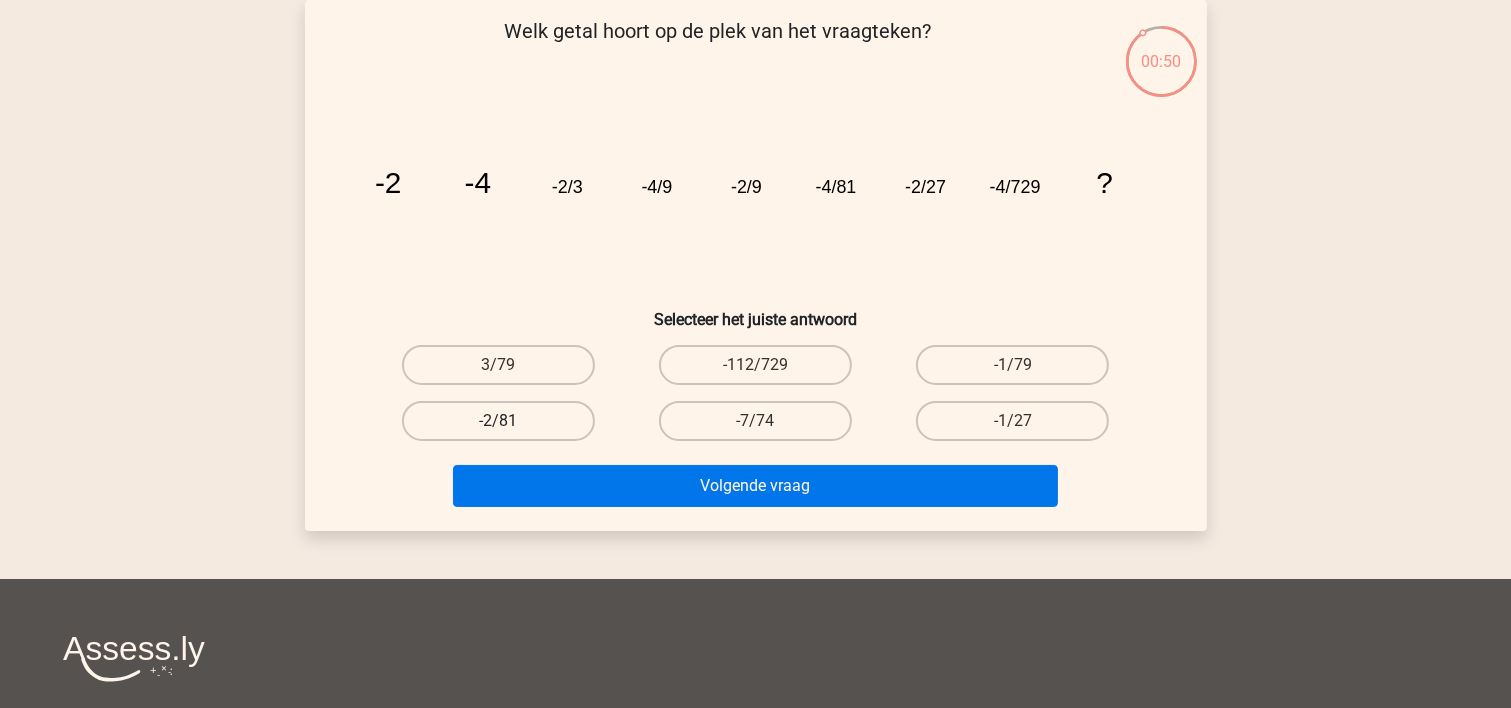 click on "-2/81" at bounding box center (498, 421) 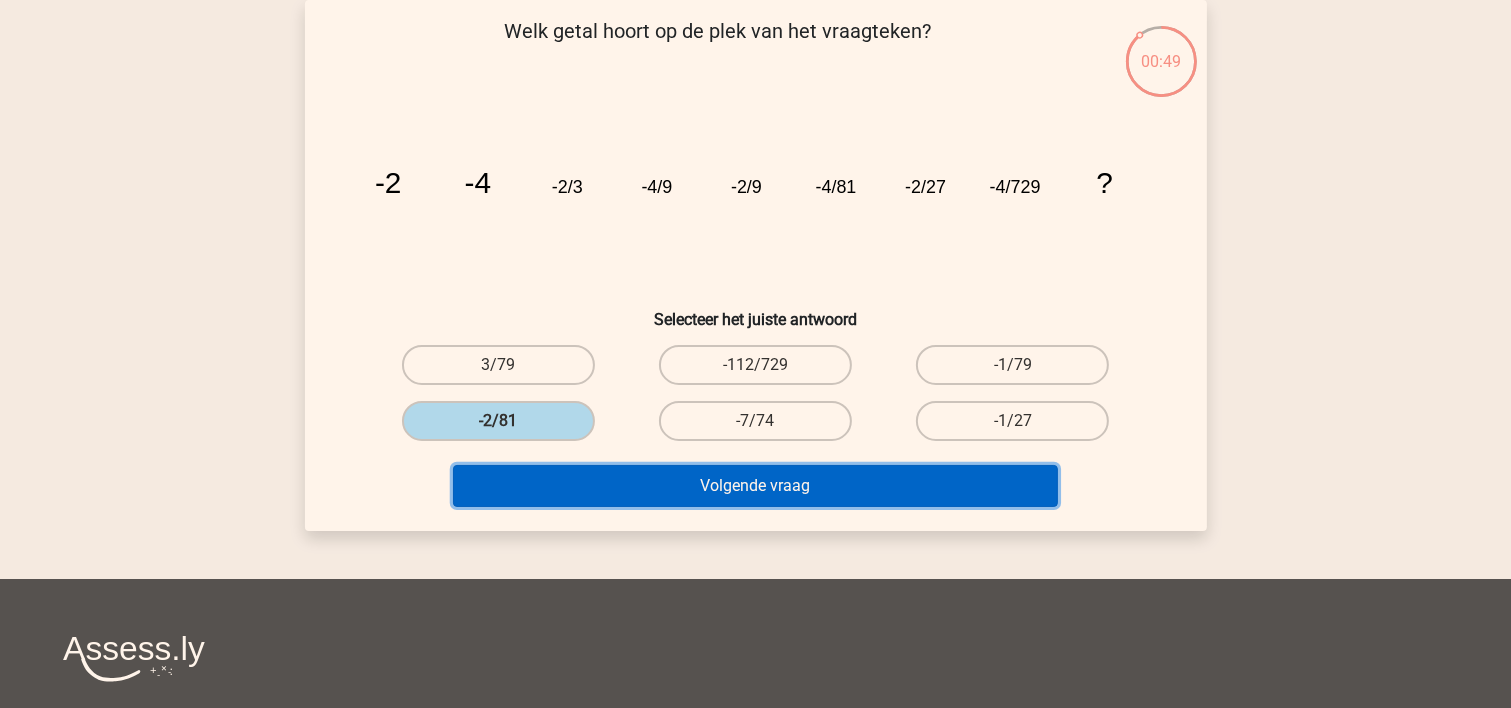 click on "Volgende vraag" at bounding box center (755, 486) 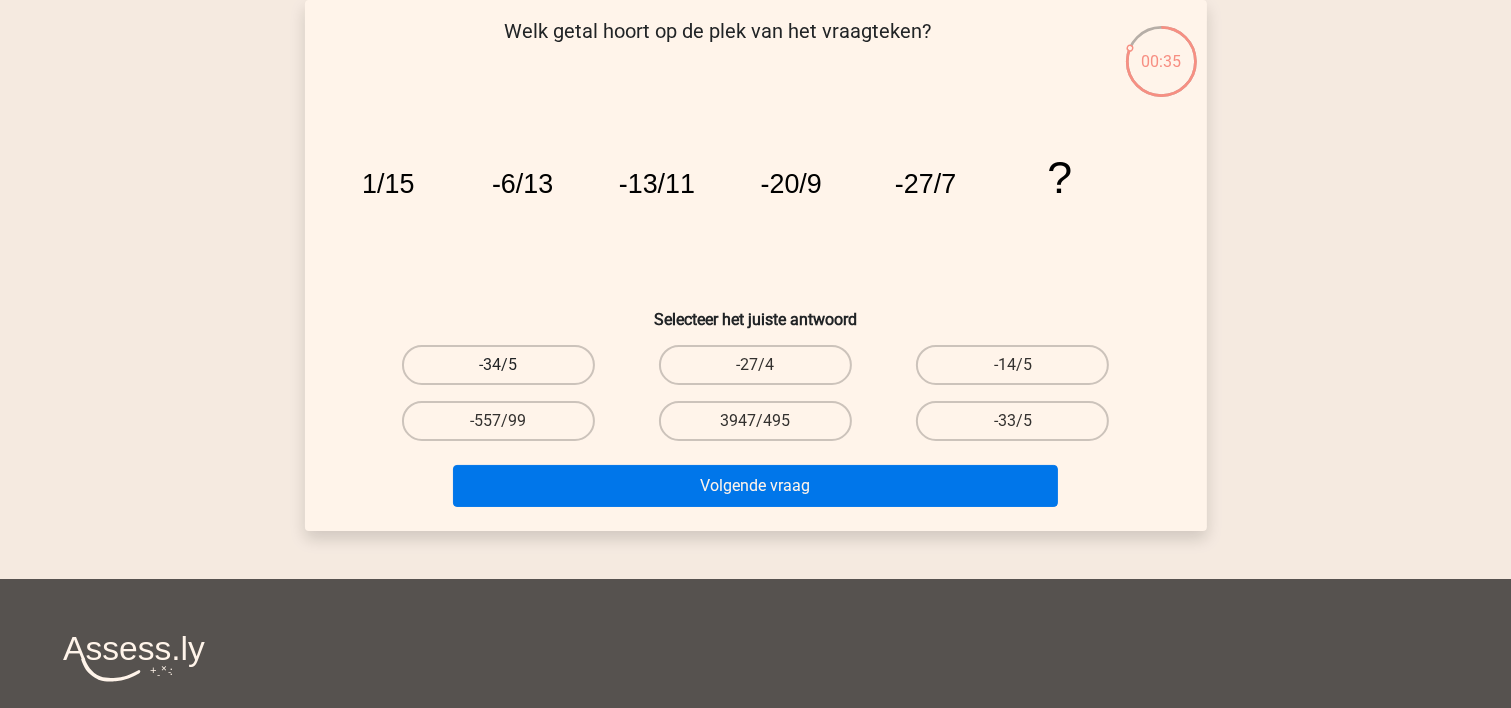 click on "-34/5" at bounding box center (498, 365) 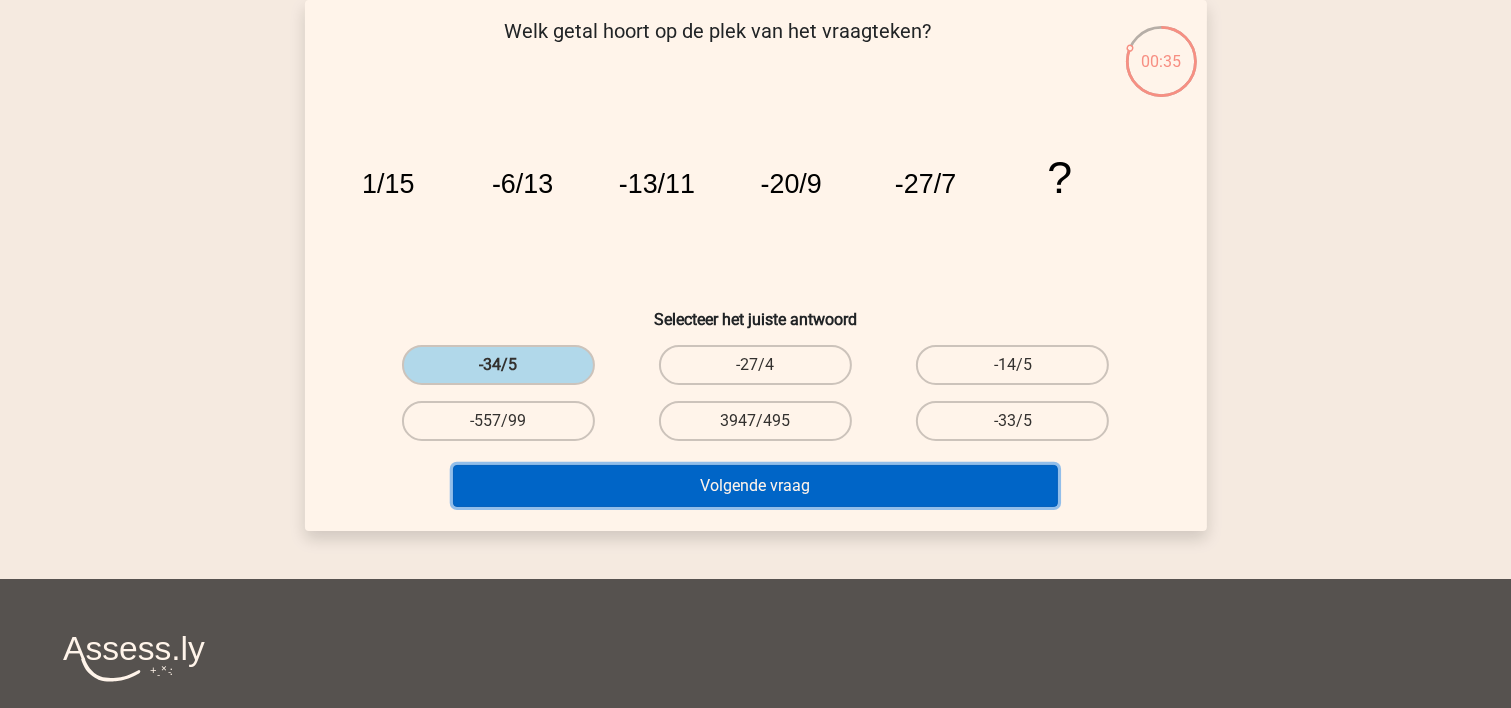 click on "Volgende vraag" at bounding box center [755, 486] 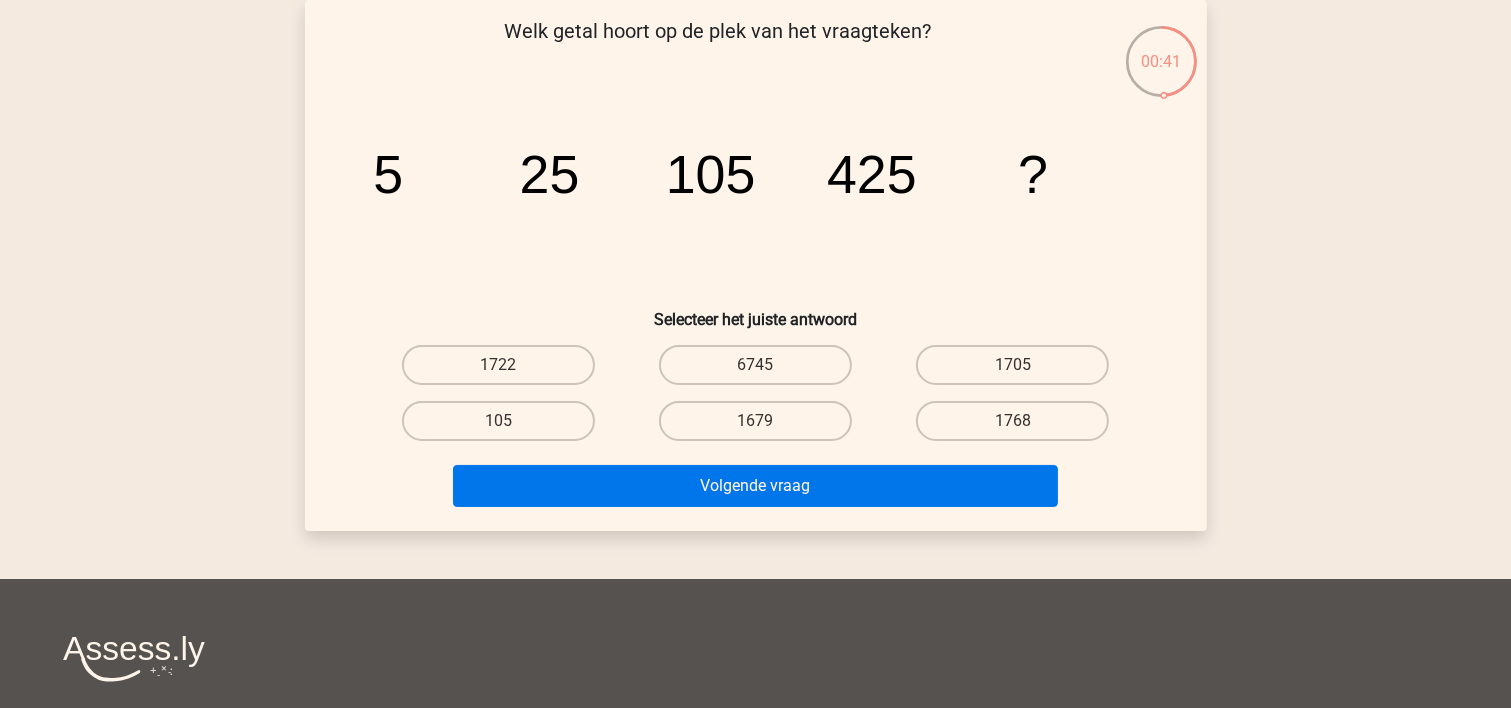 click on "1705" at bounding box center [498, 365] 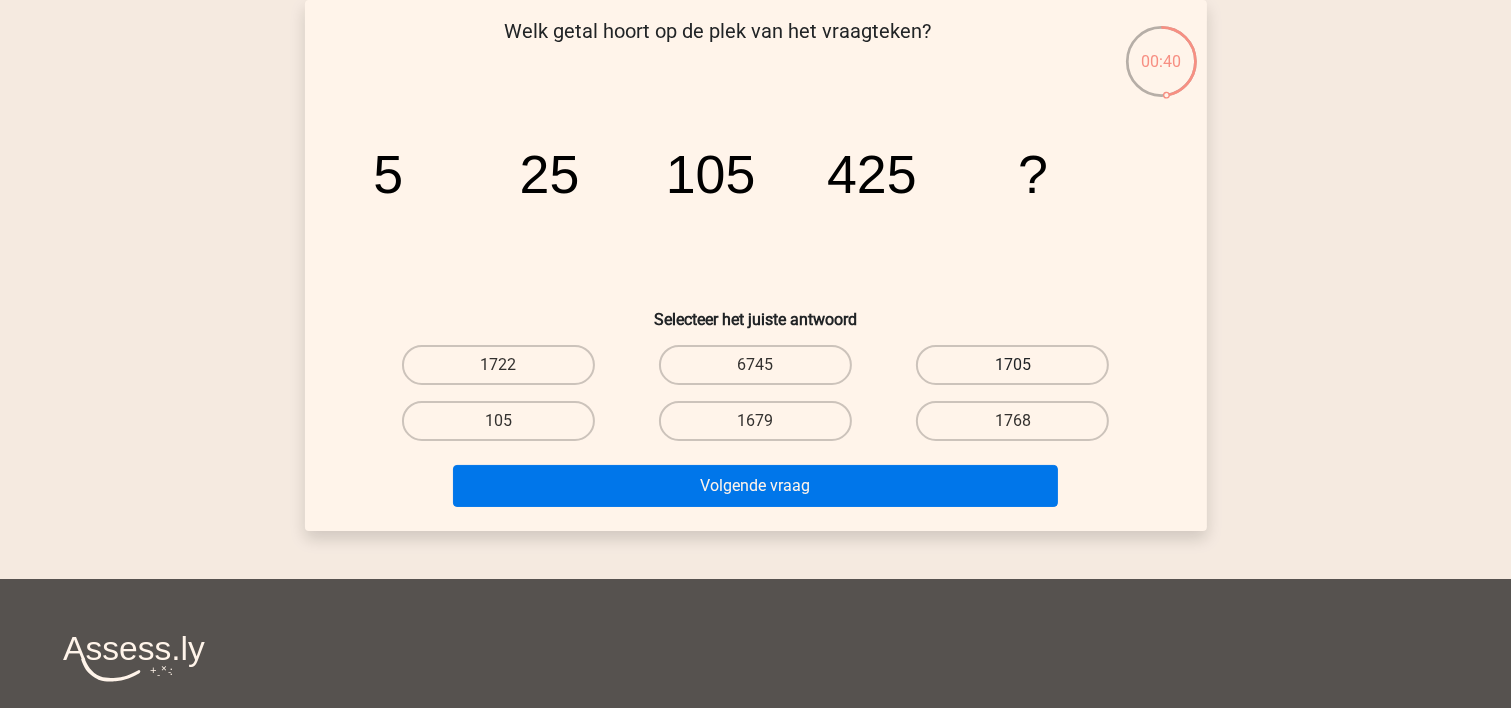 click on "1705" at bounding box center (1012, 365) 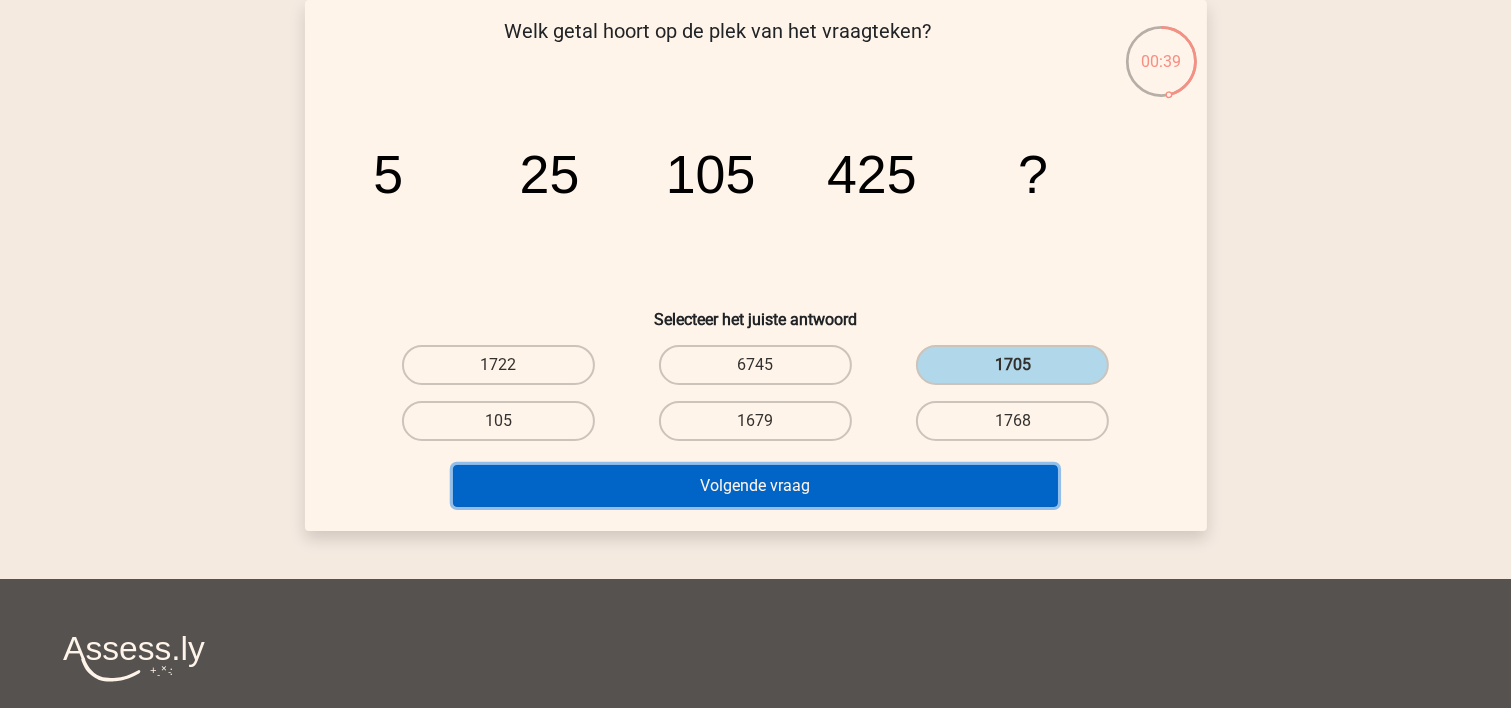 click on "Volgende vraag" at bounding box center [755, 486] 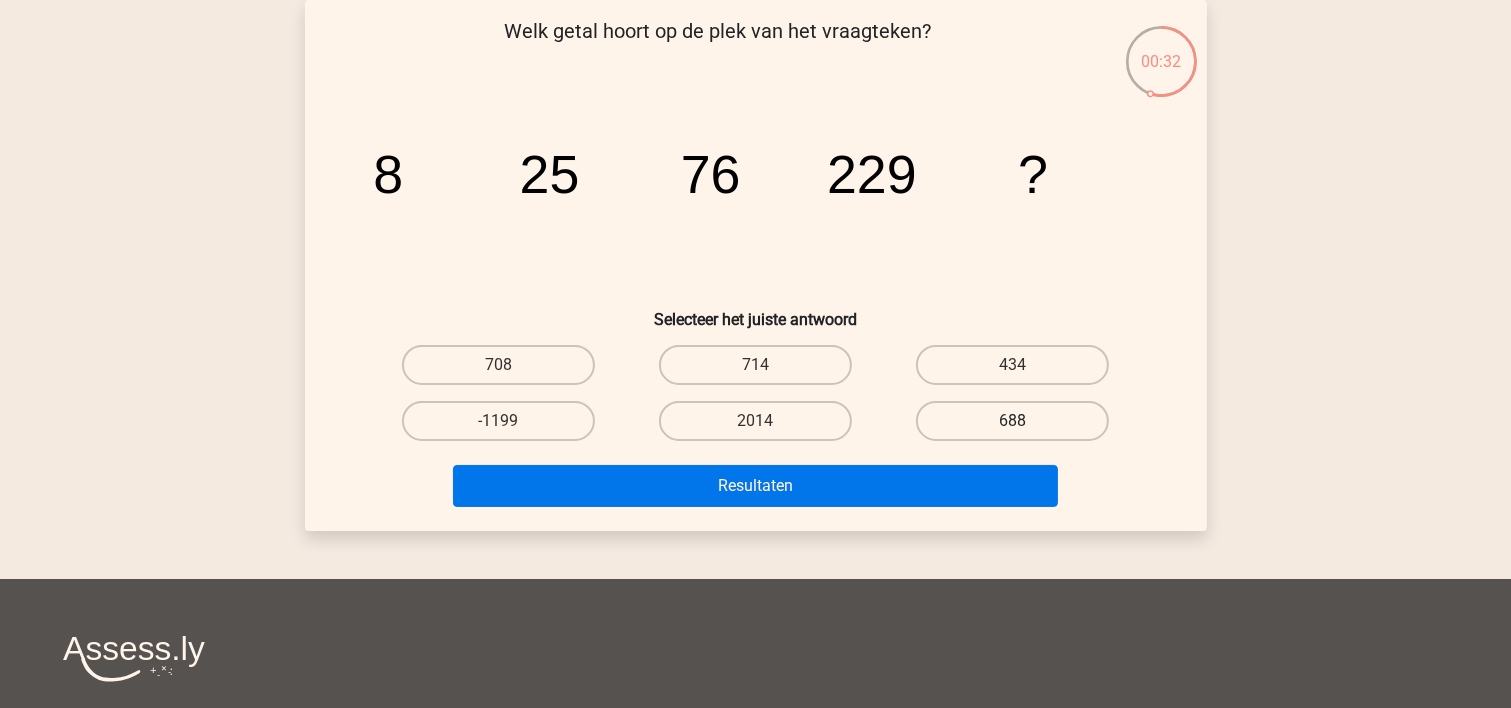 click on "688" at bounding box center (1012, 421) 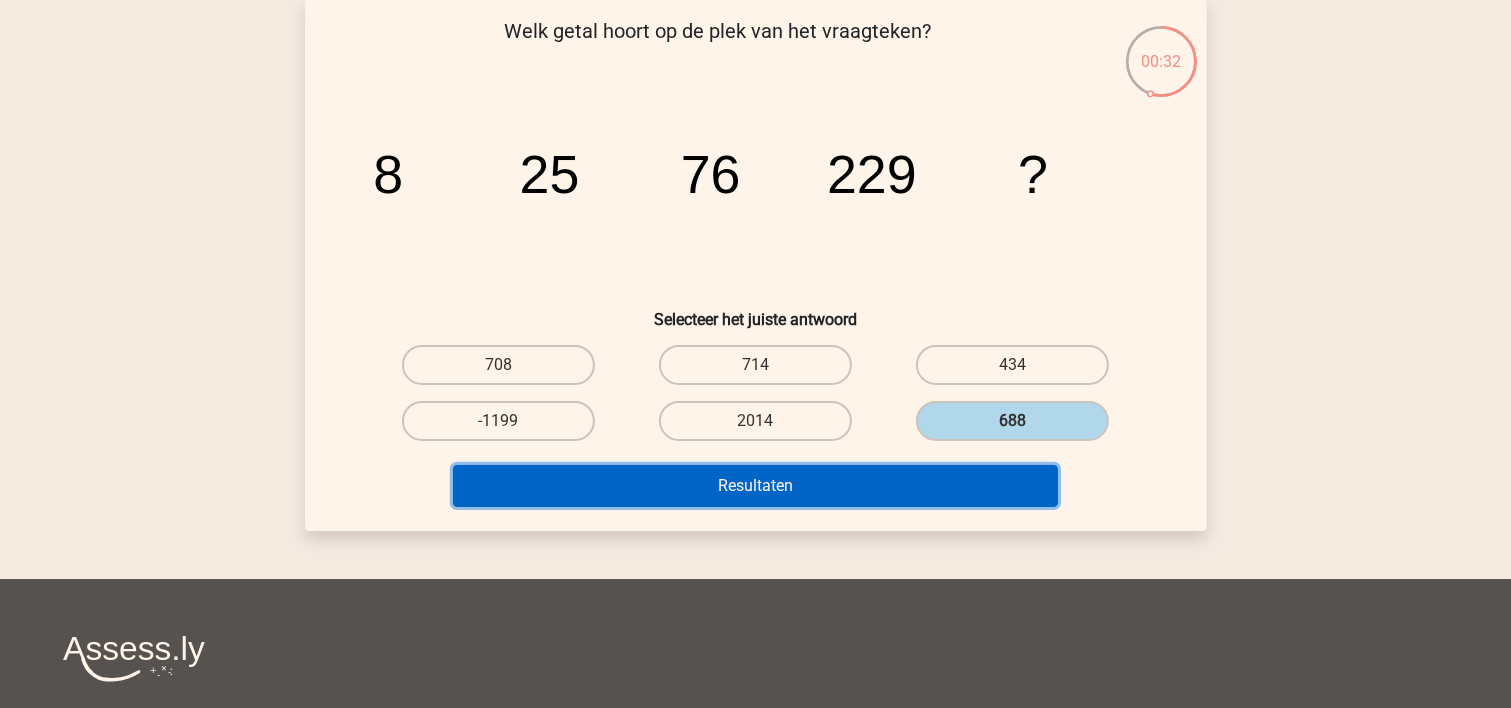 click on "Resultaten" at bounding box center [755, 486] 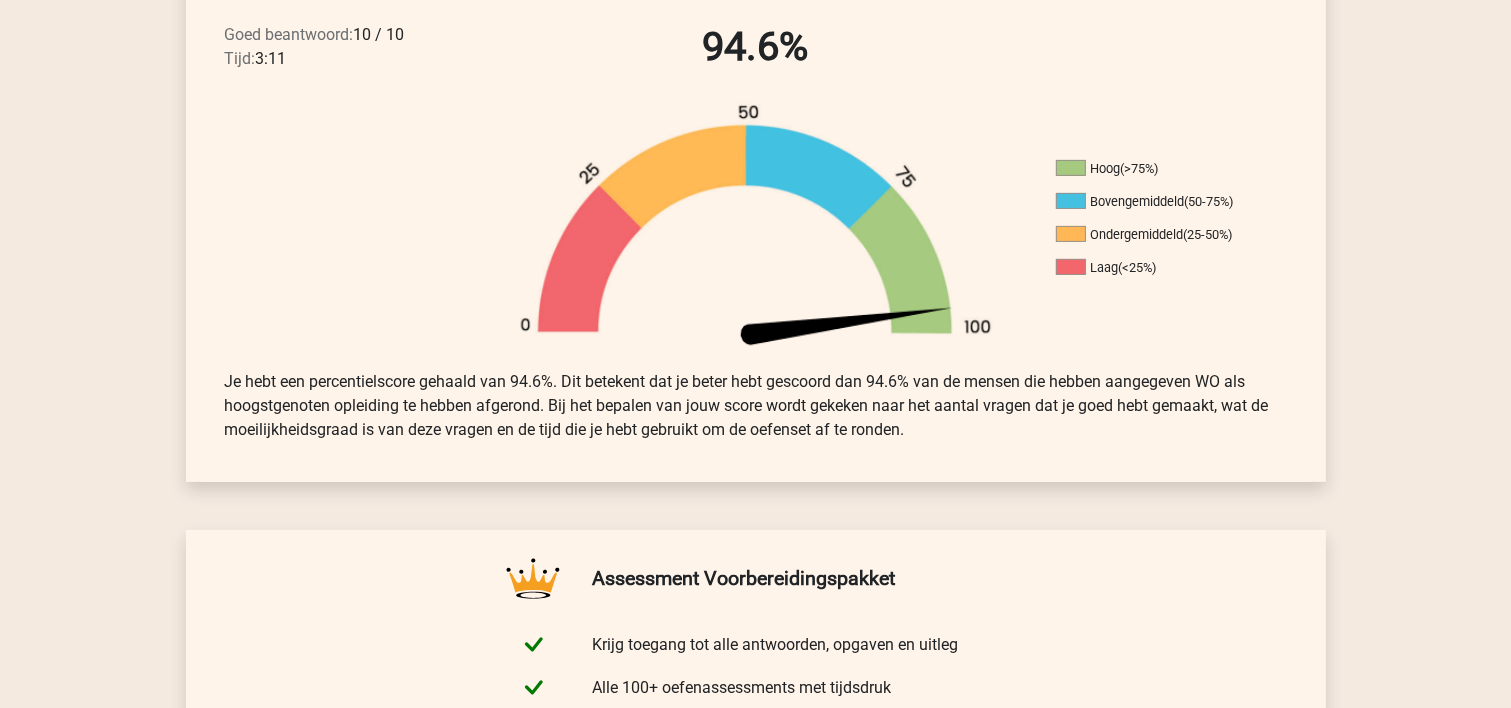 scroll, scrollTop: 0, scrollLeft: 0, axis: both 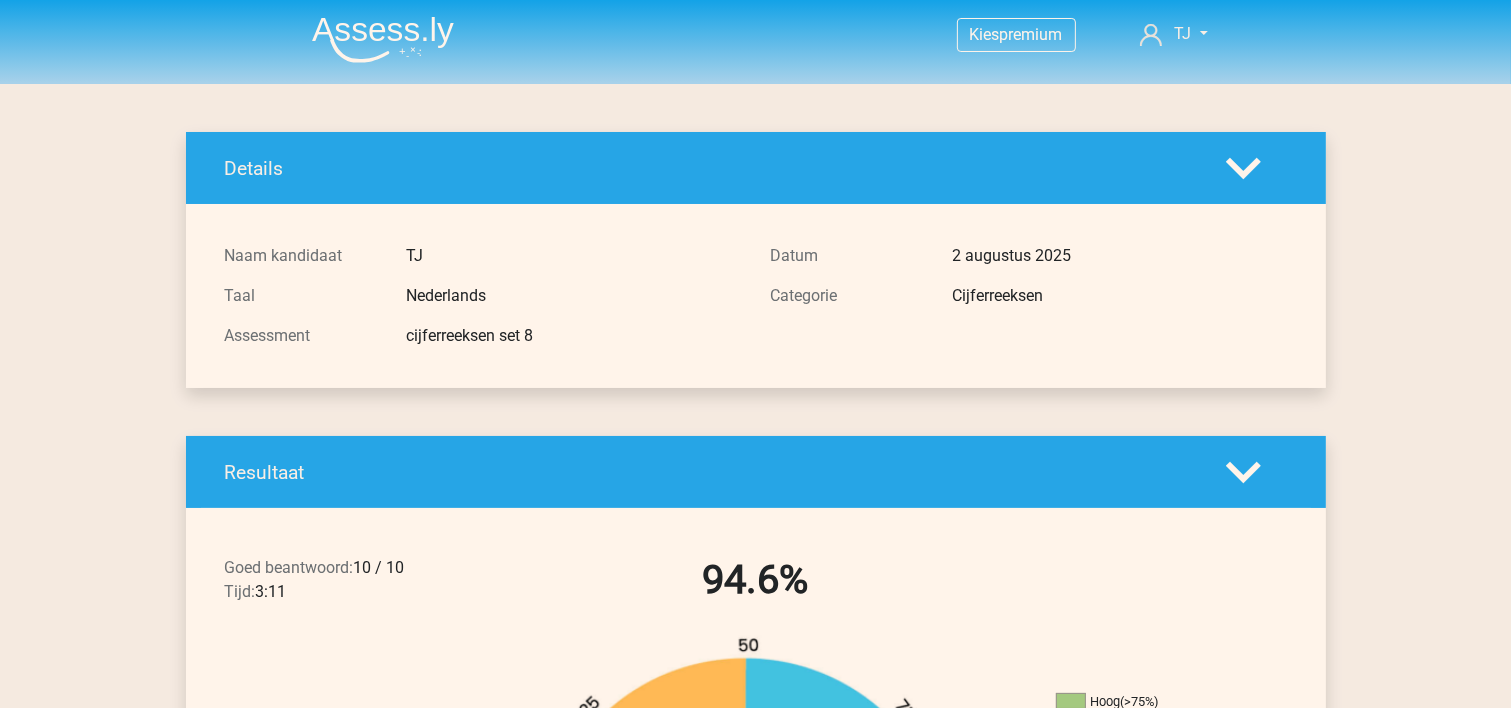 click at bounding box center [383, 39] 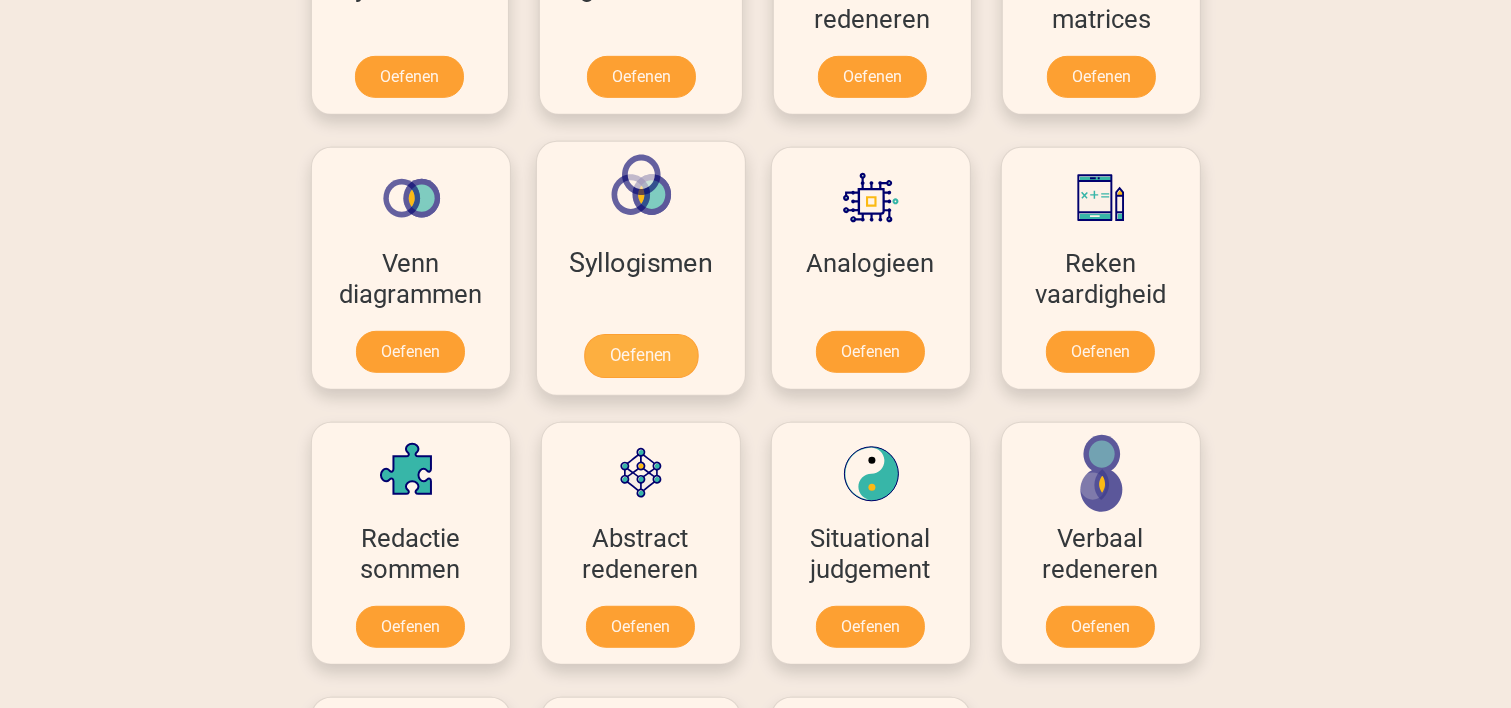 scroll, scrollTop: 533, scrollLeft: 0, axis: vertical 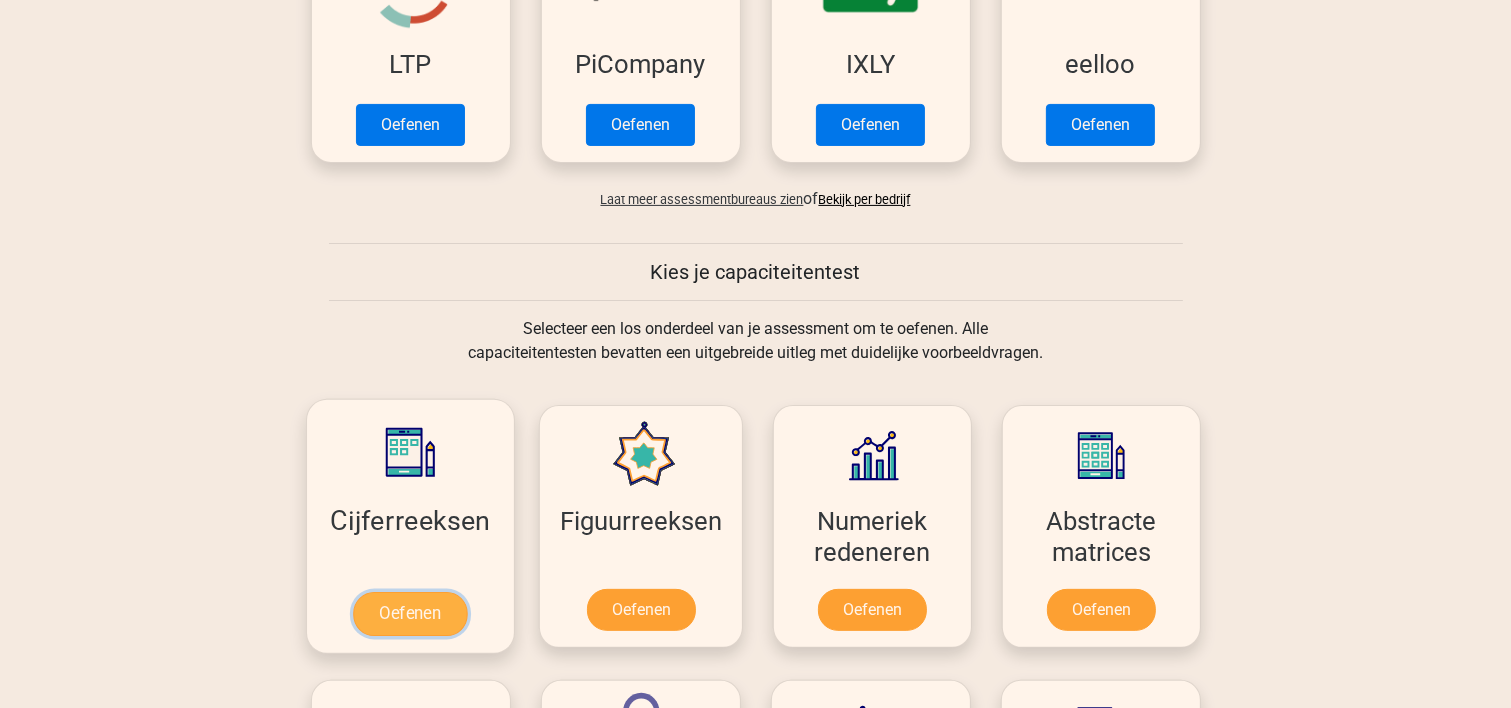 click on "Oefenen" at bounding box center [410, 614] 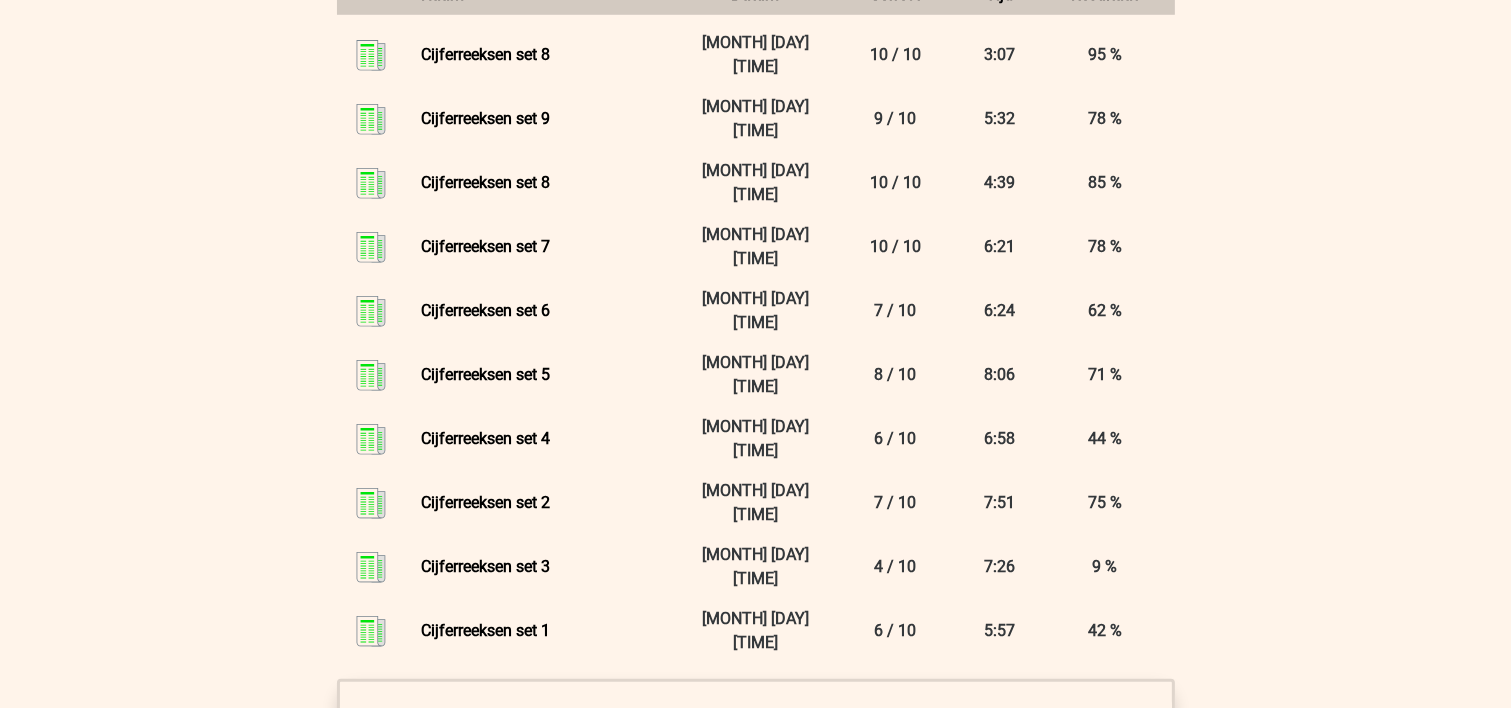 scroll, scrollTop: 1066, scrollLeft: 0, axis: vertical 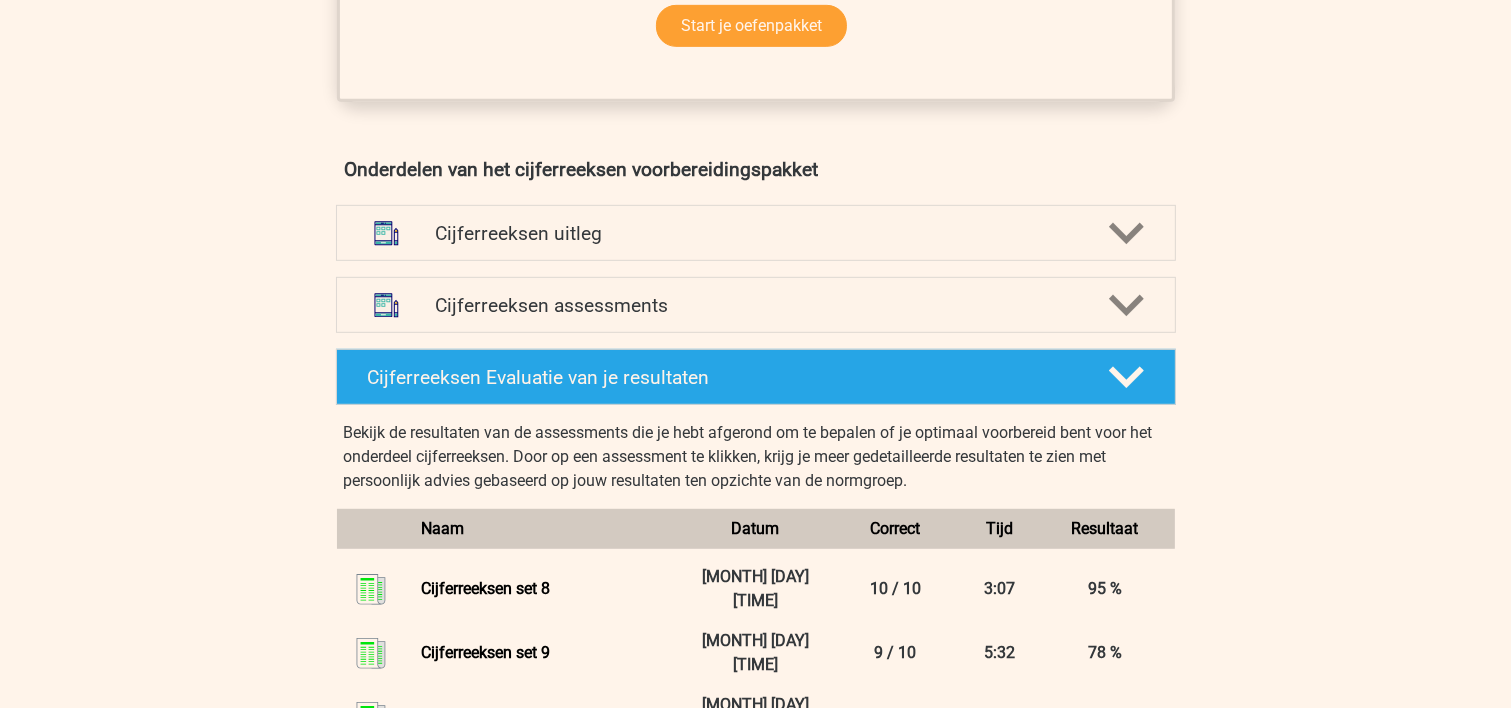 click on "Cijferreeksen assessments
We raden je aan om minimaal 3 oefensets te doen met tijdsdruk. Aan het einde van elke oefenset geven we aan hoe je score zich verhoudt tot de normgroep en of je sneller of juist preciezer moet werken om een zo hoog mogelijke score op je assessment te halen. Op deze manier weet je precies wanneer jij optimaal voorbereid bent." at bounding box center (756, 305) 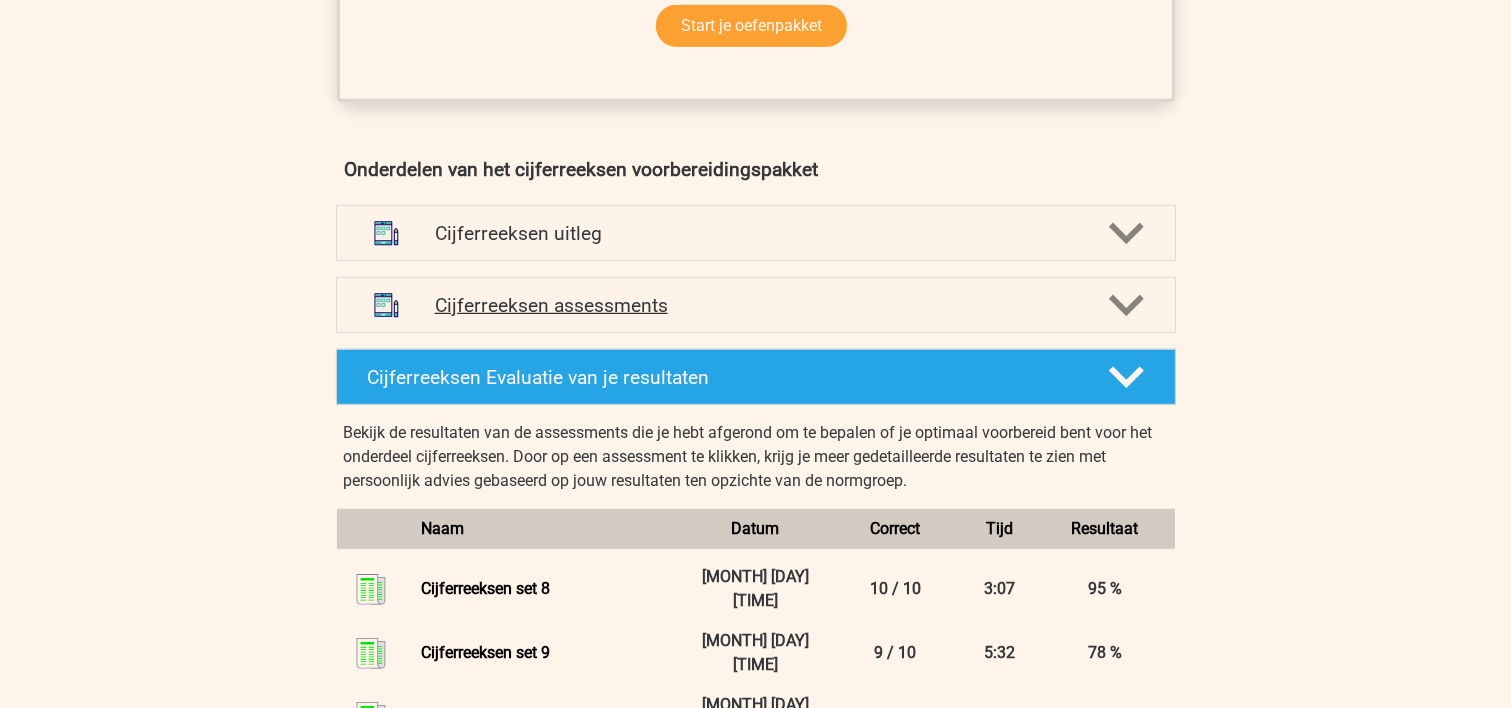 click on "Cijferreeksen assessments" at bounding box center (756, 305) 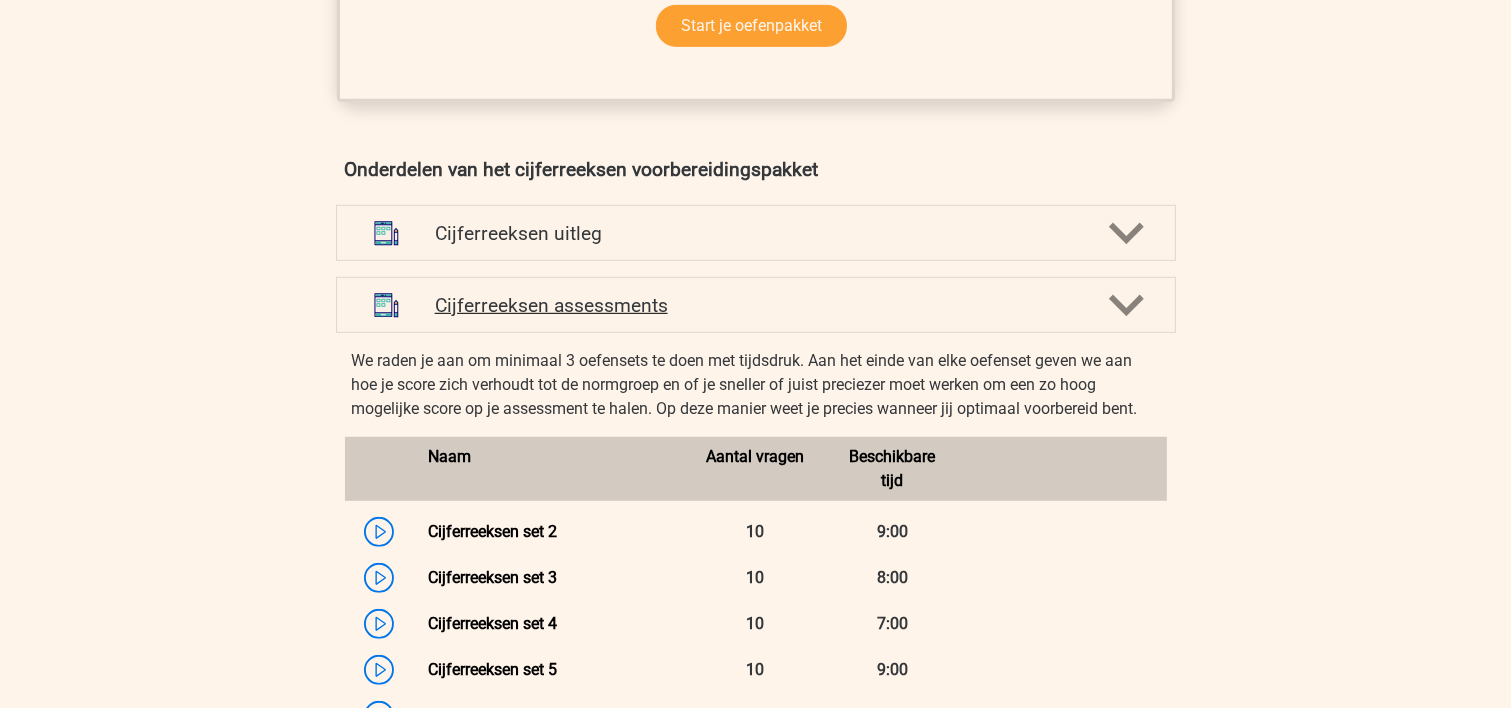 scroll, scrollTop: 1600, scrollLeft: 0, axis: vertical 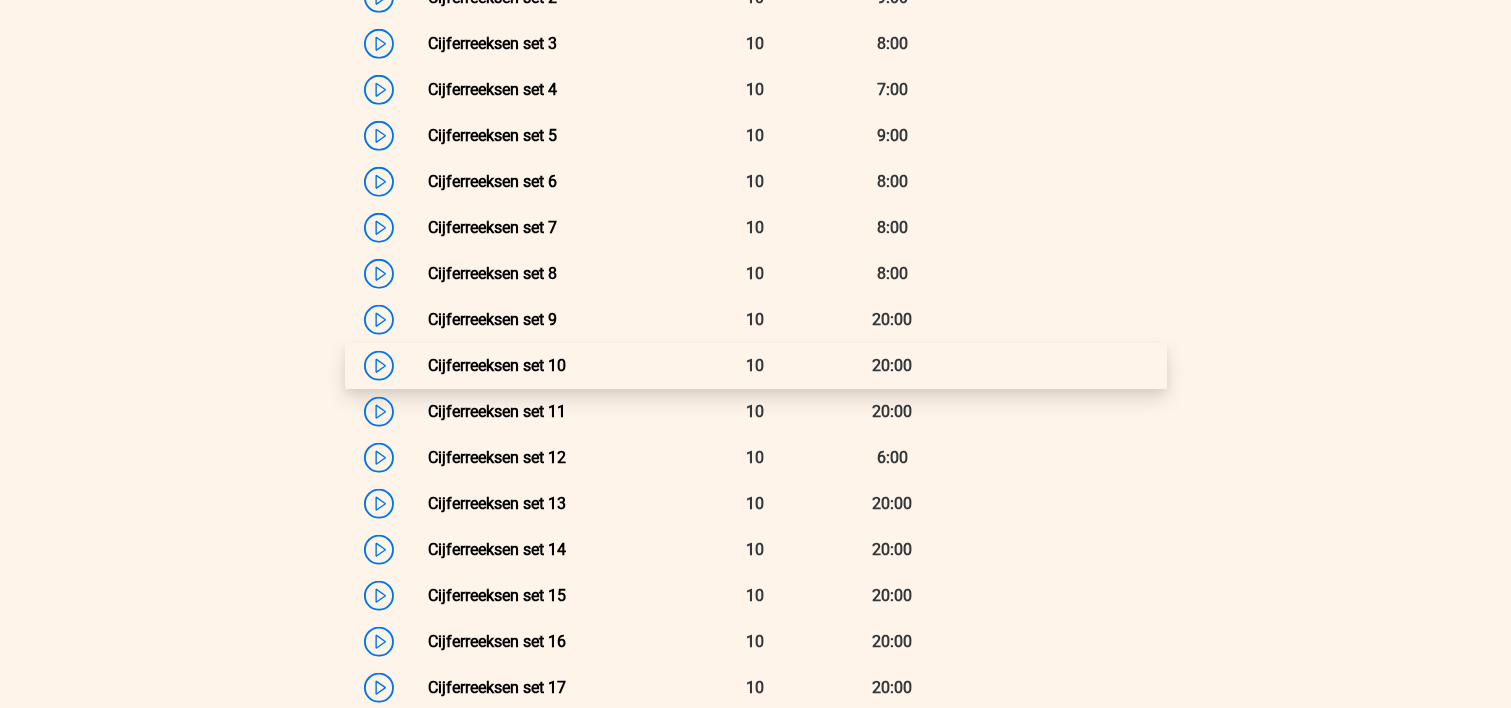 click on "Cijferreeksen
set 10" at bounding box center [497, 365] 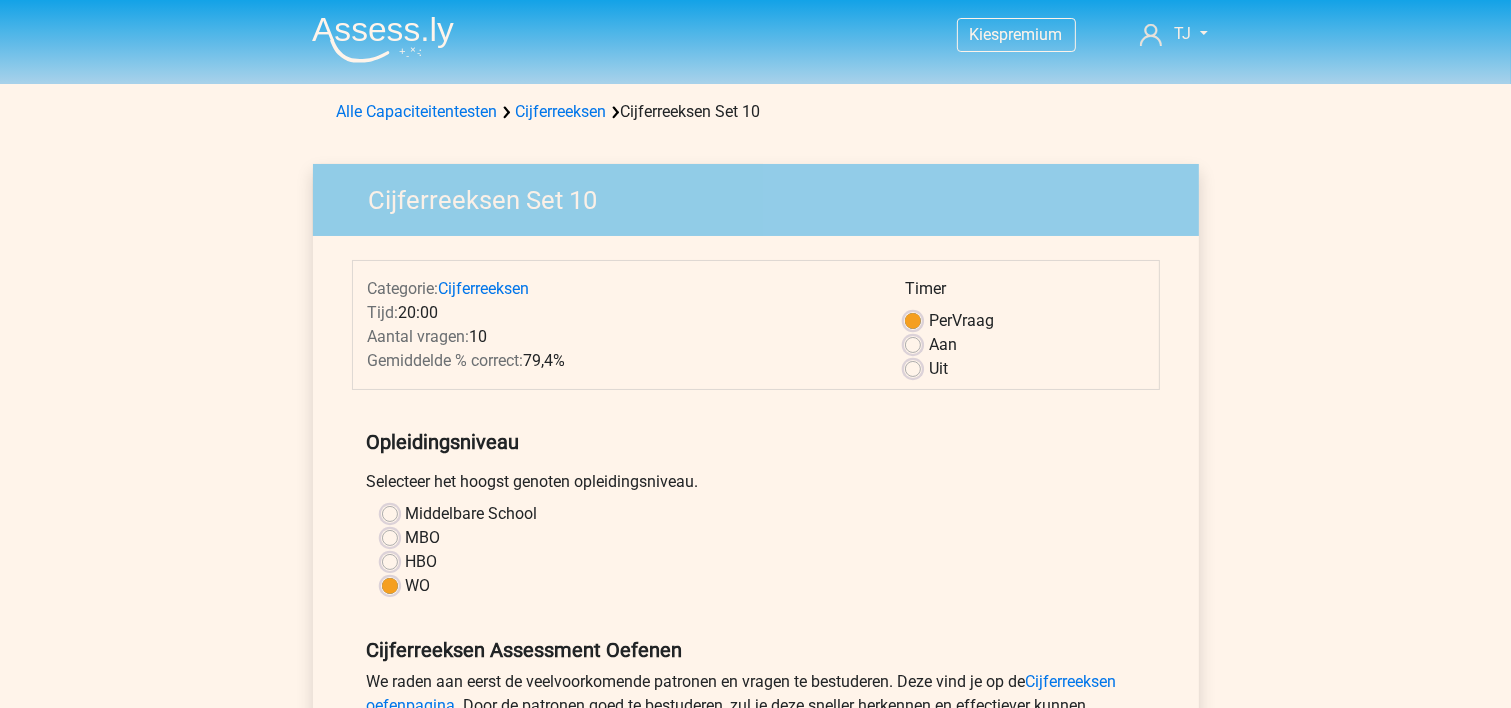 scroll, scrollTop: 533, scrollLeft: 0, axis: vertical 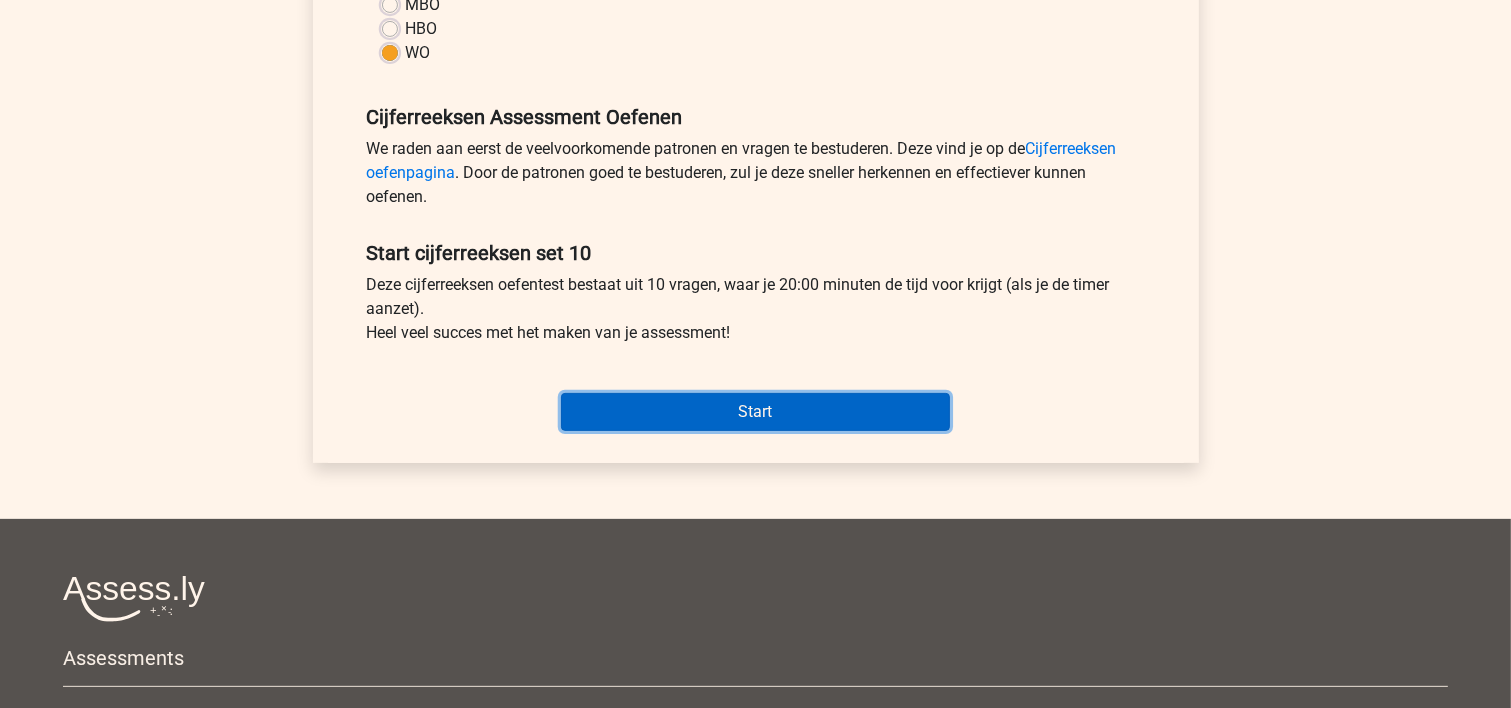 click on "Start" at bounding box center (755, 412) 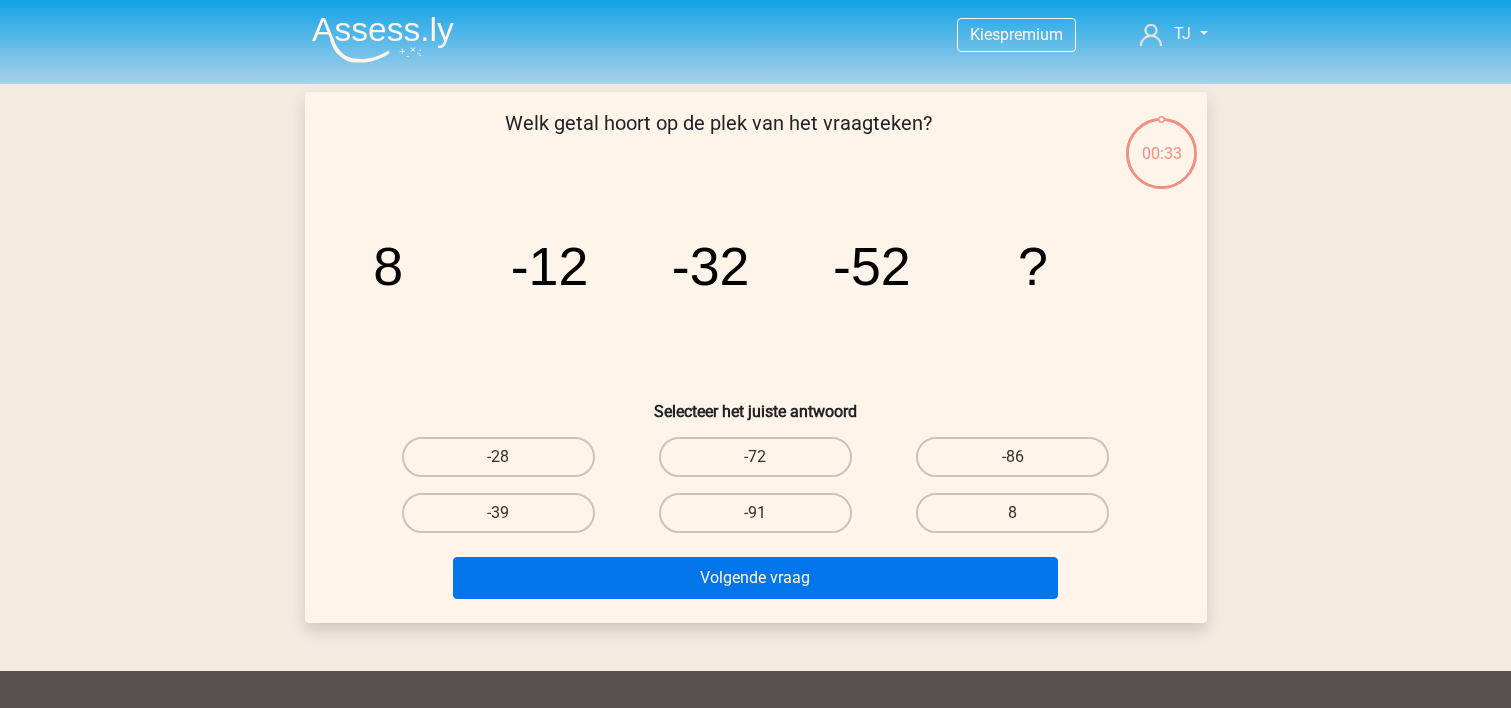 scroll, scrollTop: 0, scrollLeft: 0, axis: both 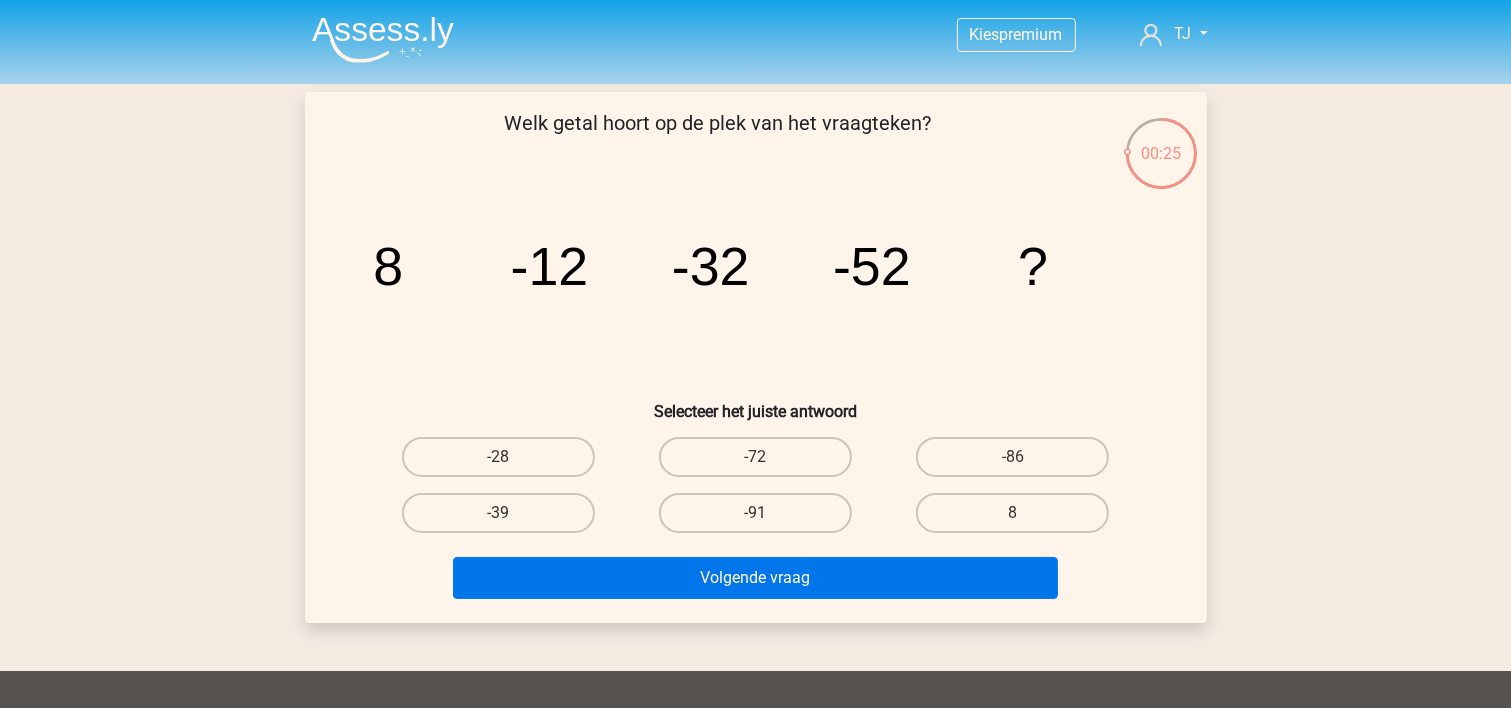 click on "-72" at bounding box center [761, 463] 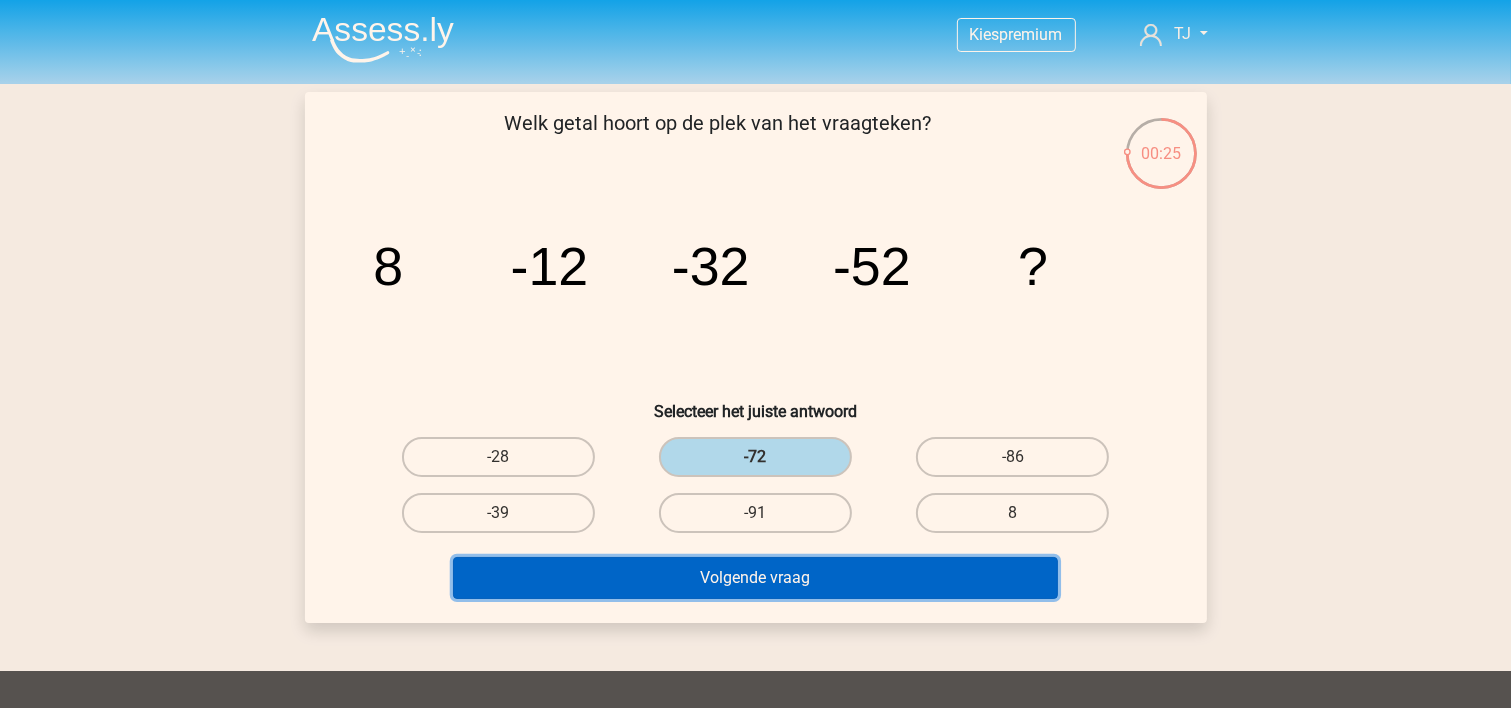 click on "Volgende vraag" at bounding box center [755, 578] 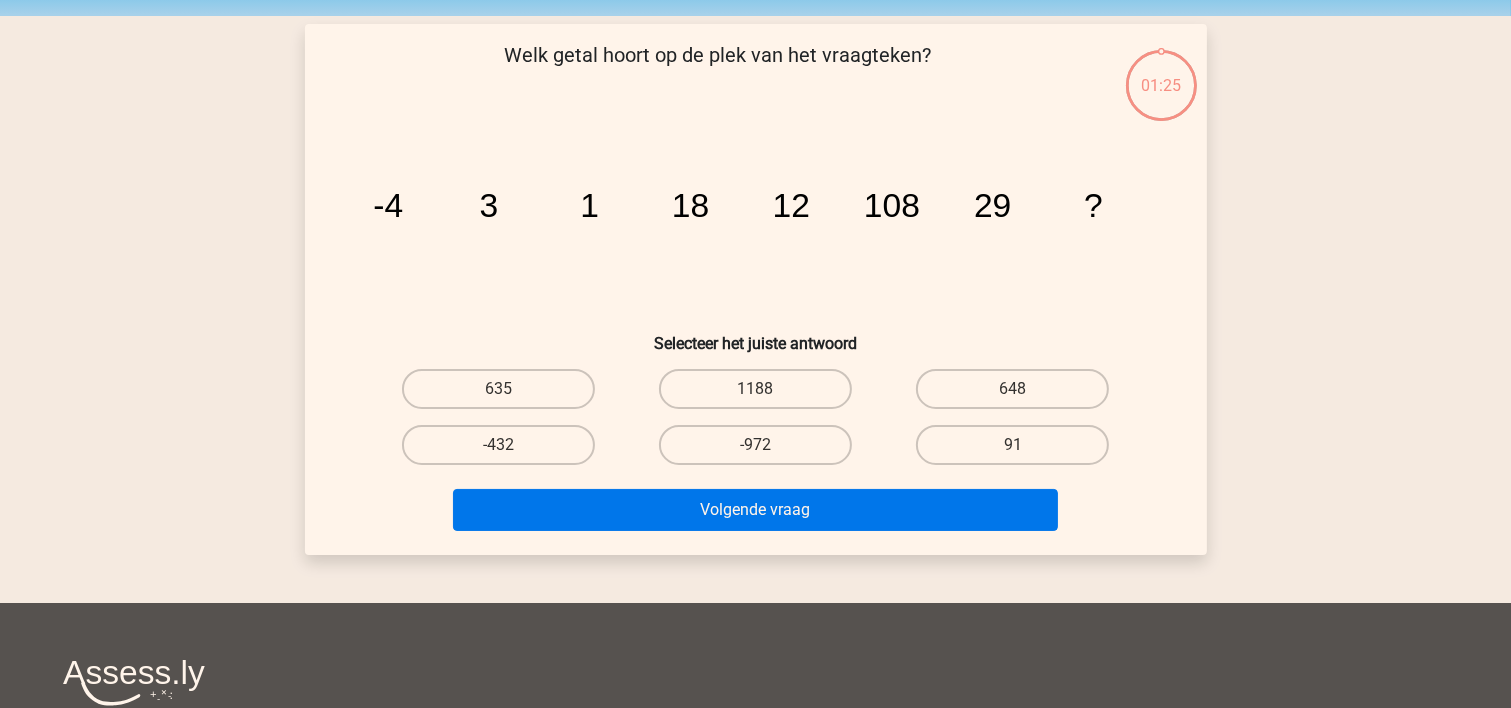 scroll, scrollTop: 92, scrollLeft: 0, axis: vertical 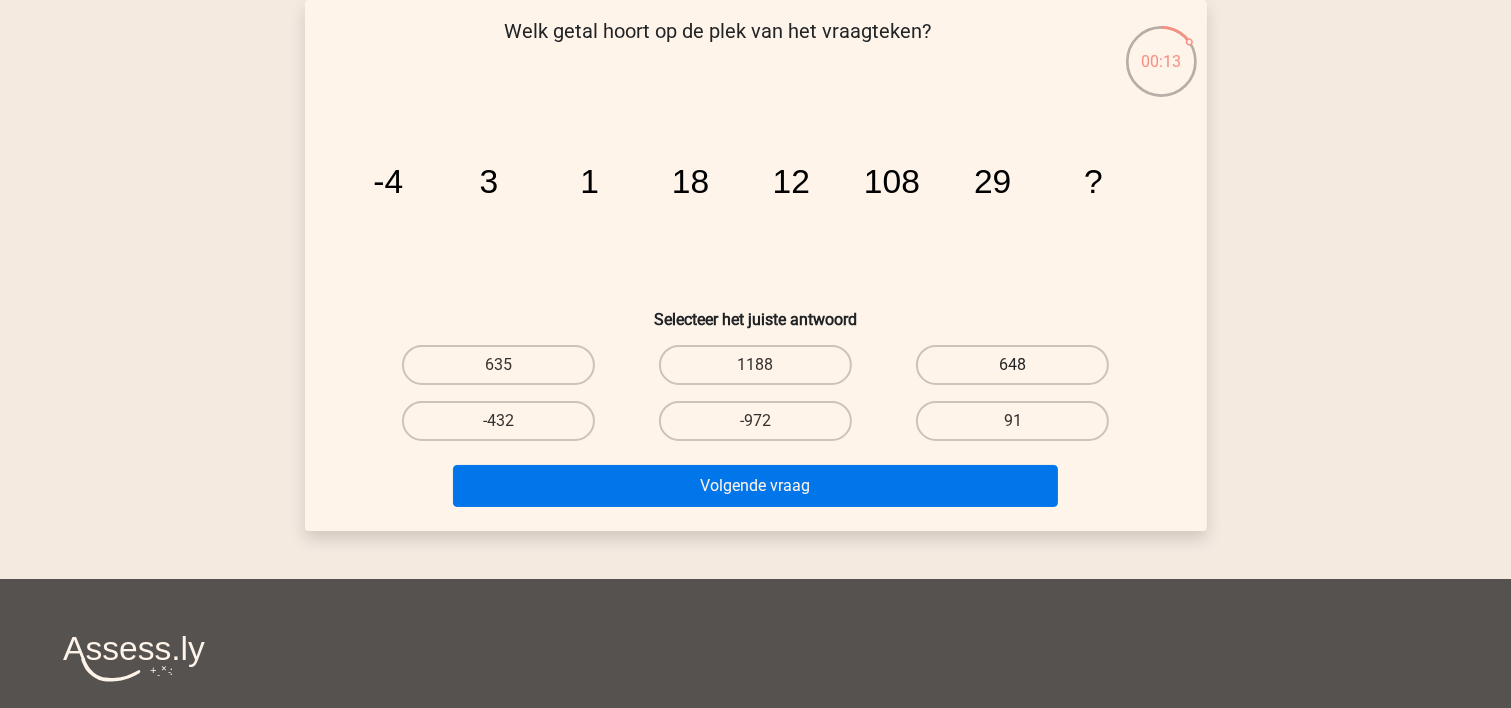 click on "648" at bounding box center (1012, 365) 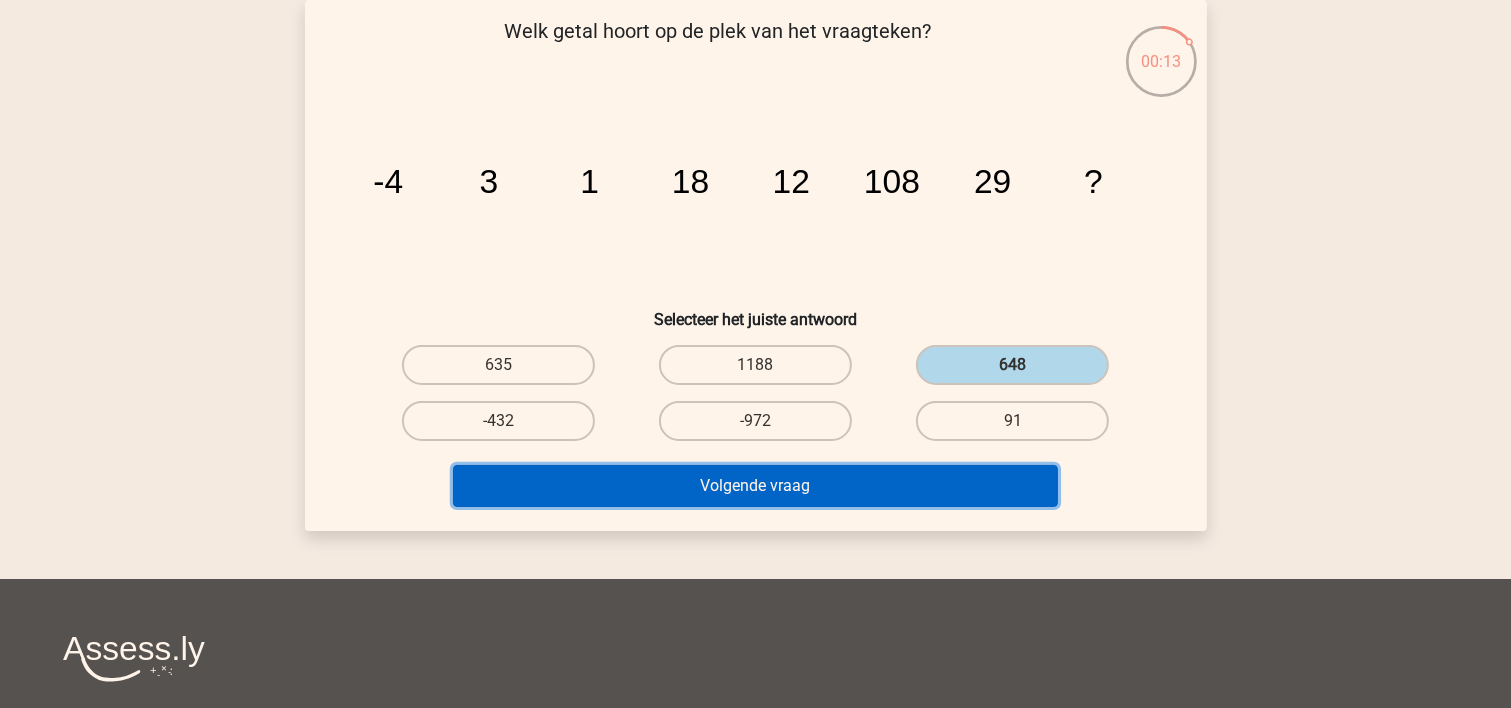 click on "Volgende vraag" at bounding box center (755, 486) 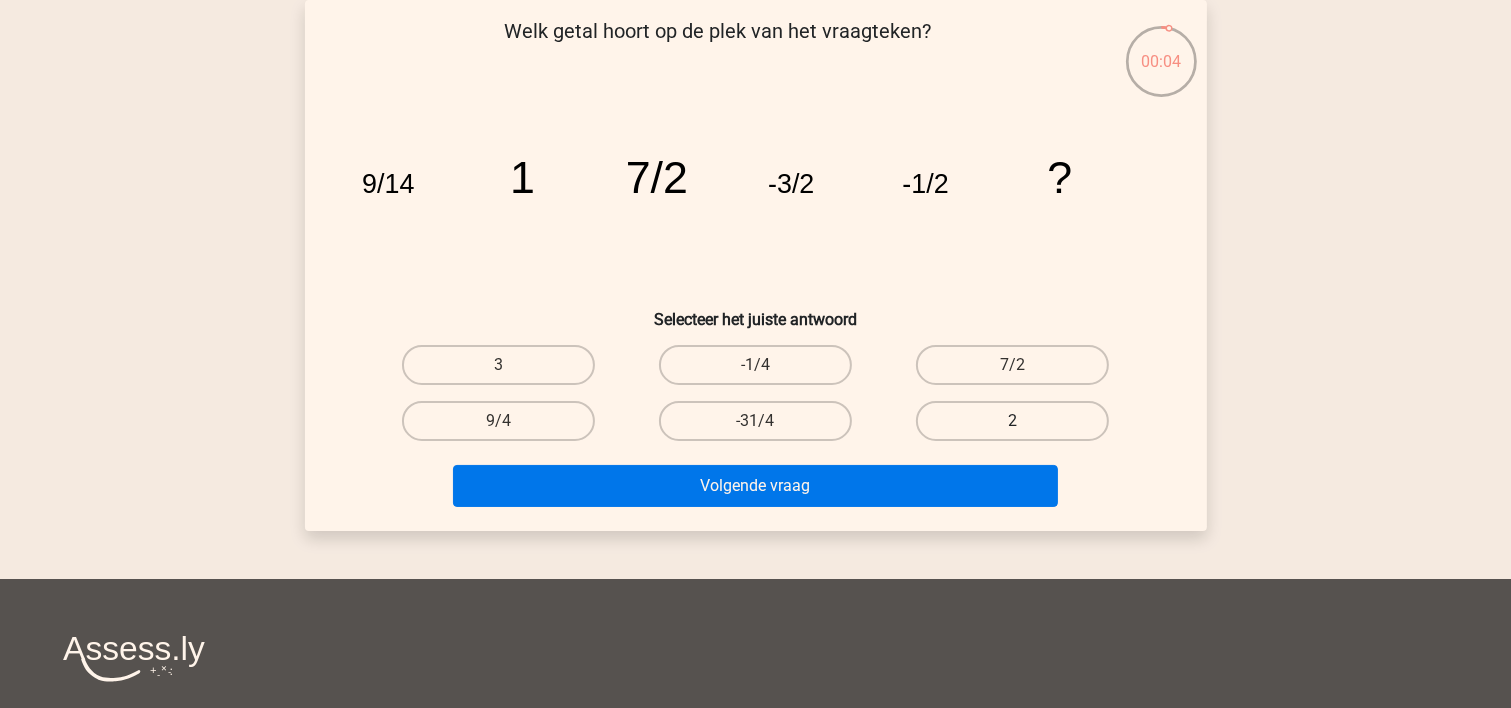 click on "2" at bounding box center [1012, 421] 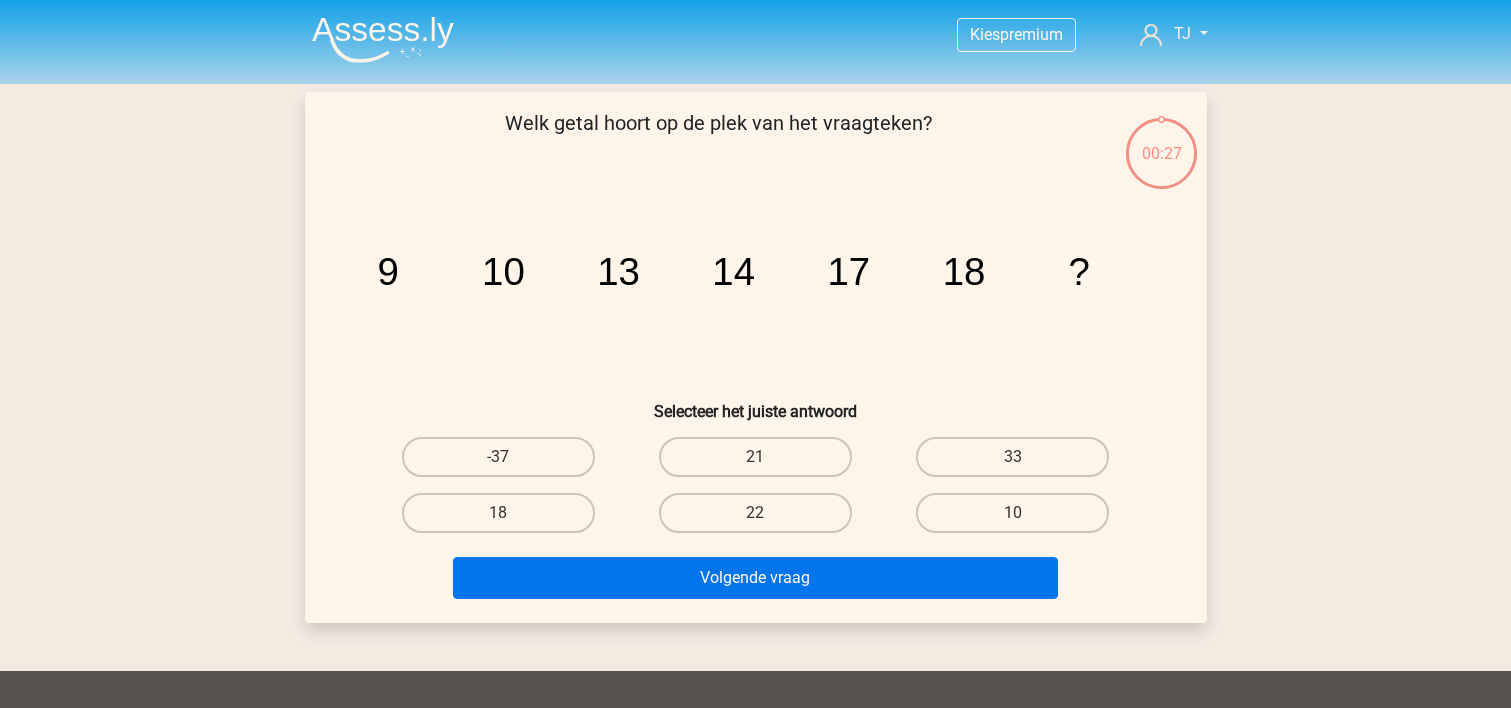 scroll, scrollTop: 0, scrollLeft: 0, axis: both 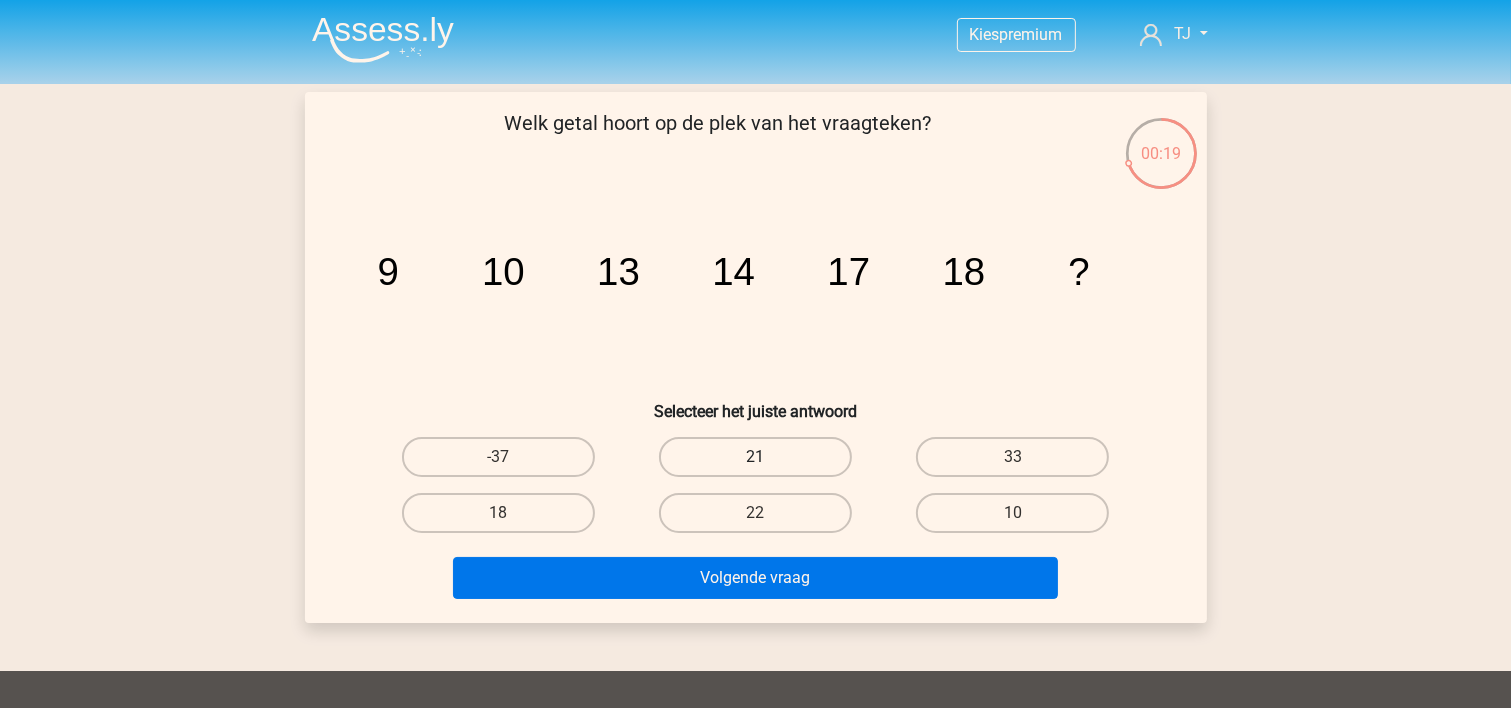 click on "21" at bounding box center (755, 457) 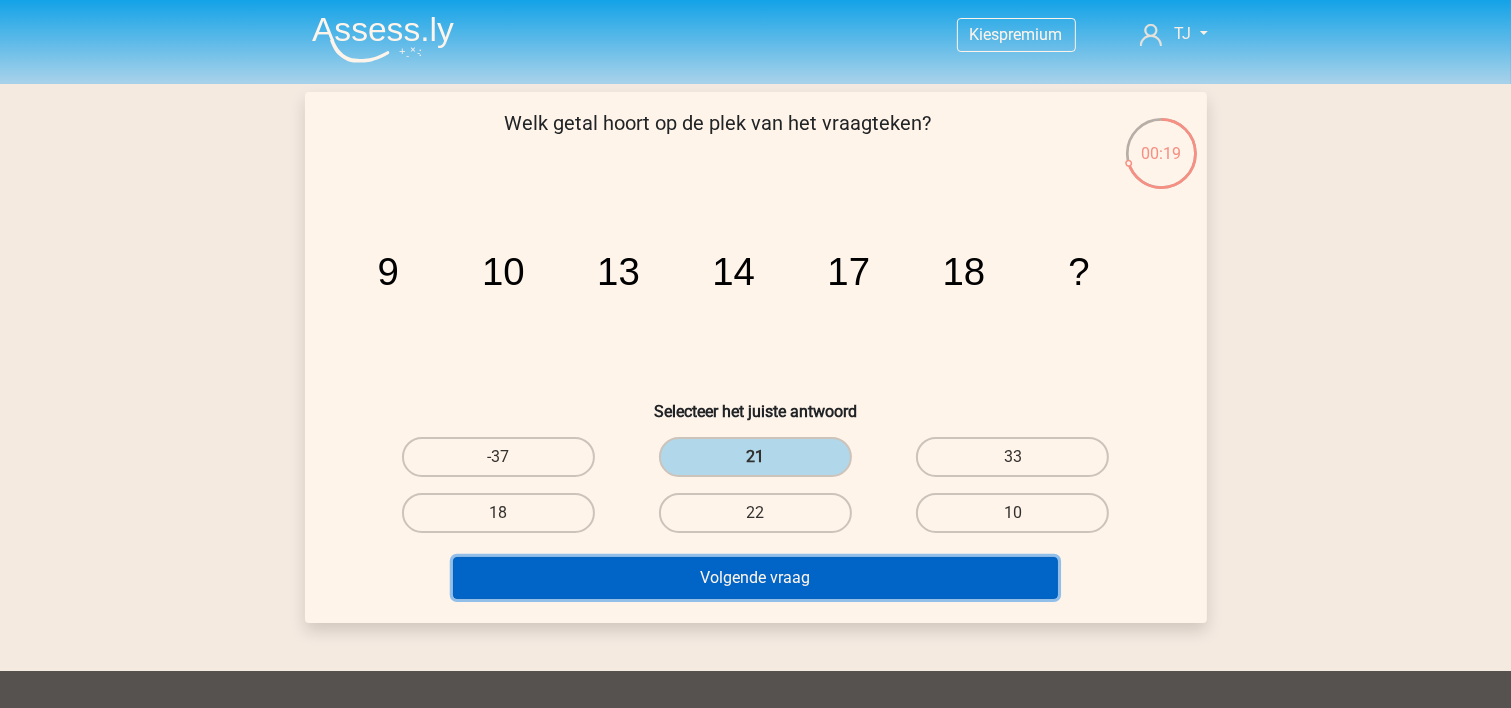 click on "Volgende vraag" at bounding box center (755, 578) 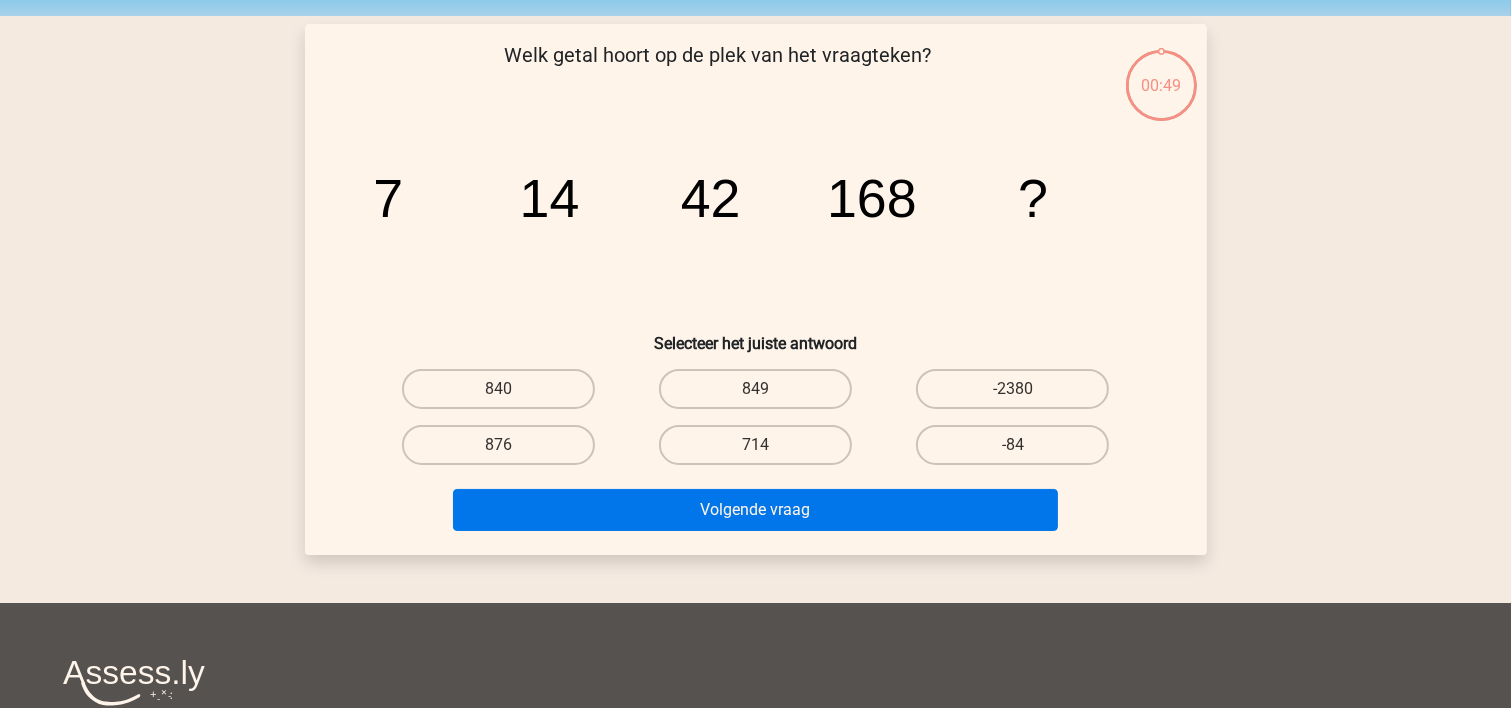 scroll, scrollTop: 92, scrollLeft: 0, axis: vertical 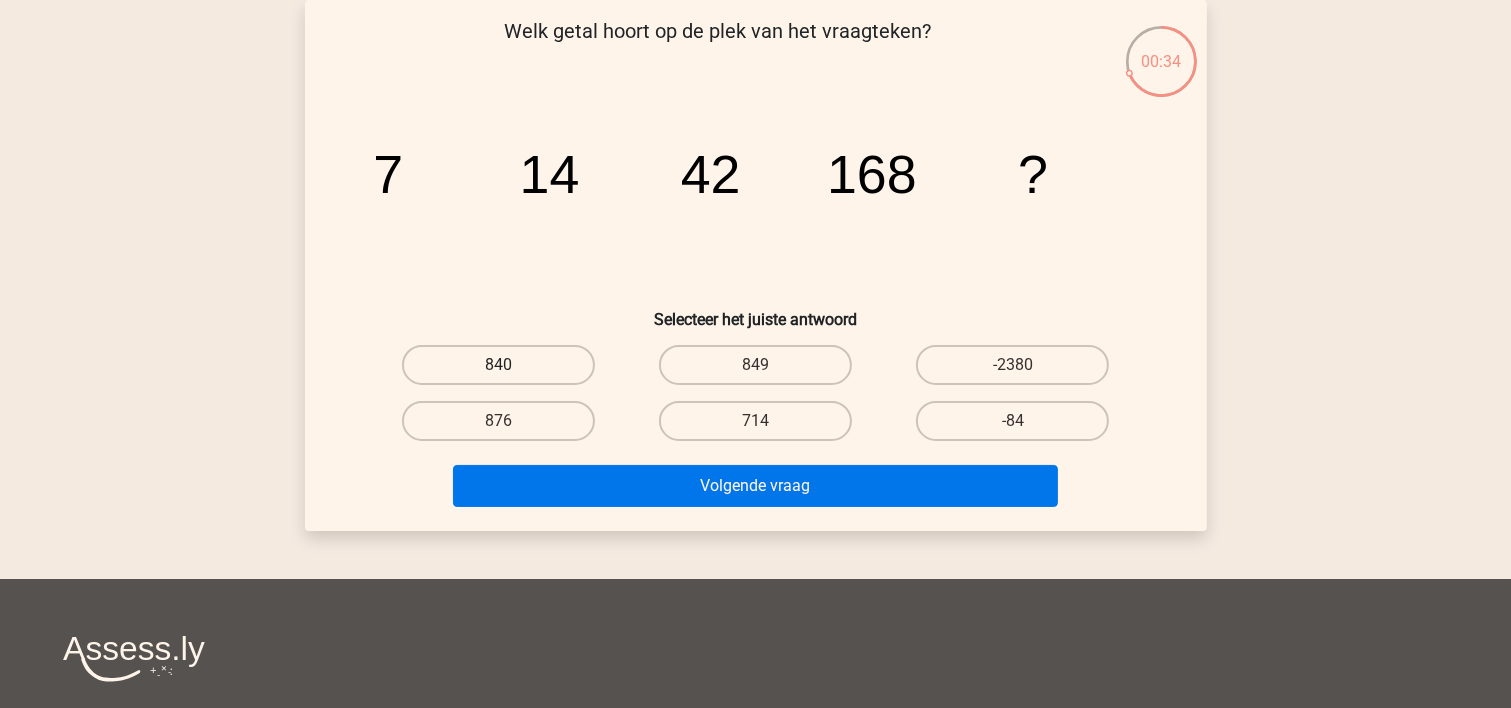 click on "840" at bounding box center (498, 365) 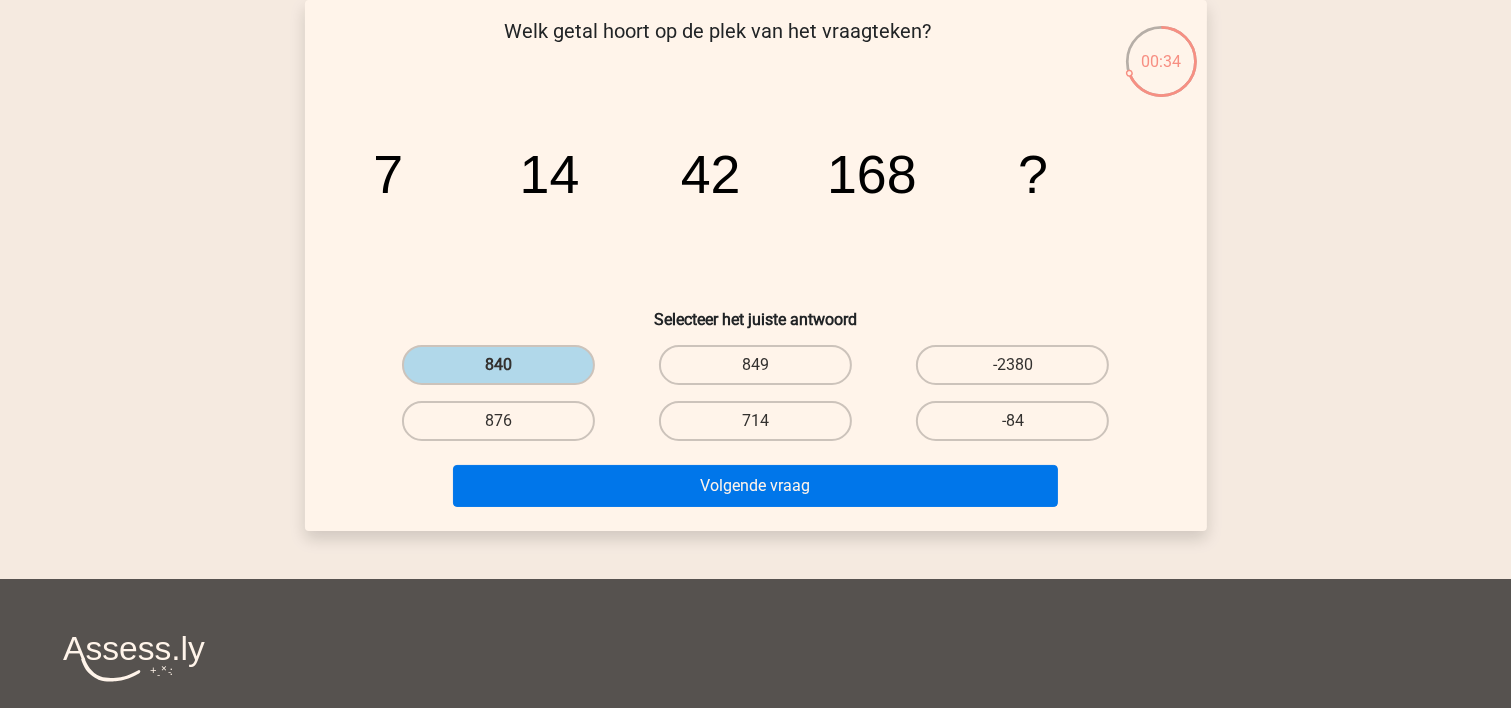 click on "Volgende vraag" at bounding box center (756, 490) 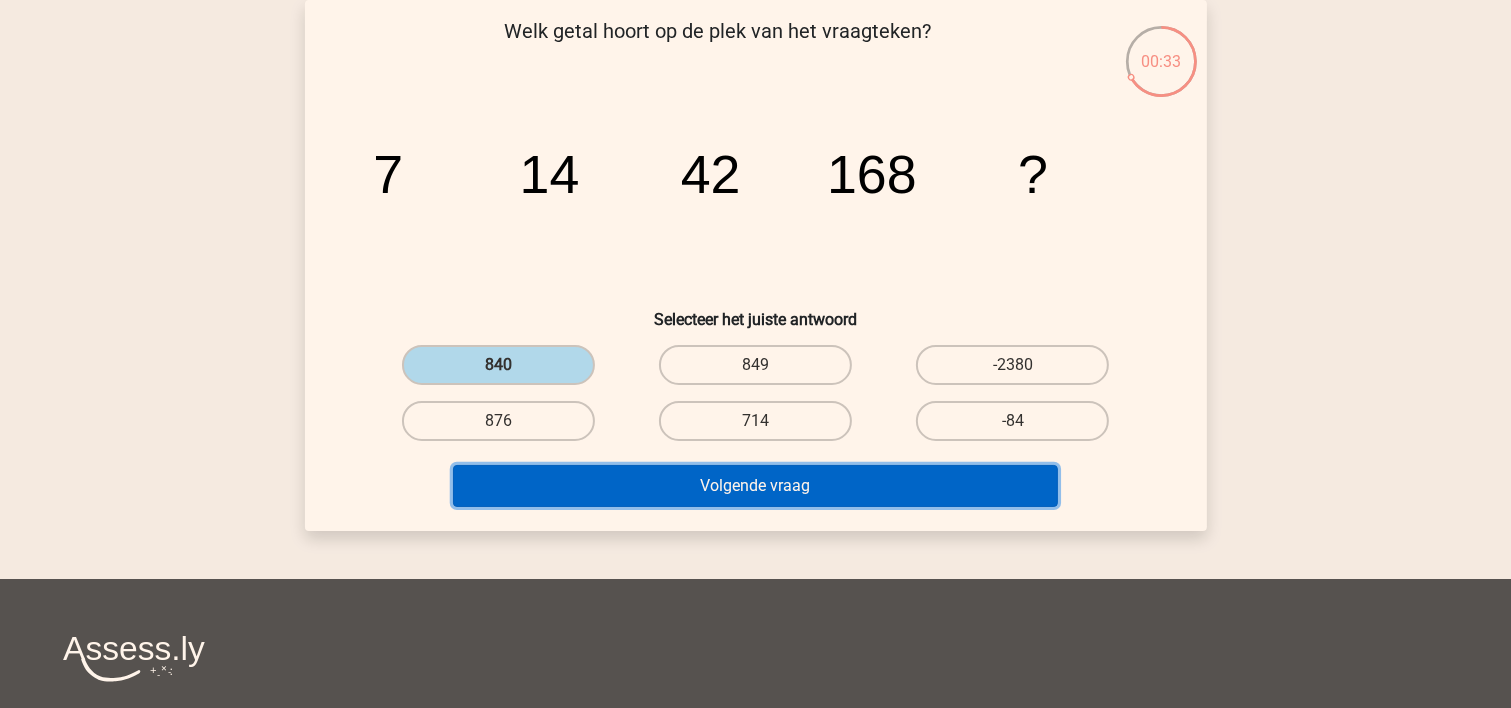 click on "Volgende vraag" at bounding box center (755, 486) 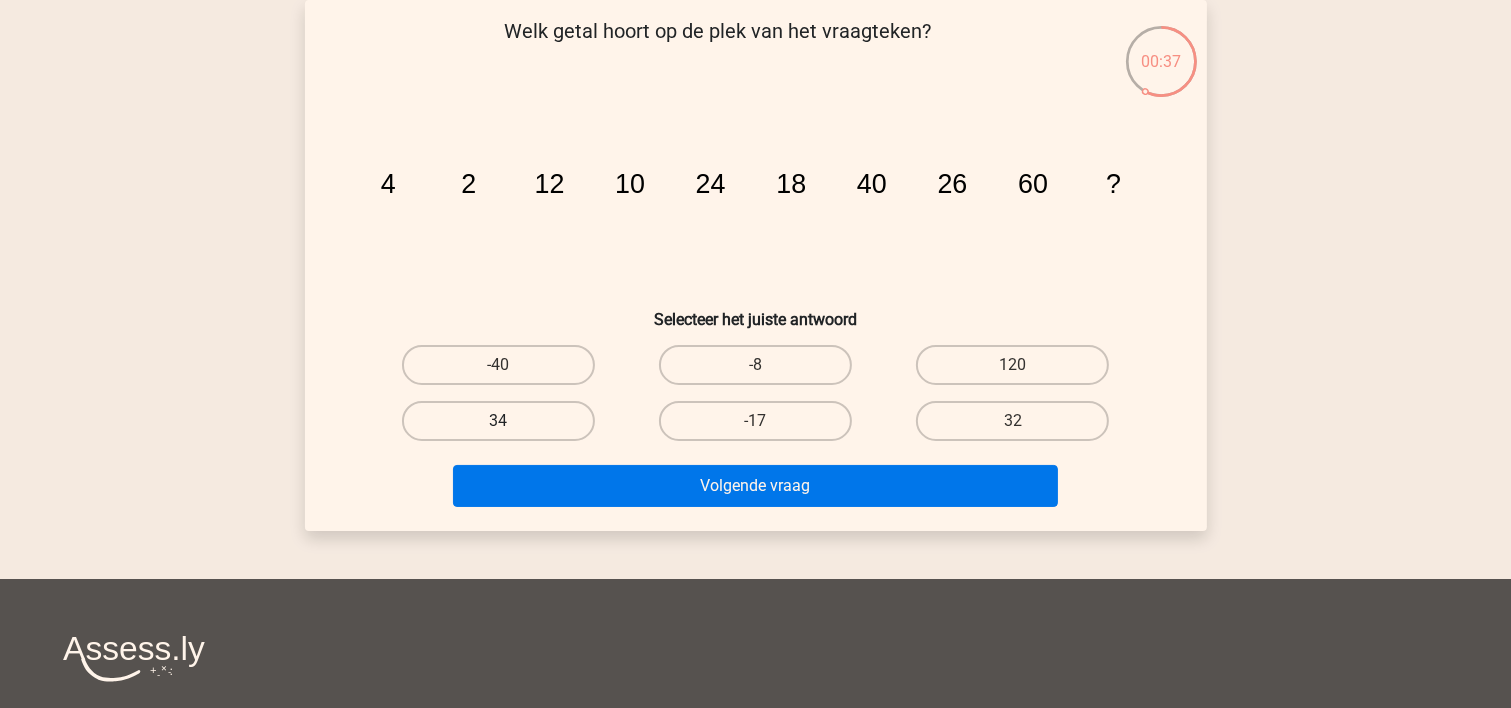click on "34" at bounding box center [498, 421] 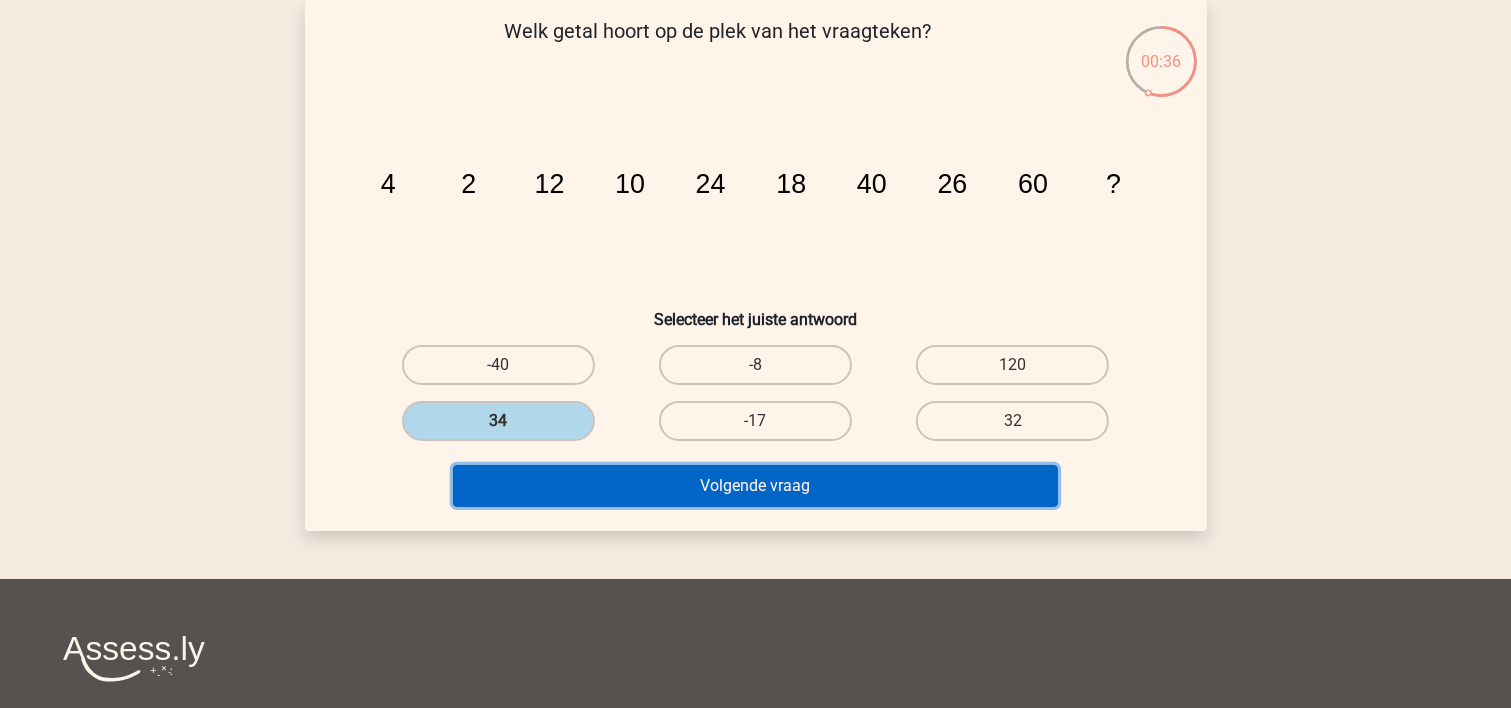 click on "Volgende vraag" at bounding box center (755, 486) 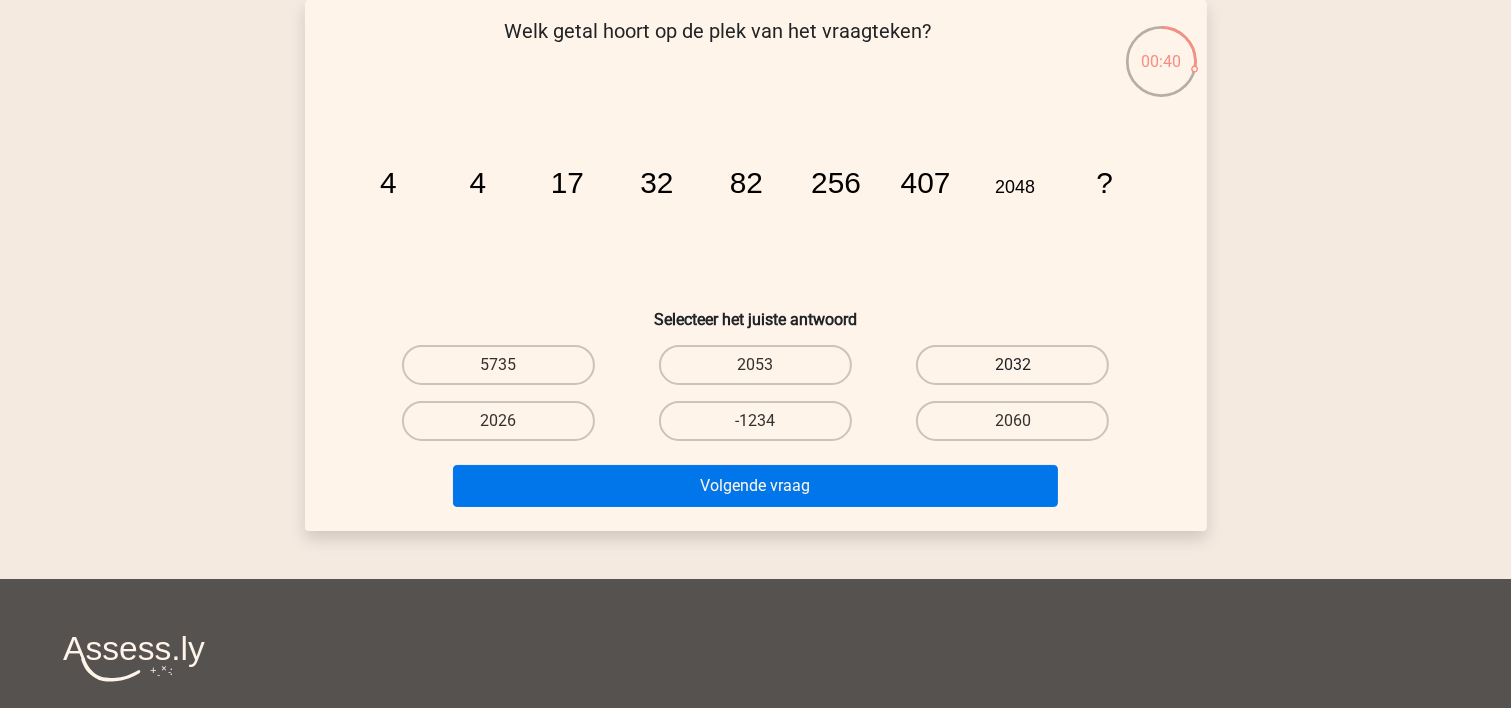 click on "2032" at bounding box center (1012, 365) 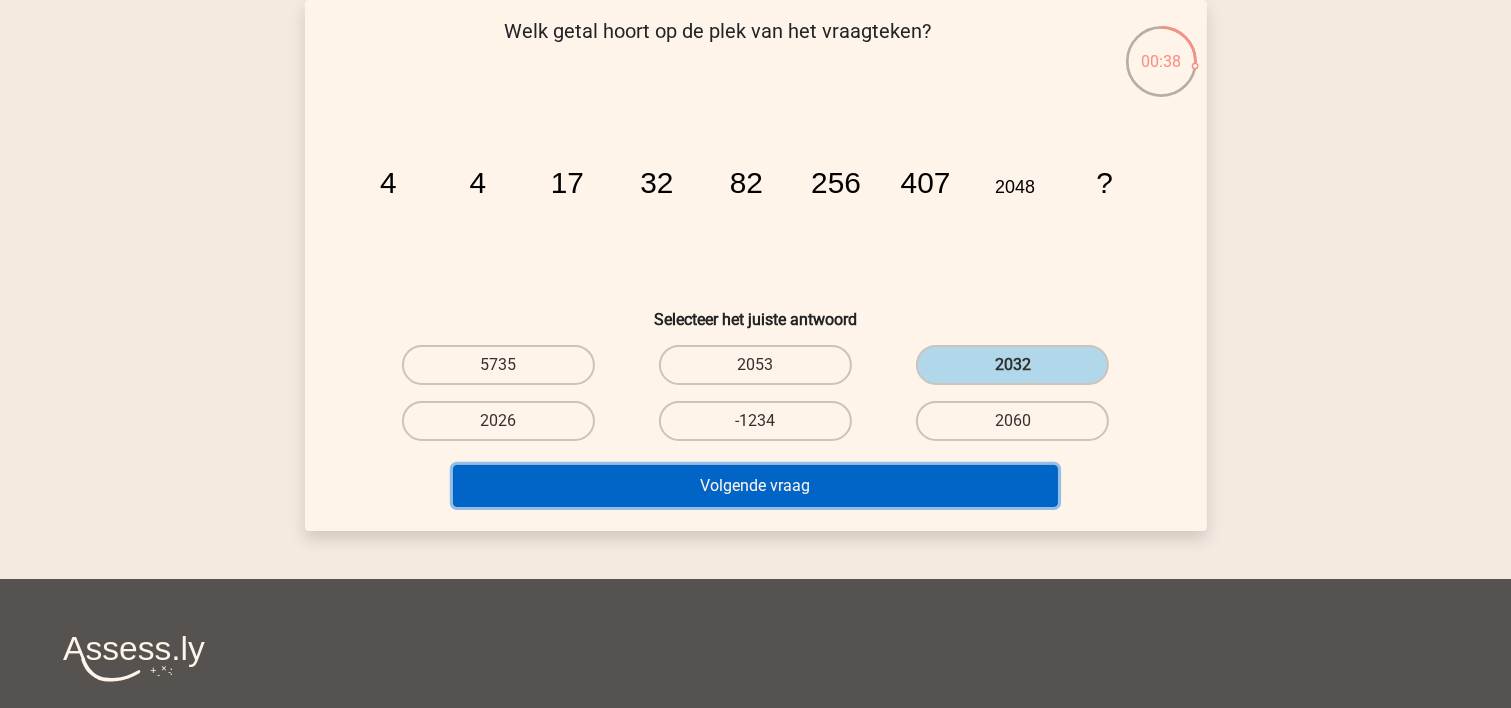 click on "Volgende vraag" at bounding box center [755, 486] 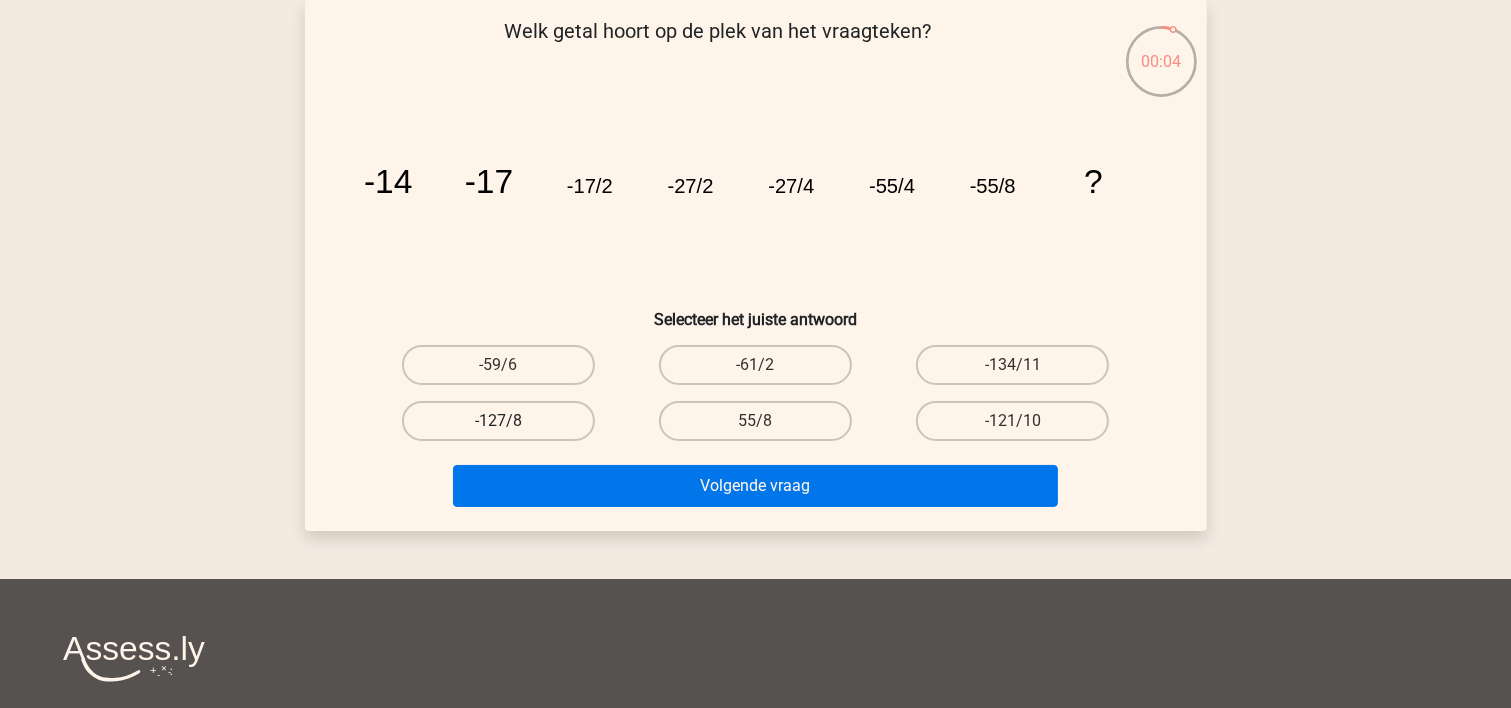 click on "-127/8" at bounding box center (498, 421) 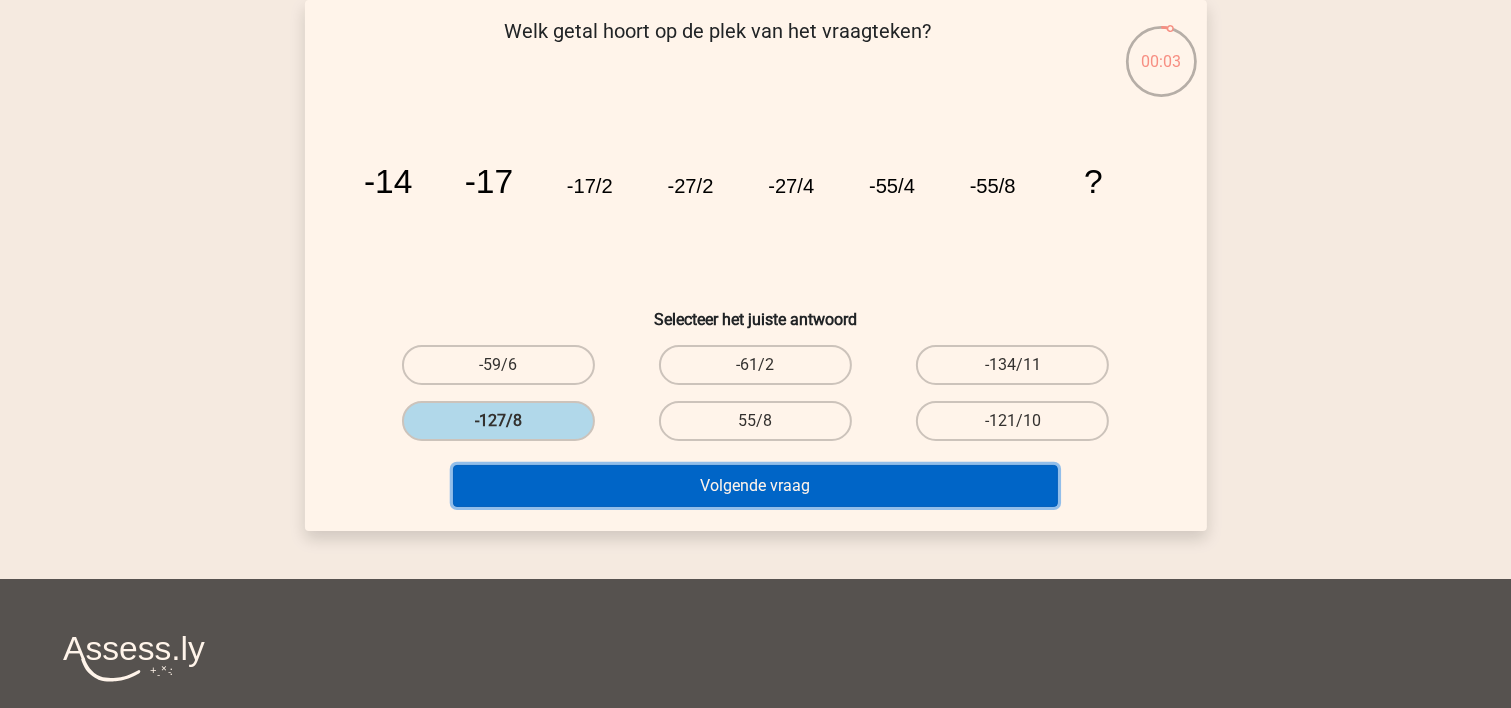 click on "Volgende vraag" at bounding box center [755, 486] 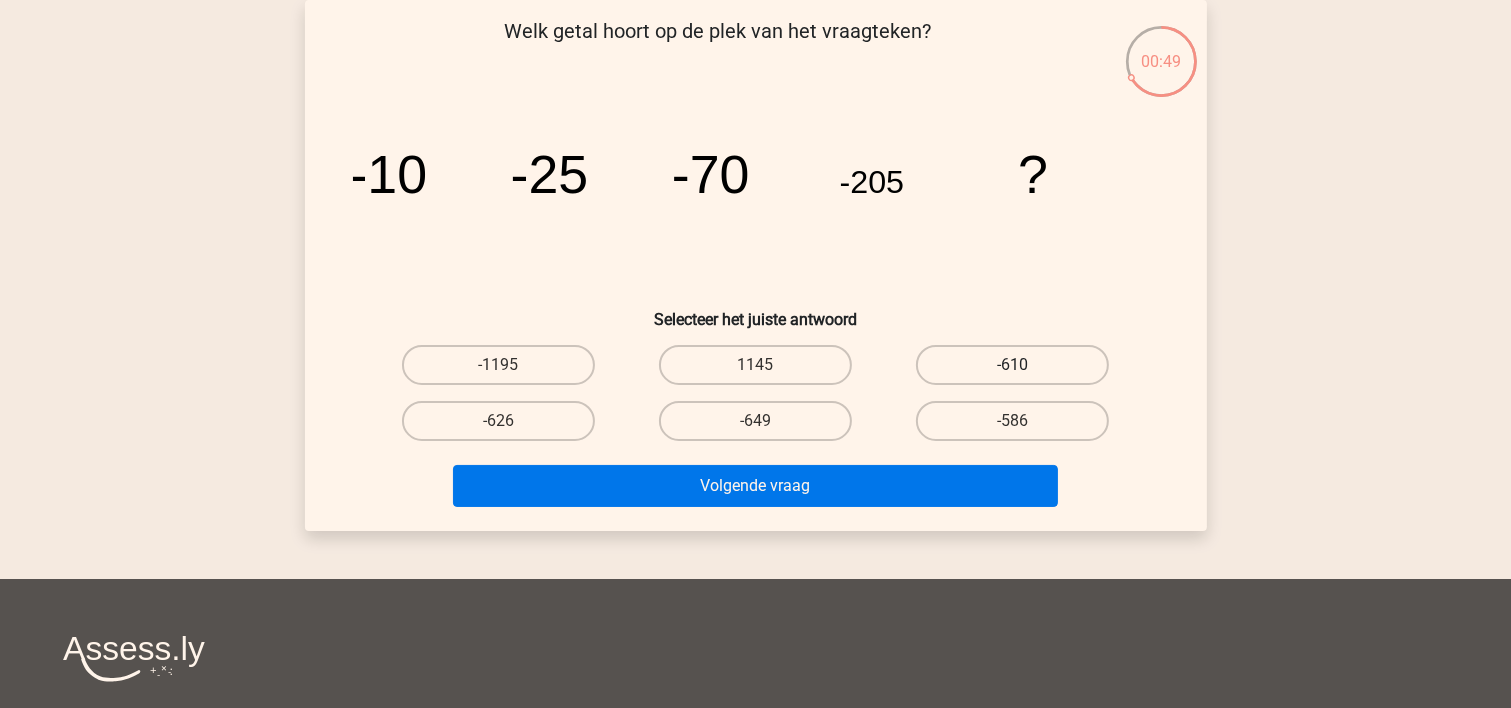 click on "-610" at bounding box center (1012, 365) 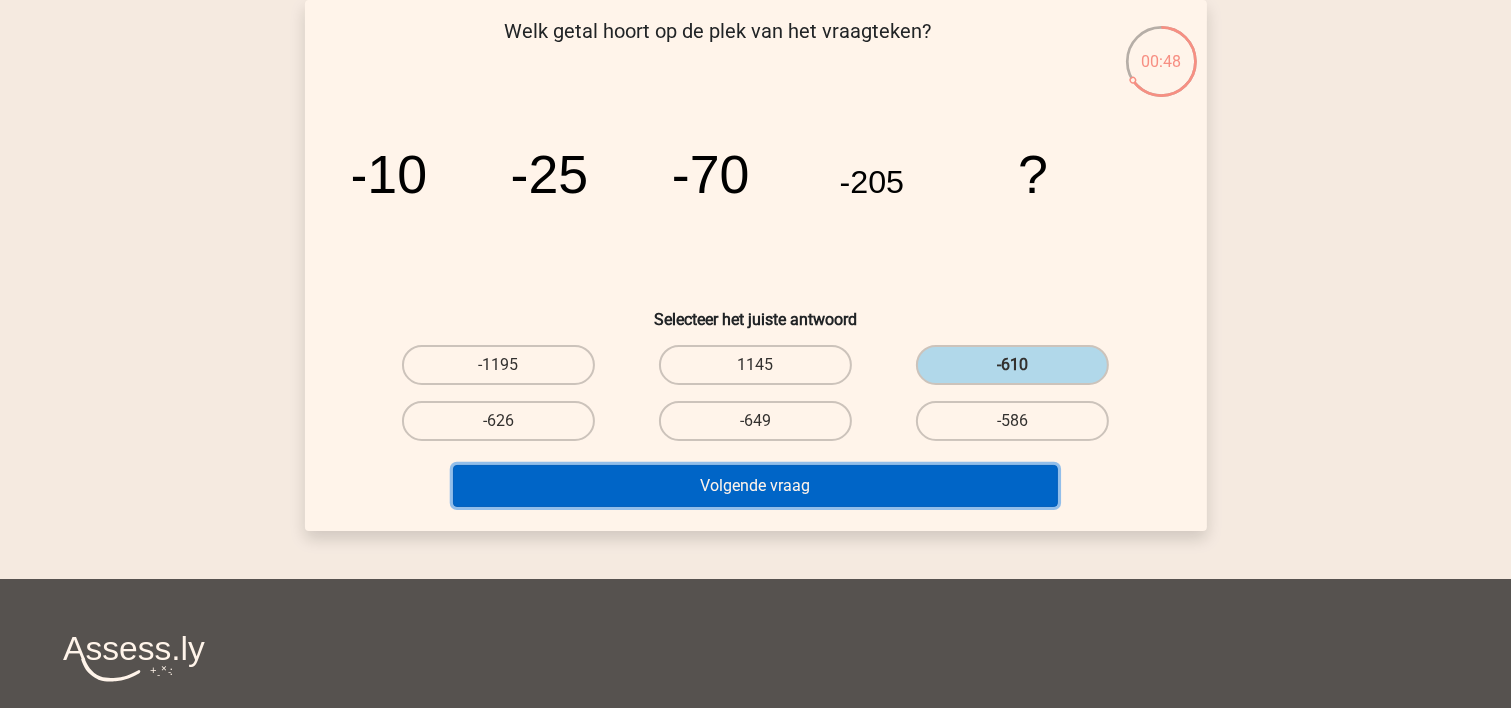click on "Volgende vraag" at bounding box center [755, 486] 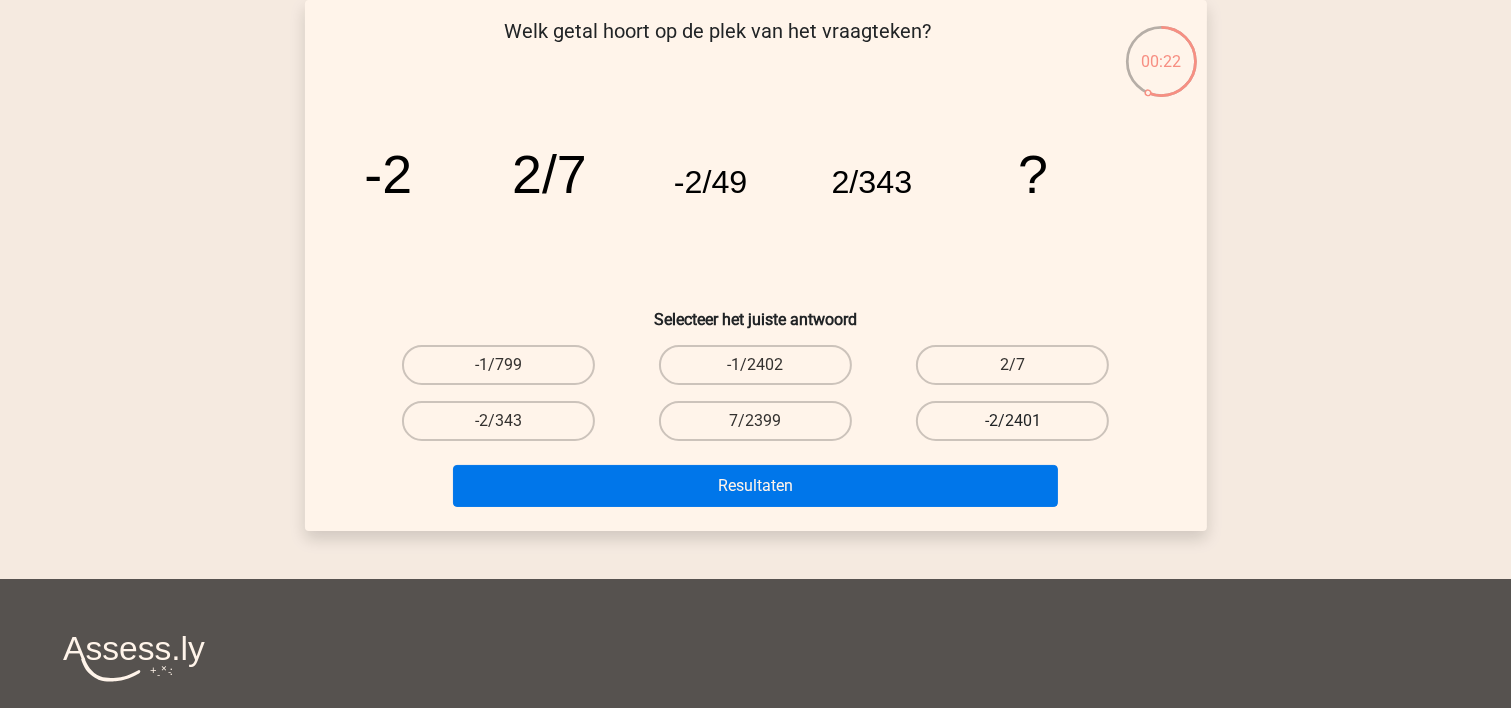 click on "-2/2401" at bounding box center (1012, 421) 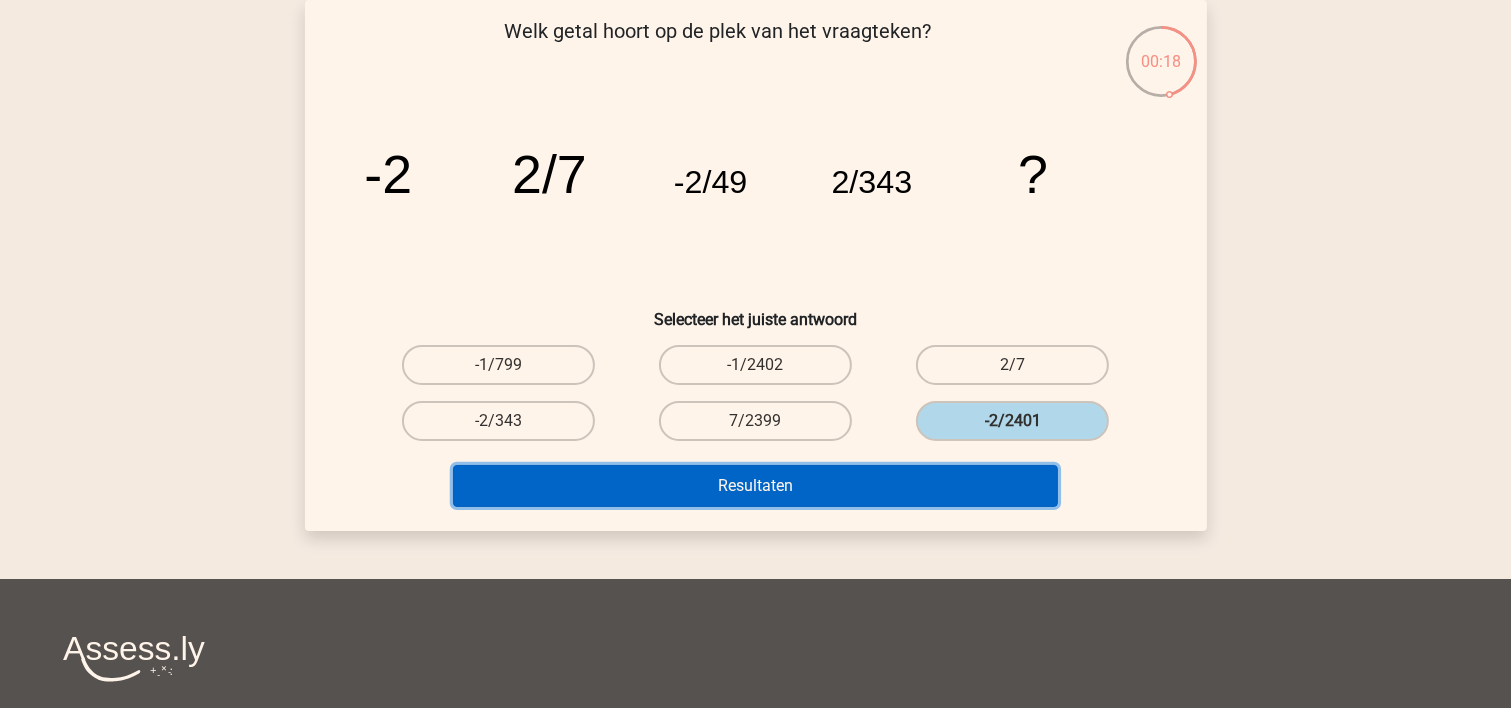click on "Resultaten" at bounding box center (755, 486) 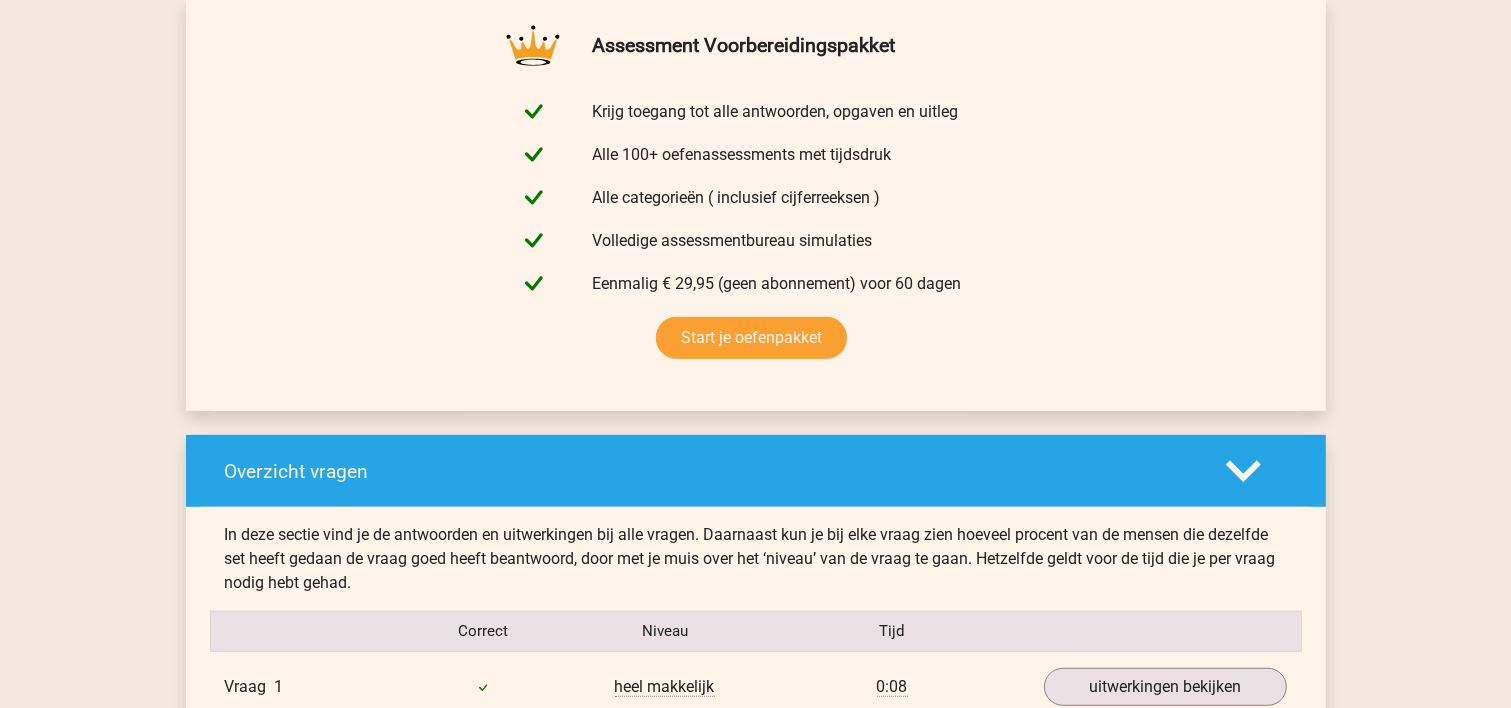 scroll, scrollTop: 1600, scrollLeft: 0, axis: vertical 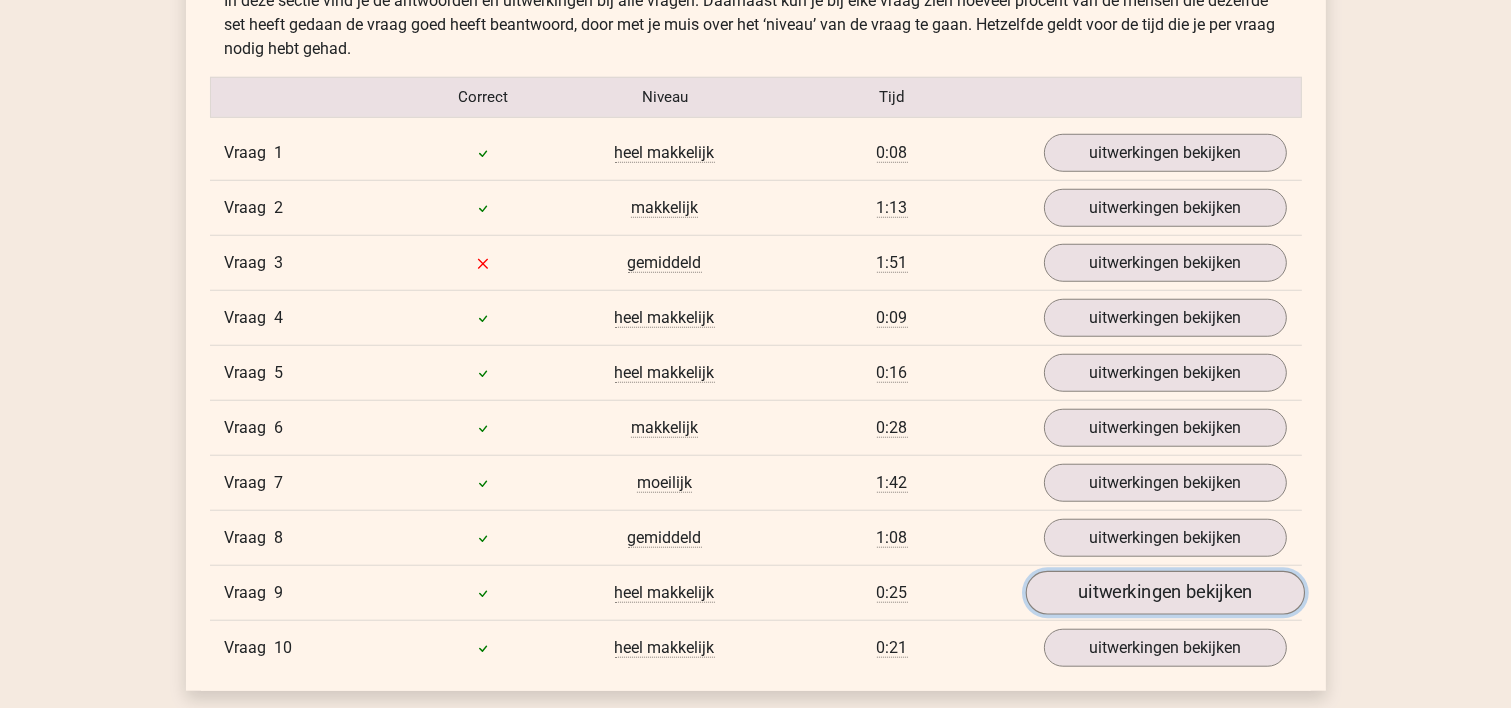 click on "uitwerkingen bekijken" at bounding box center (1164, 593) 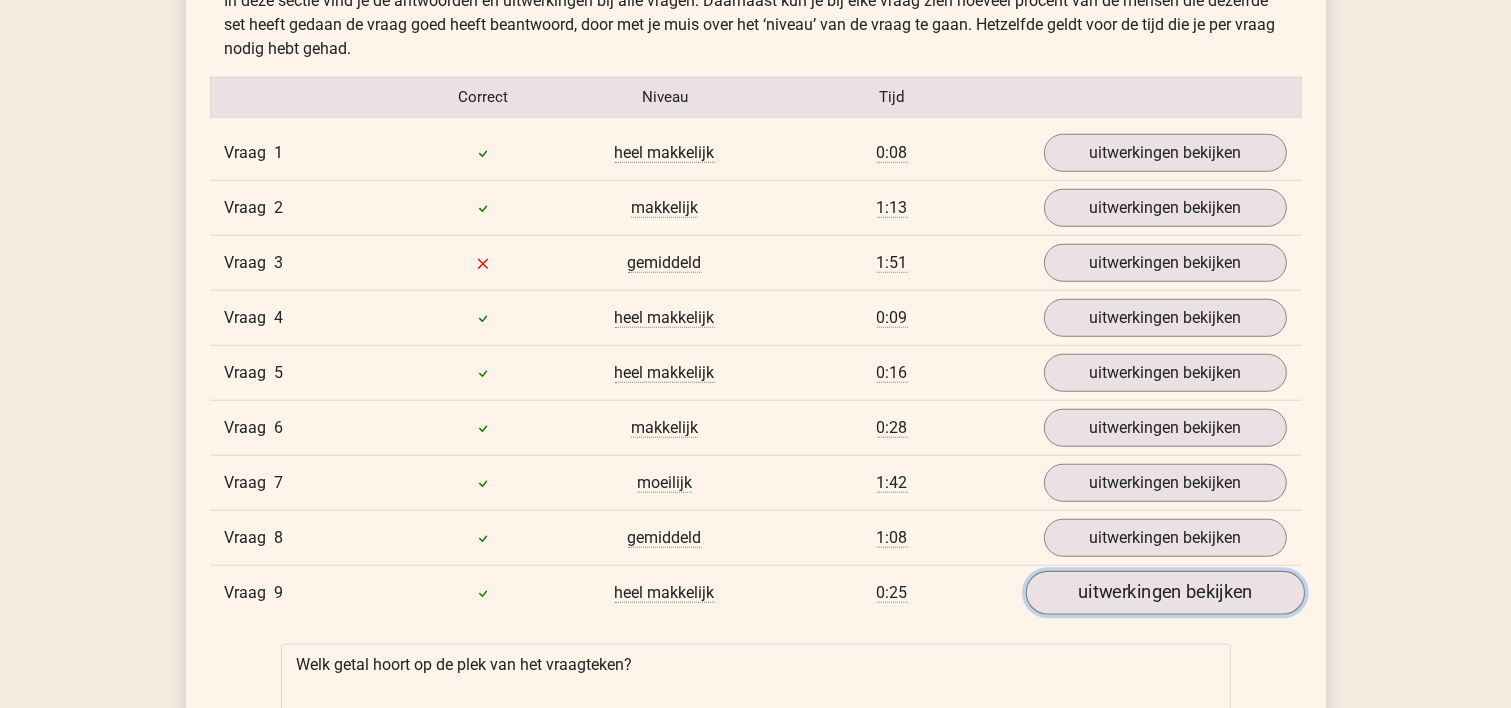 click on "uitwerkingen bekijken" at bounding box center (1164, 593) 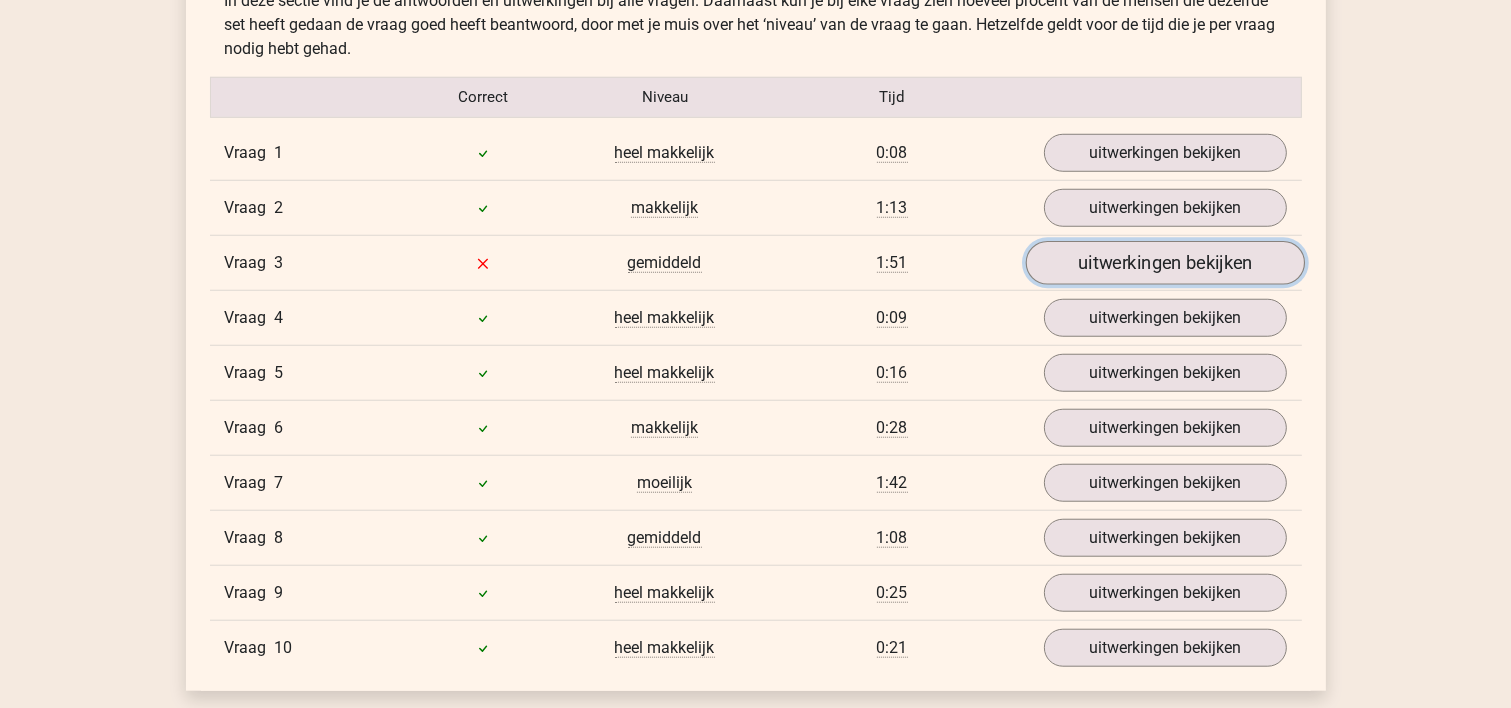 click on "uitwerkingen bekijken" at bounding box center (1164, 263) 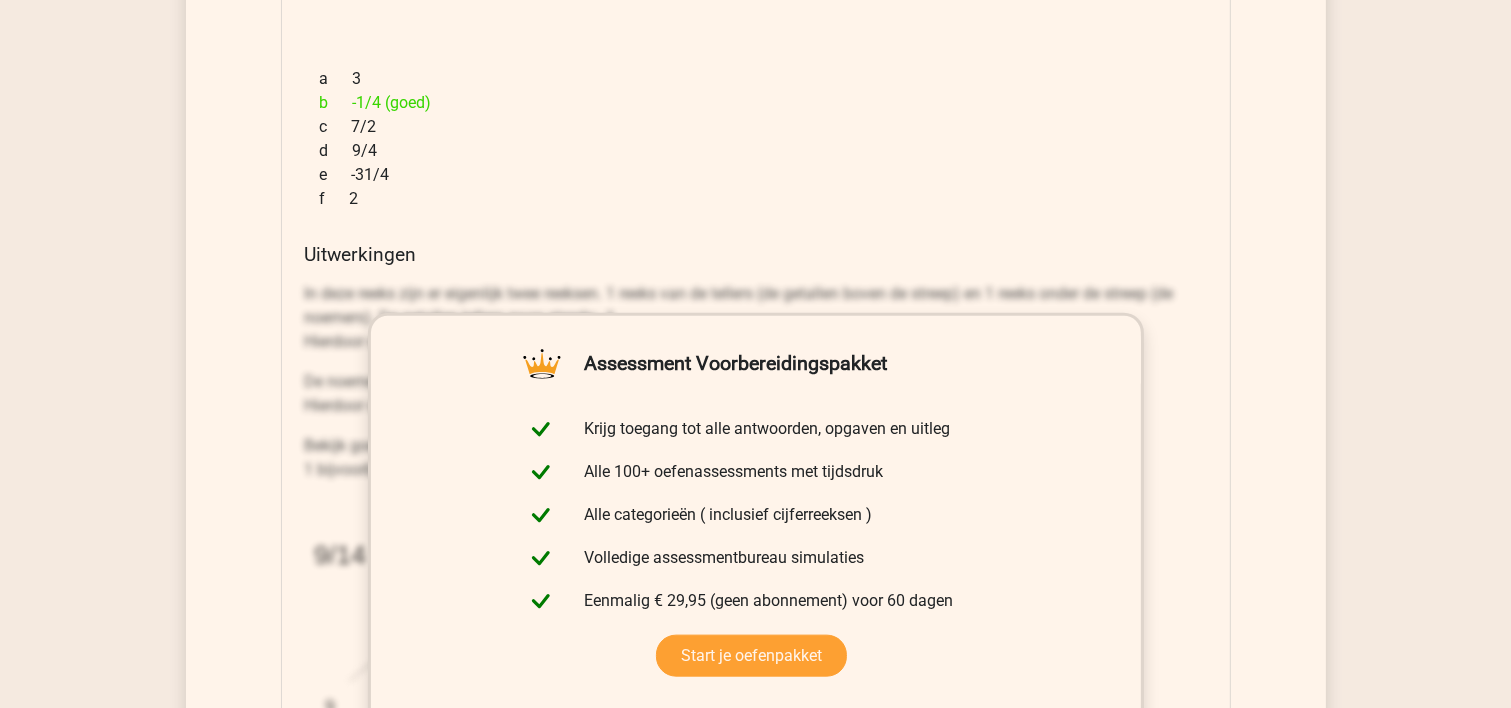 scroll, scrollTop: 1600, scrollLeft: 0, axis: vertical 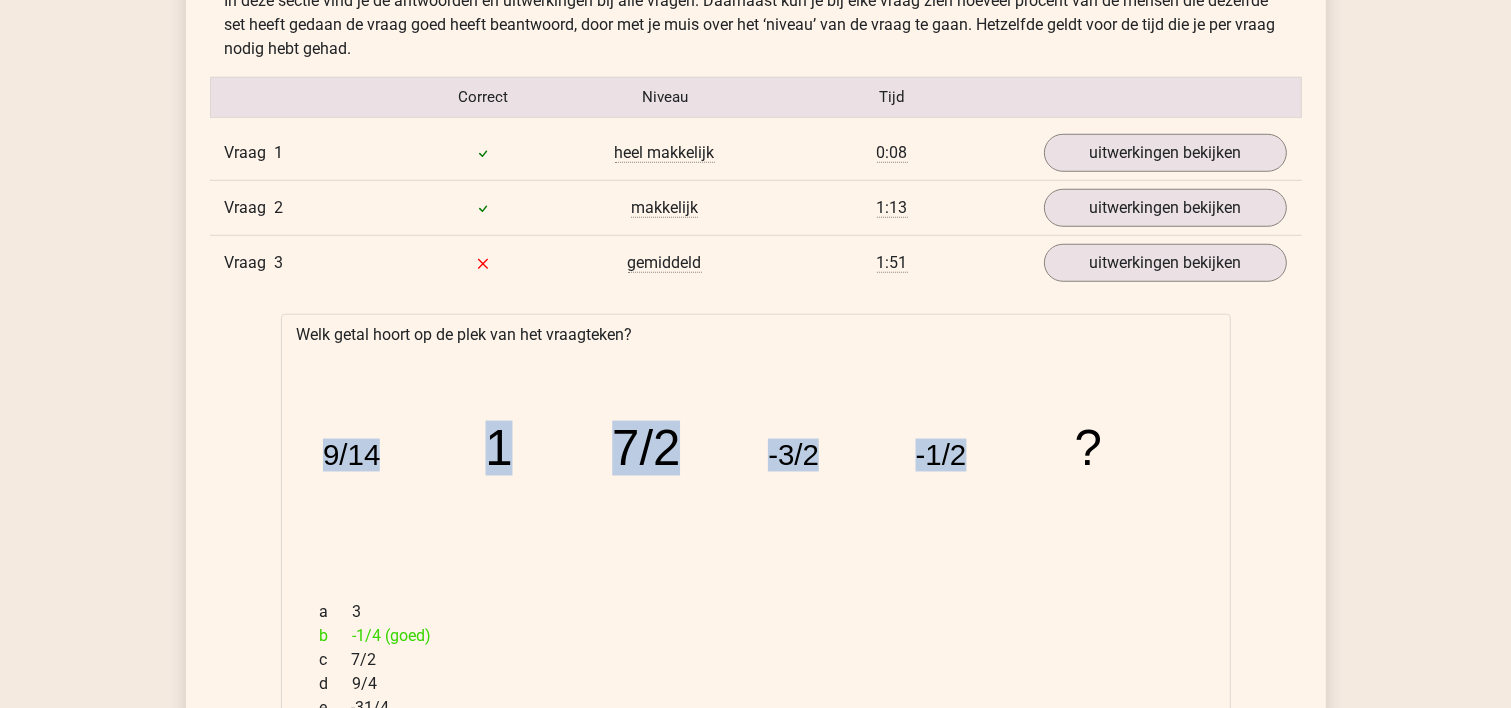 drag, startPoint x: 964, startPoint y: 456, endPoint x: 304, endPoint y: 437, distance: 660.27344 